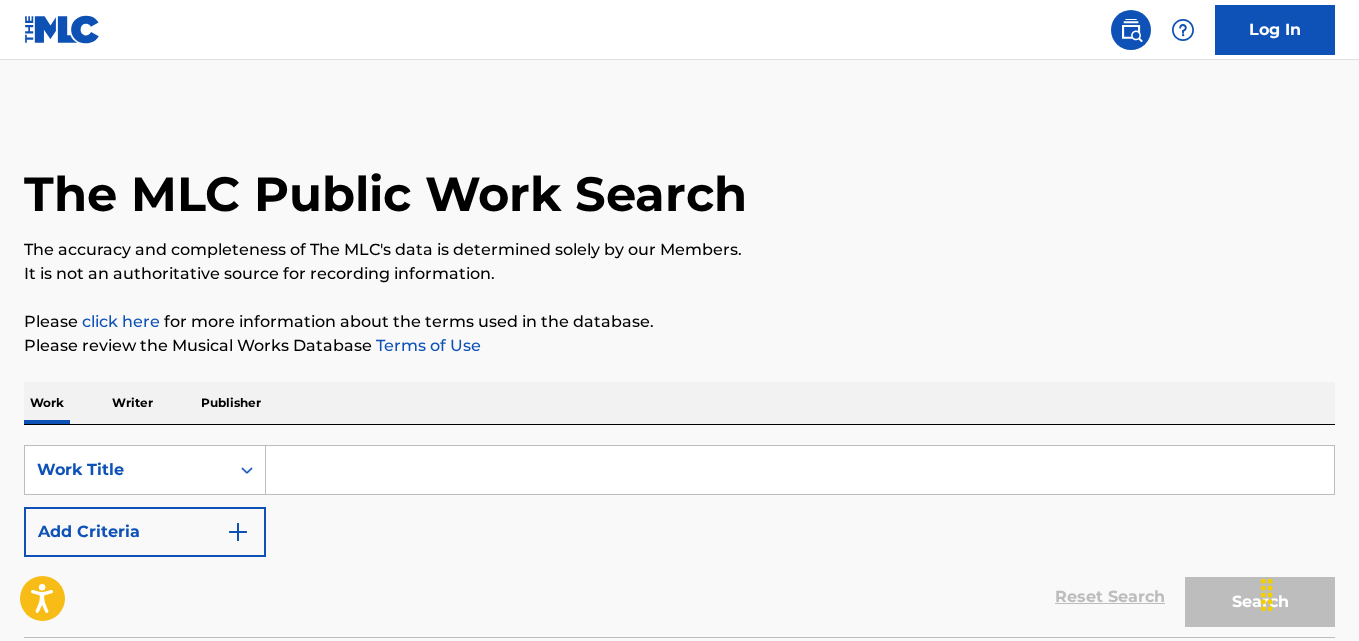 scroll, scrollTop: 0, scrollLeft: 0, axis: both 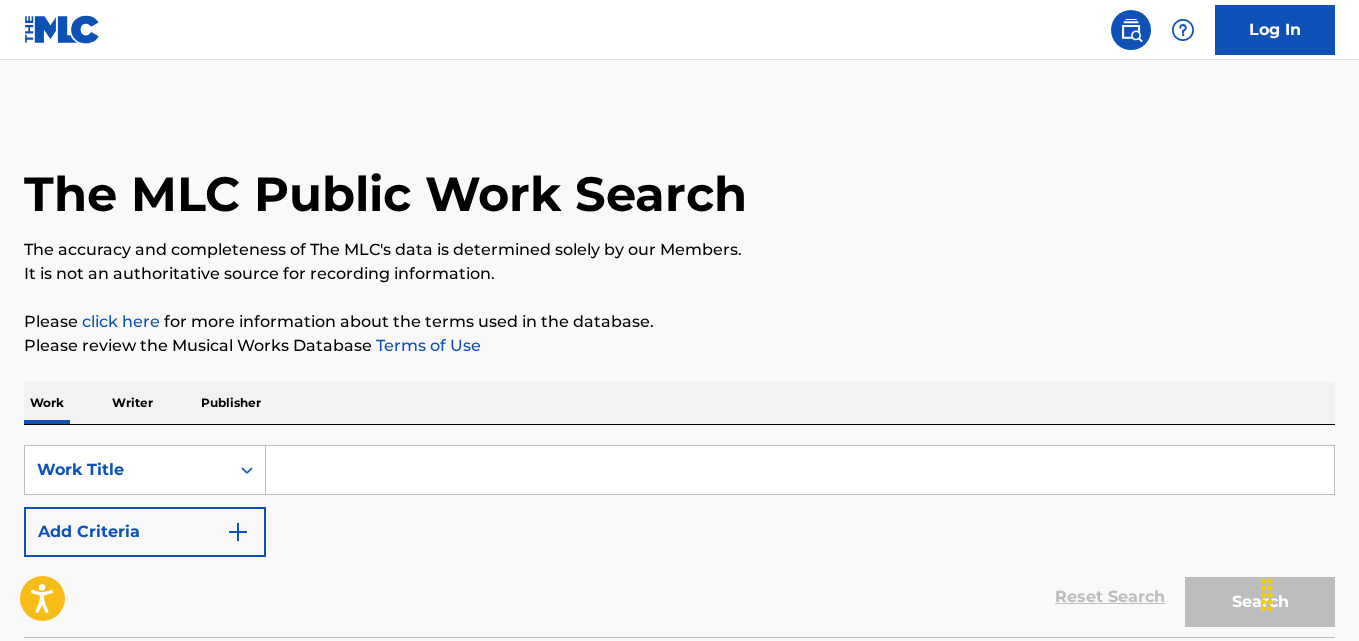click on "The MLC Public Work Search The accuracy and completeness of The MLC's data is determined solely by our Members. It is not an authoritative source for recording information. Please   click here   for more information about the terms used in the database. Please review the Musical Works Database   Terms of Use Work Writer Publisher SearchWithCriteriaac400ad0-2c83-44de-8ba6-3135bde53bdd Work Title Add Criteria Reset Search Search No results" at bounding box center (679, 385) 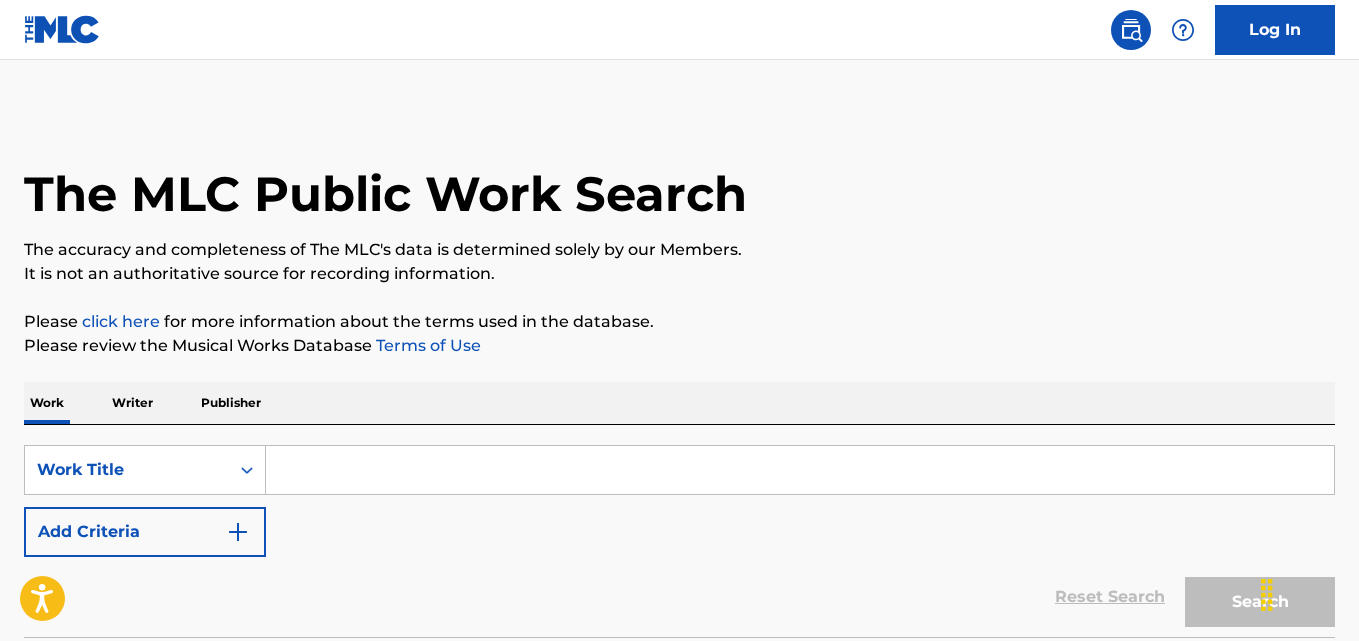 click on "The MLC Public Work Search" at bounding box center (679, 183) 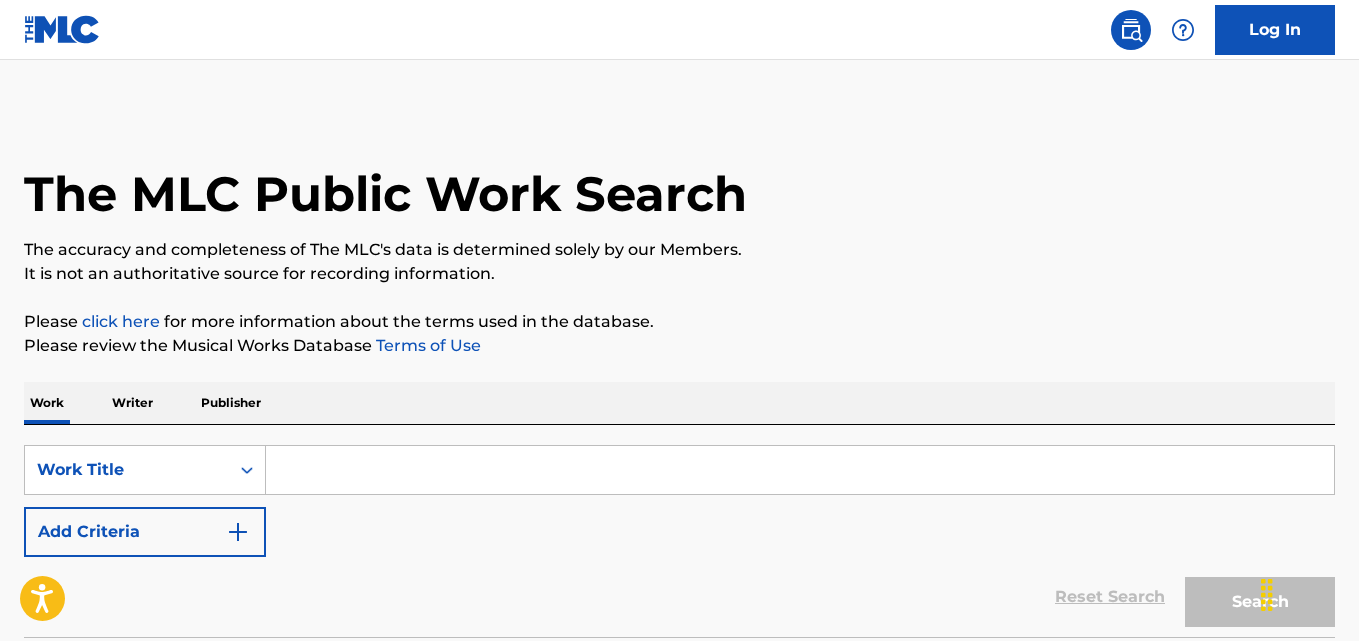 click on "The MLC Public Work Search The accuracy and completeness of The MLC's data is determined solely by our Members. It is not an authoritative source for recording information. Please   click here   for more information about the terms used in the database. Please review the Musical Works Database   Terms of Use Work Writer Publisher SearchWithCriteriaac400ad0-2c83-44de-8ba6-3135bde53bdd Work Title Add Criteria Reset Search Search No results" at bounding box center (679, 405) 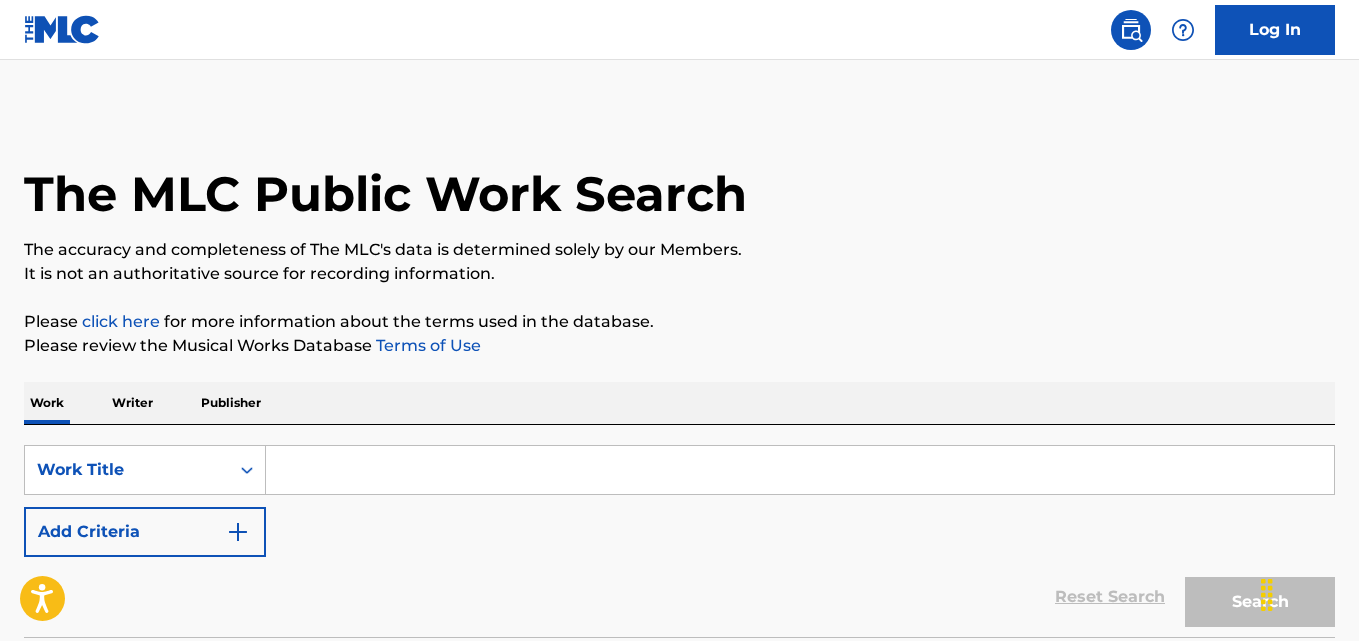 click at bounding box center (800, 470) 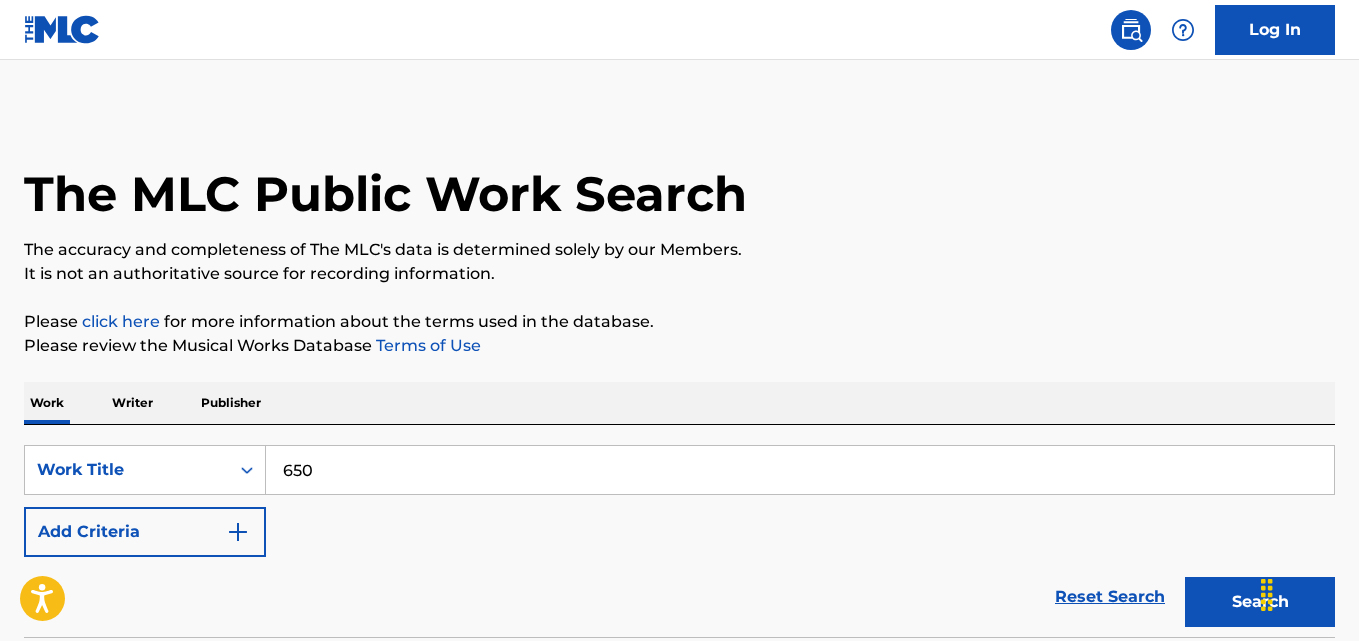 type on "650" 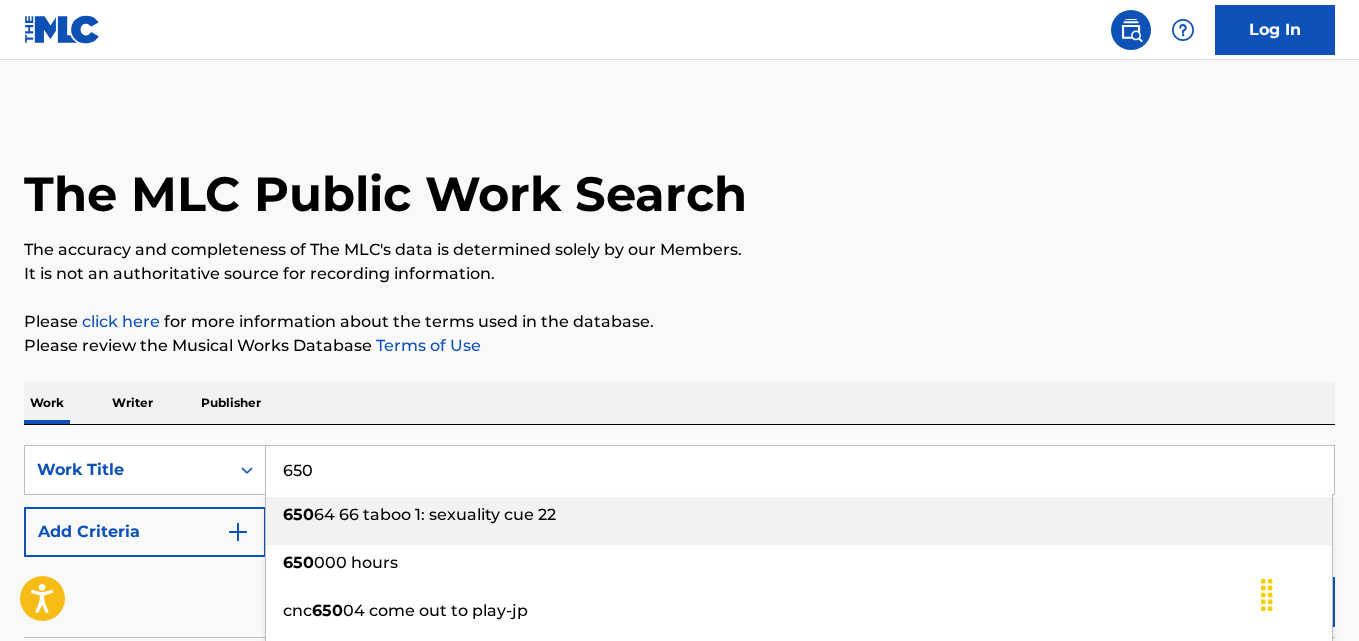 click on "The MLC Public Work Search The accuracy and completeness of The MLC's data is determined solely by our Members. It is not an authoritative source for recording information. Please   click here   for more information about the terms used in the database. Please review the Musical Works Database   Terms of Use Work Writer Publisher SearchWithCriteriaac400ad0-2c83-44de-8ba6-3135bde53bdd Work Title 650 650 64 66 taboo 1: sexuality cue 22 650  000 hours cnc  650 04 come out to play-jp calming ocean waves  650 hz focus yes summer&#8252;&# 650 39; taboo outcasts  650 64 80 taboo 1 philips ' 650 0' song `abendbilder` (”still beginnt`s im hain”, 1819) for voice & piano d  650 taboo season 1: evil spirits  650 64 75 cue #11 rites cue 23 from  650 64 85 taboo 1 Add Criteria Reset Search Search No results" at bounding box center [679, 405] 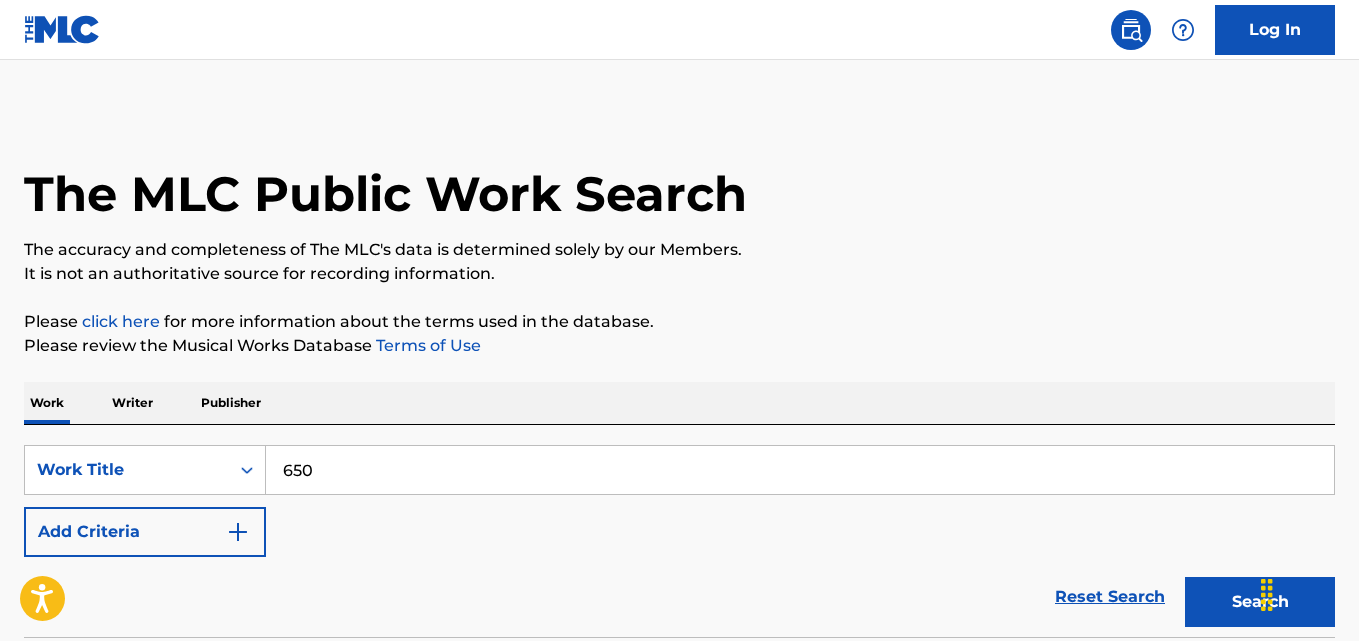 click on "Reset Search Search" at bounding box center (679, 597) 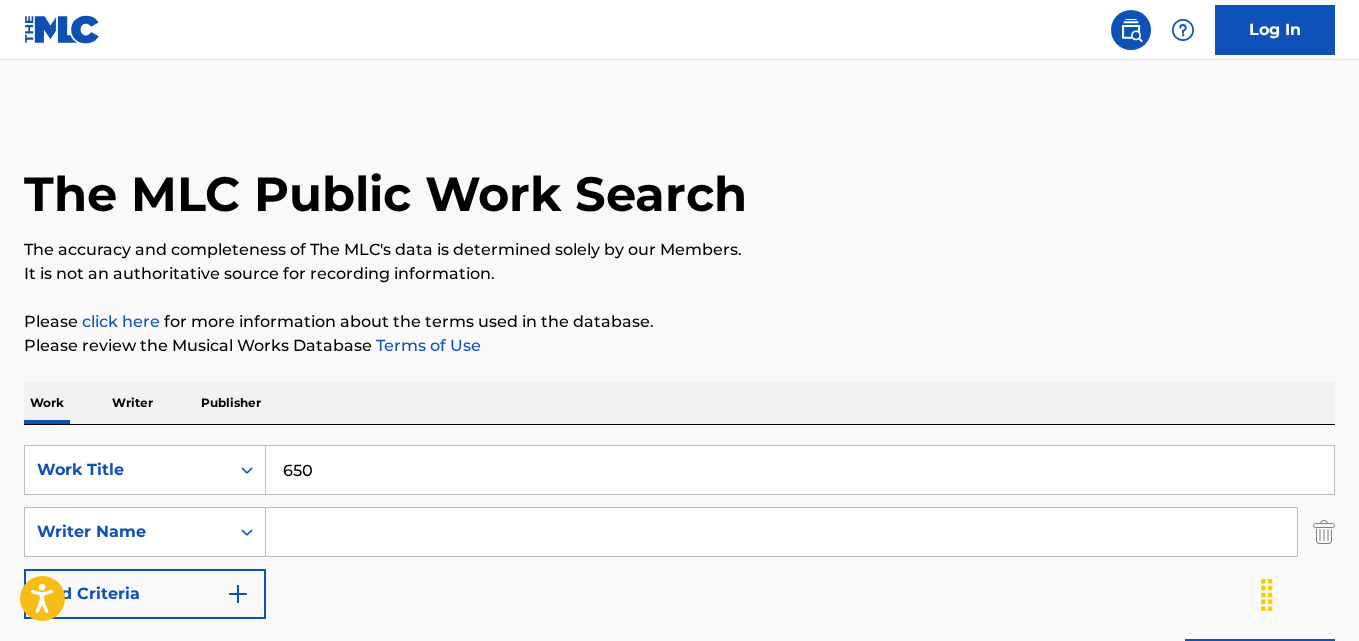 click at bounding box center [781, 532] 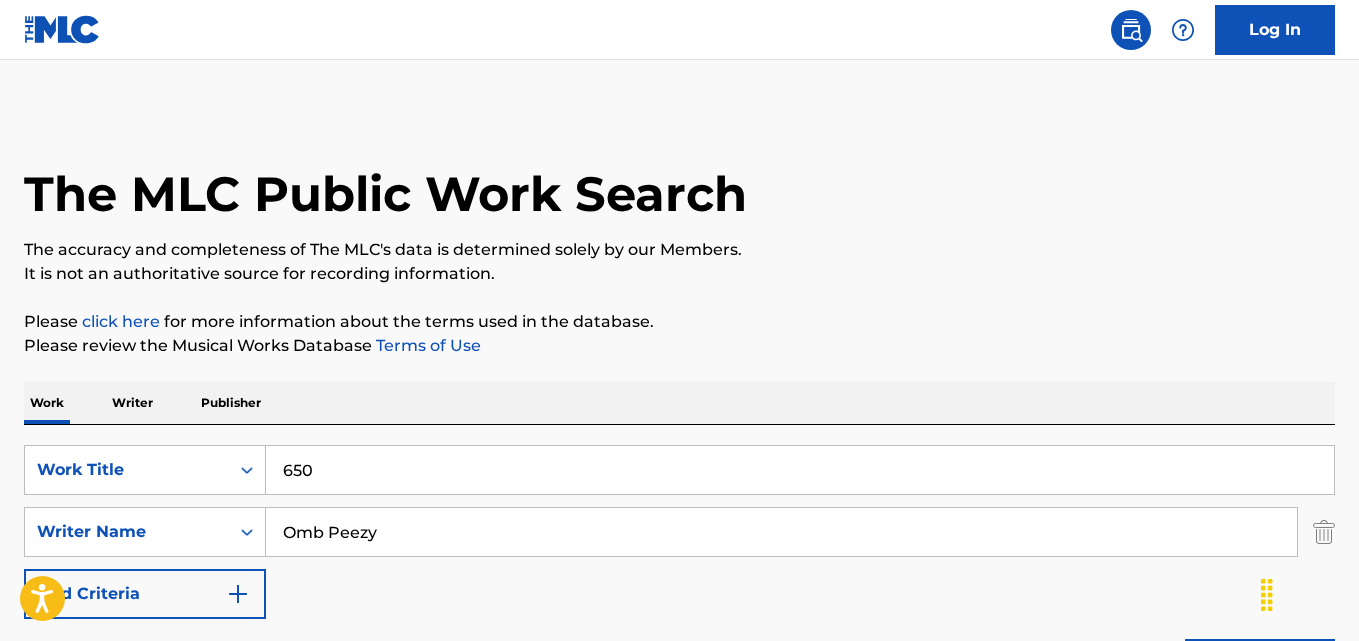 click on "Search" at bounding box center (1260, 664) 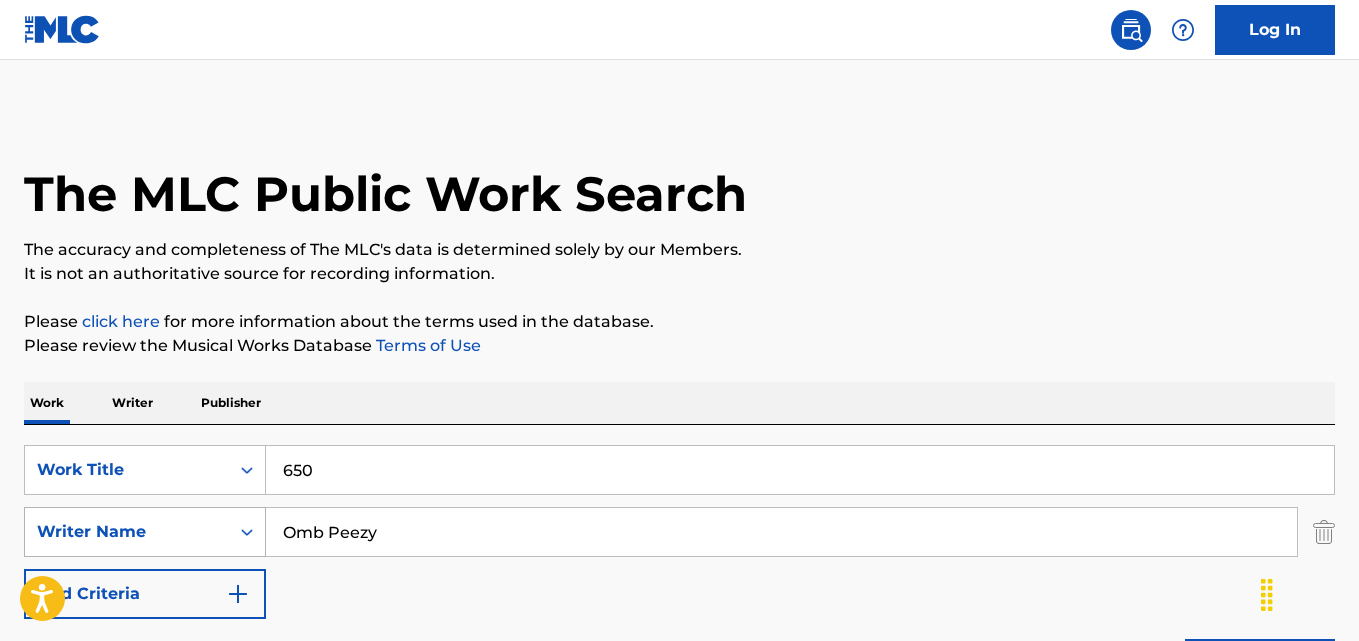 drag, startPoint x: 438, startPoint y: 529, endPoint x: 255, endPoint y: 529, distance: 183 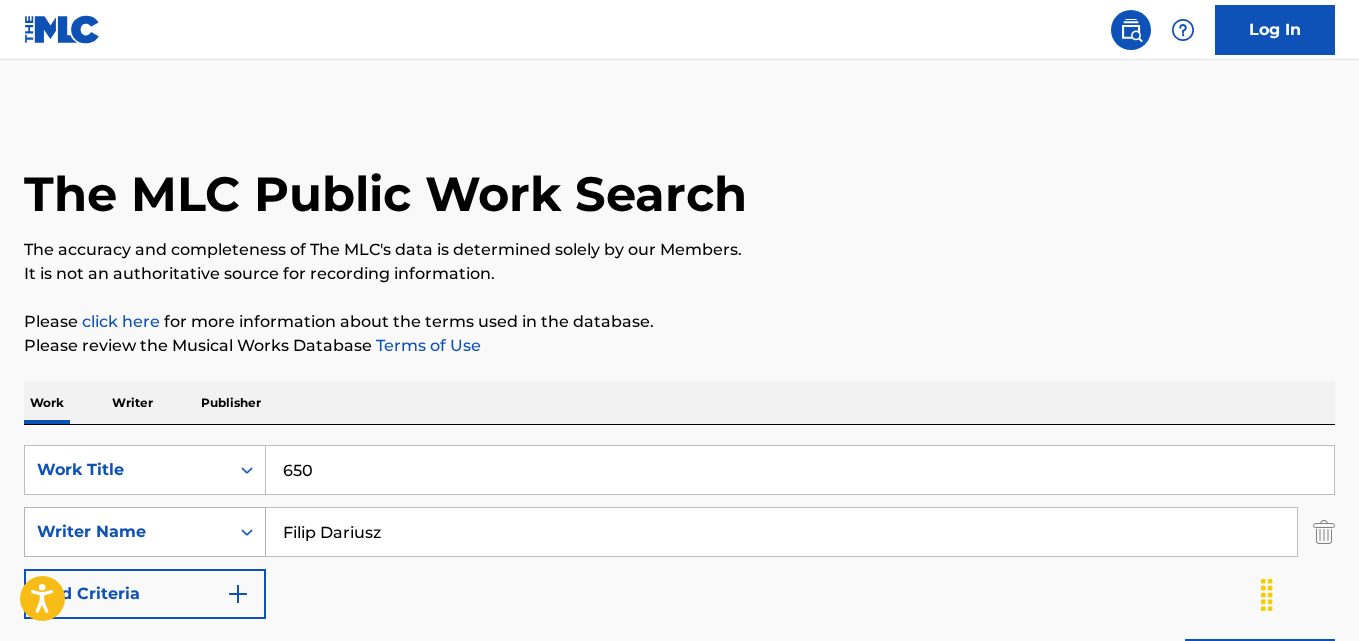 type on "Filip Dariusz" 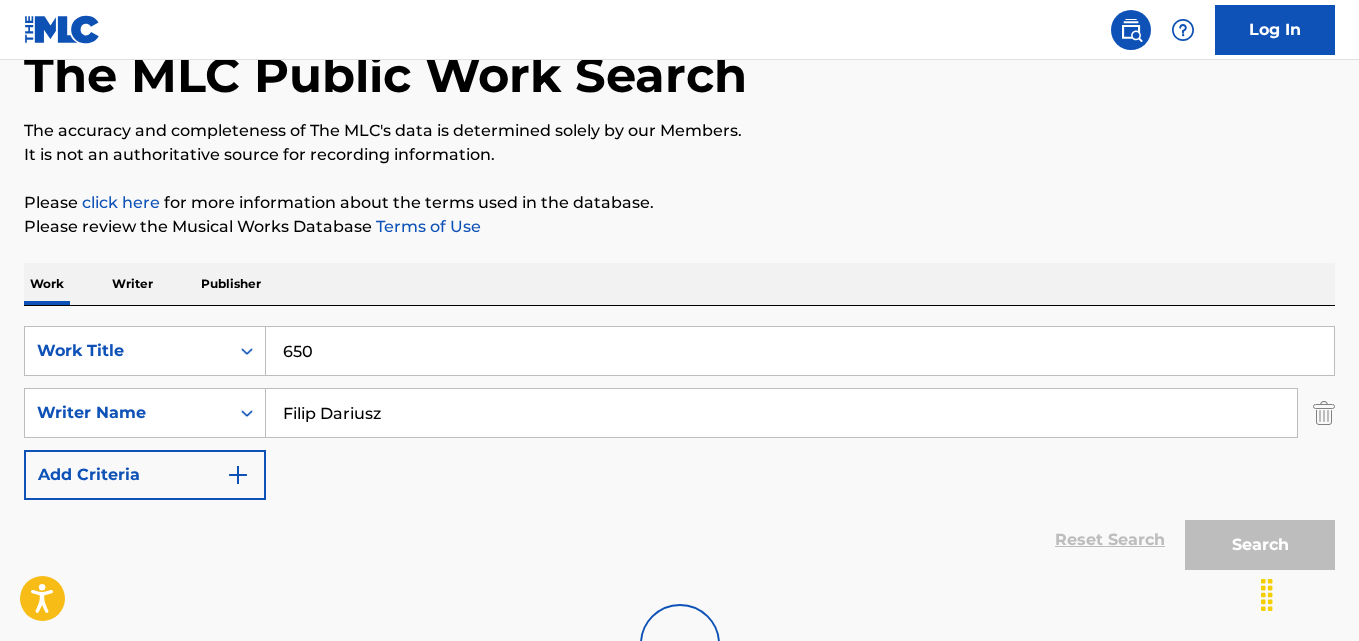scroll, scrollTop: 167, scrollLeft: 0, axis: vertical 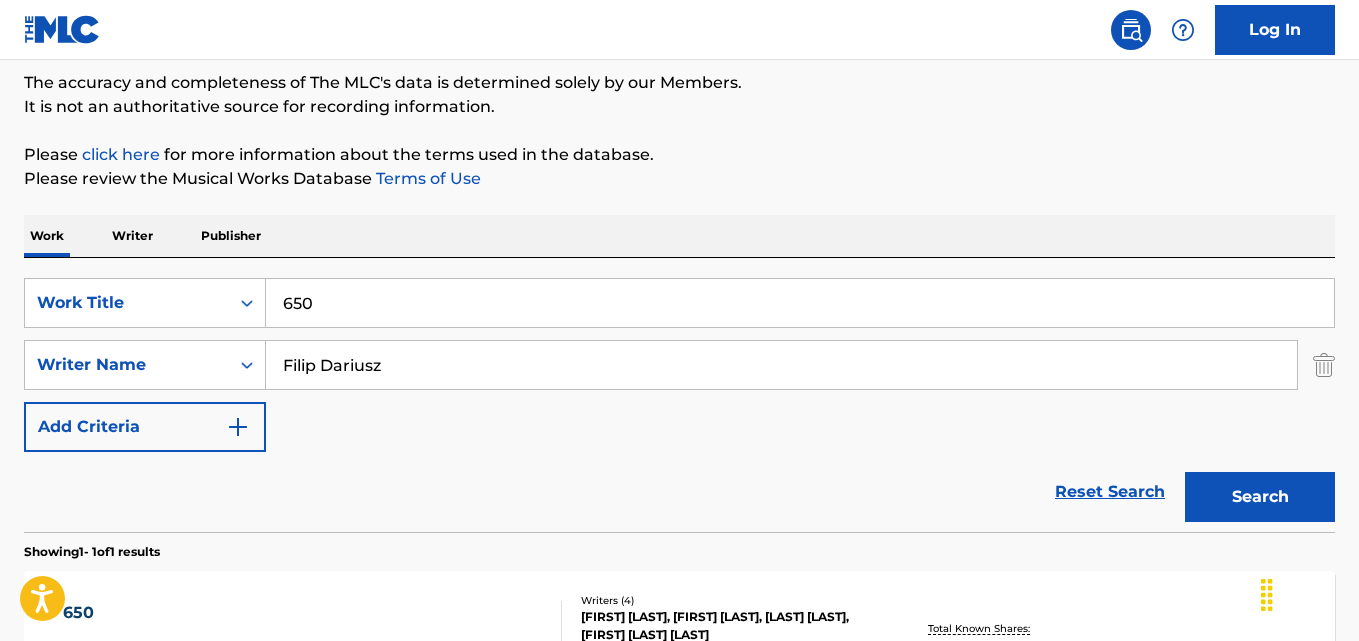 click on "SearchWithCriteriad519f2ae-7c5a-4ec7-9b15-e1d9f64c6dfa Writer Name Filip Dariusz Add Criteria" at bounding box center [679, 365] 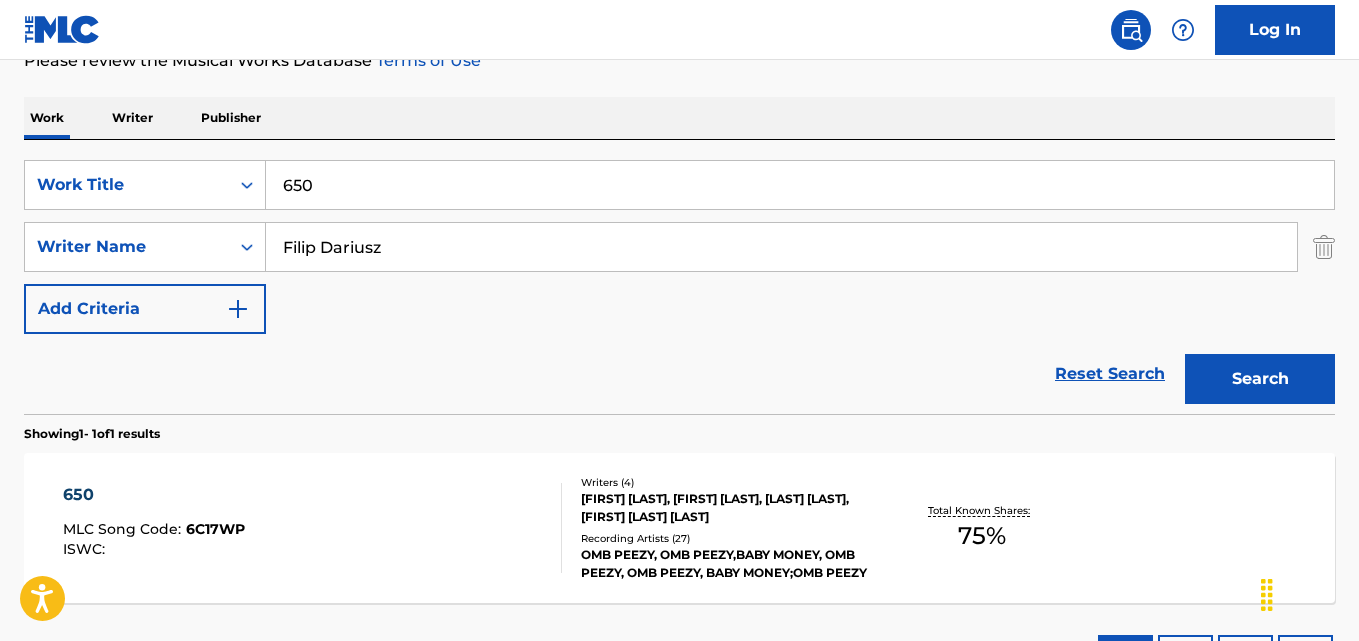 scroll, scrollTop: 333, scrollLeft: 0, axis: vertical 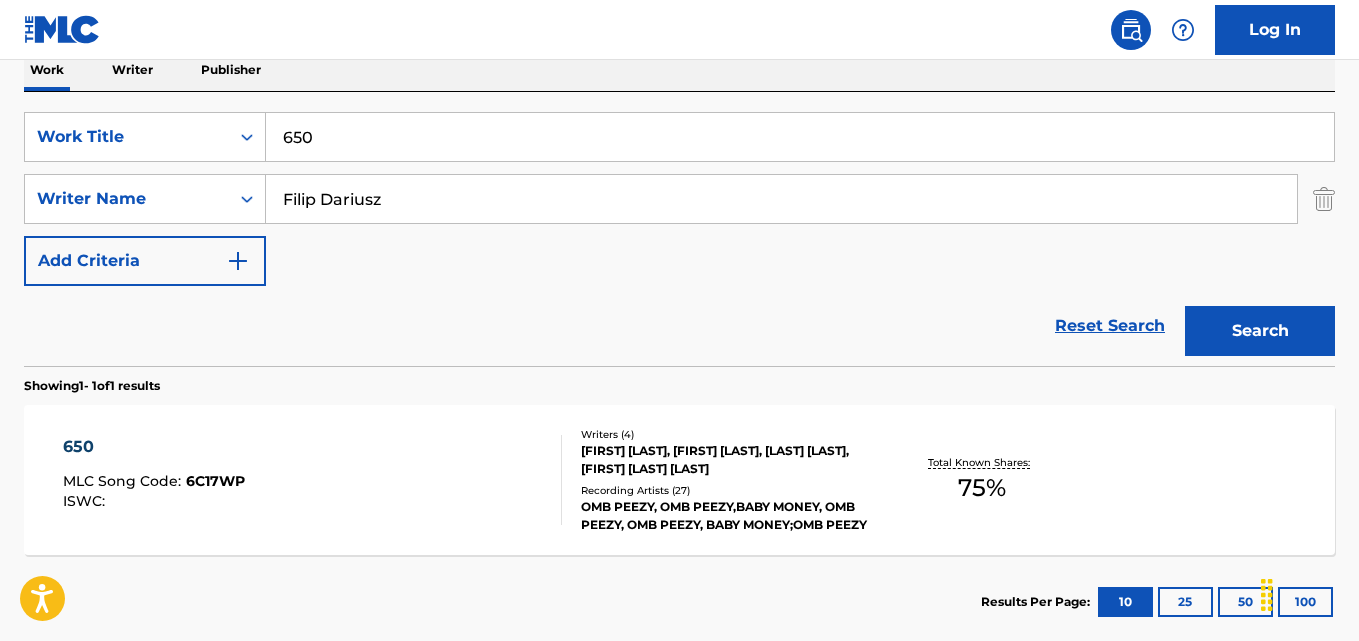click on "Reset Search Search" at bounding box center [679, 326] 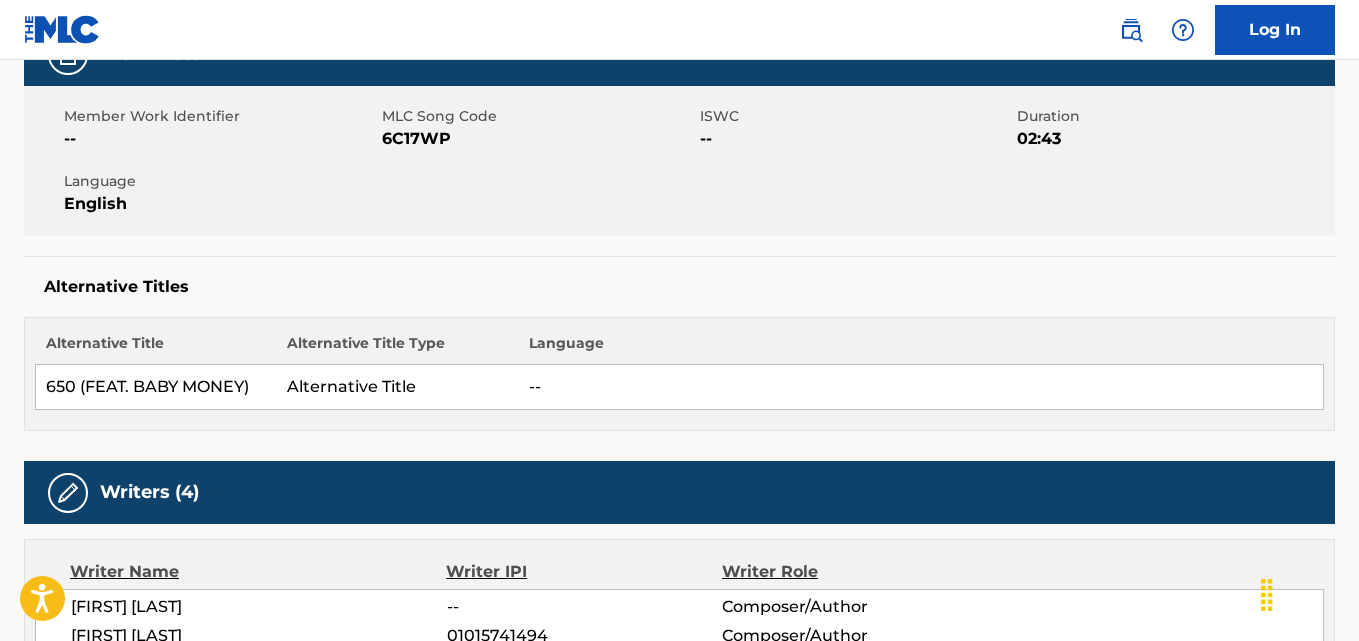 scroll, scrollTop: 0, scrollLeft: 0, axis: both 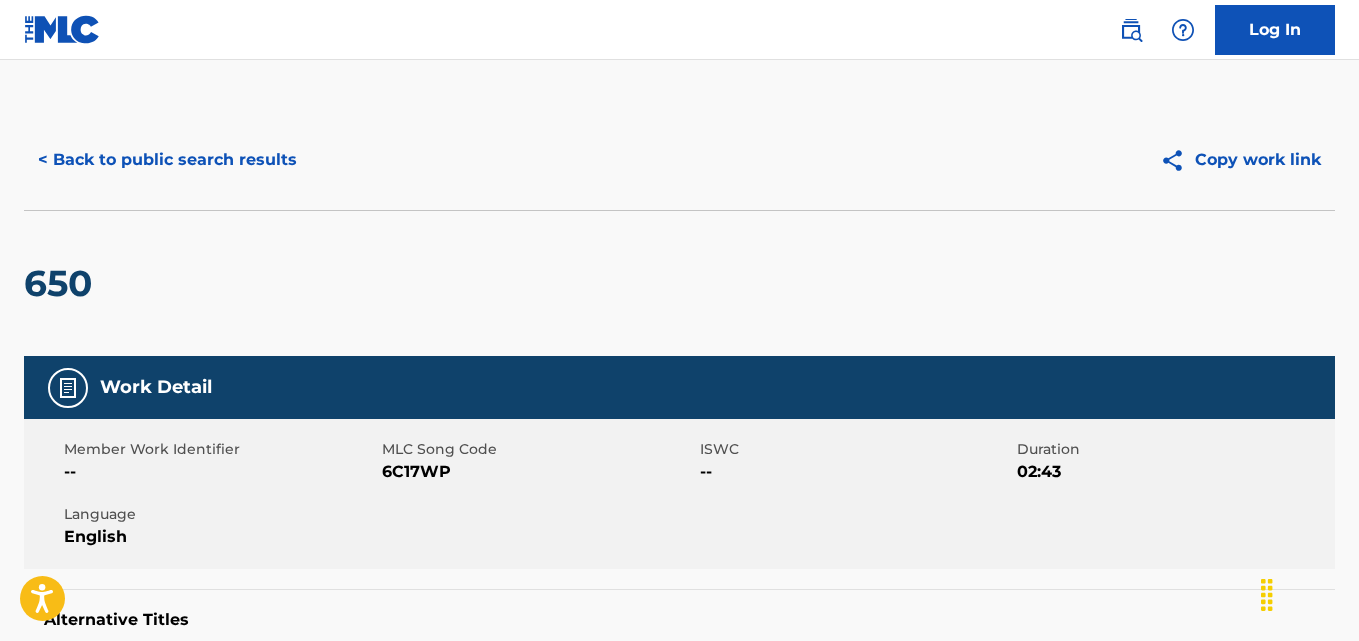 click on "< Back to public search results Copy work link" at bounding box center [679, 160] 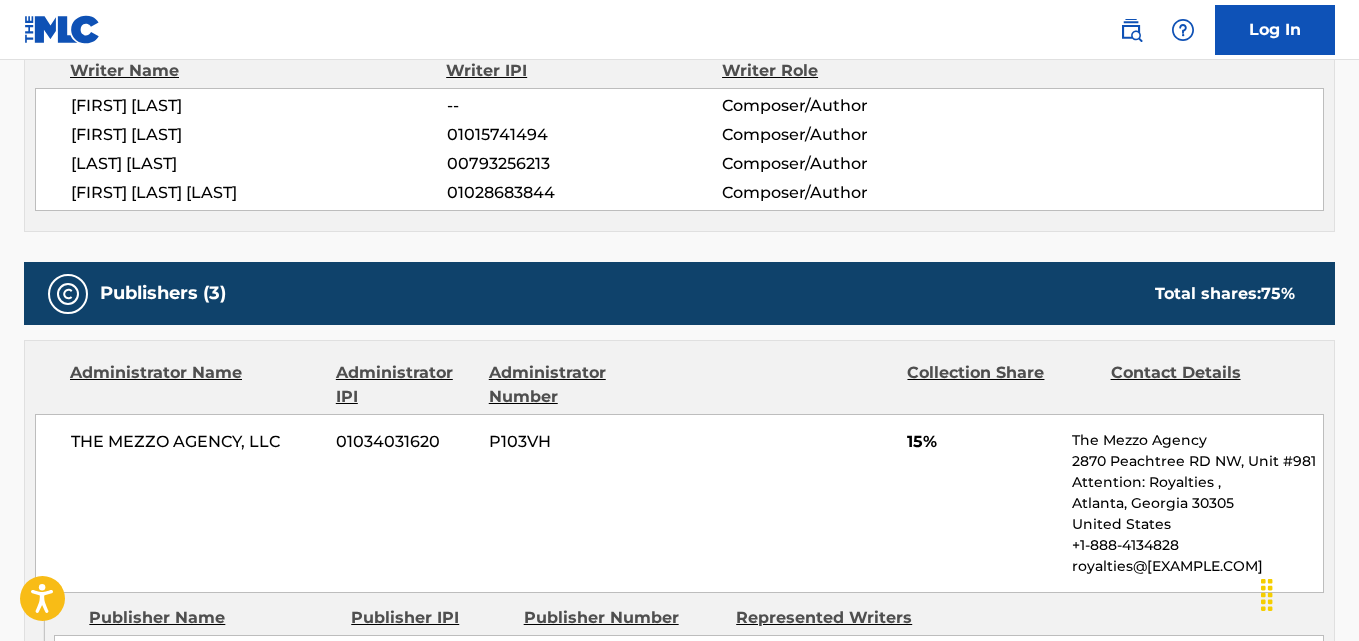 scroll, scrollTop: 1000, scrollLeft: 0, axis: vertical 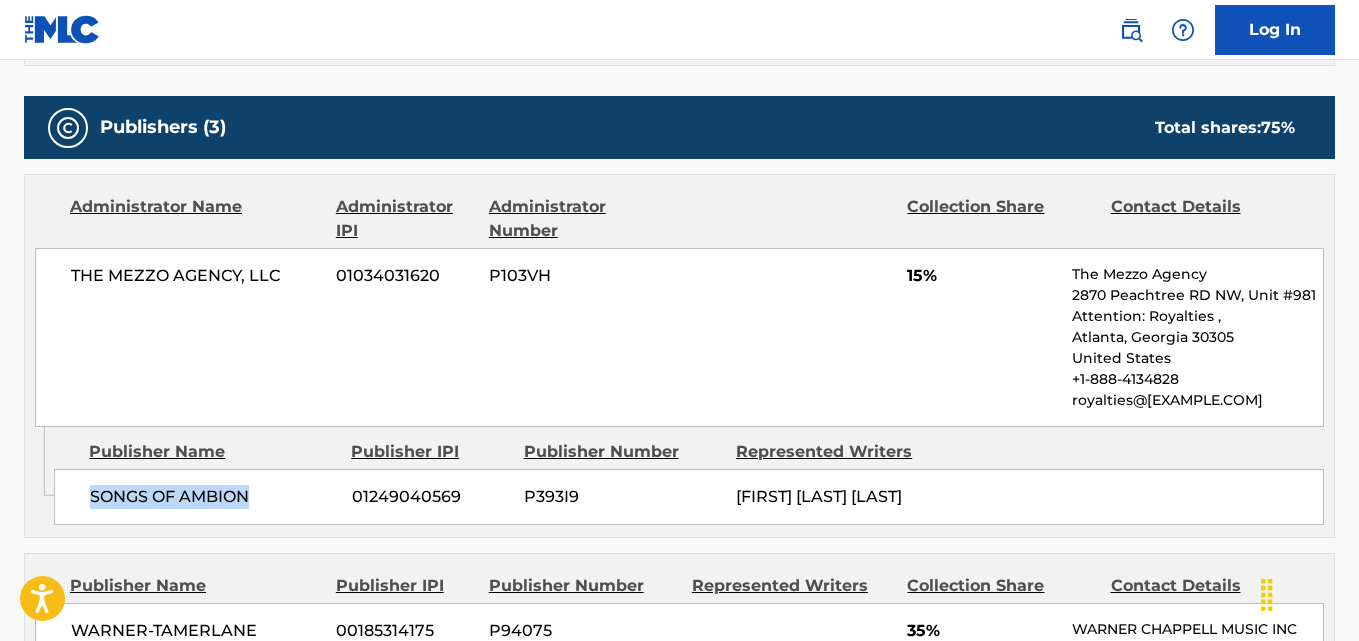 drag, startPoint x: 89, startPoint y: 503, endPoint x: 279, endPoint y: 502, distance: 190.00262 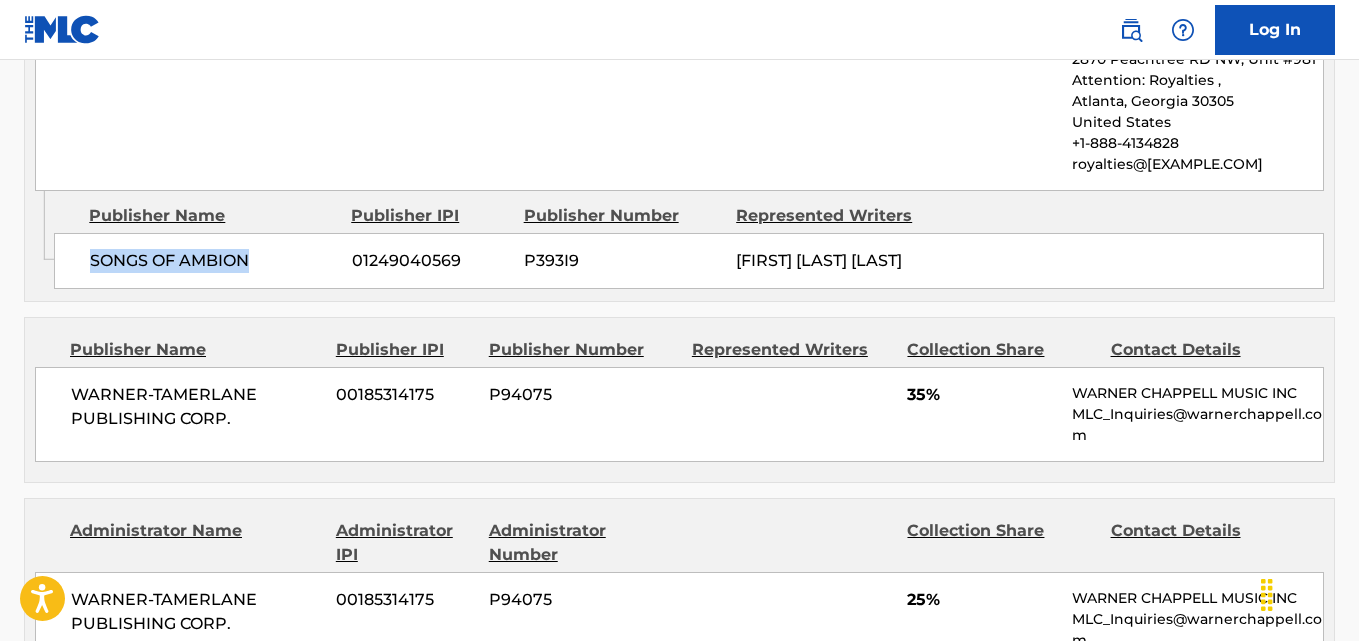 scroll, scrollTop: 1334, scrollLeft: 0, axis: vertical 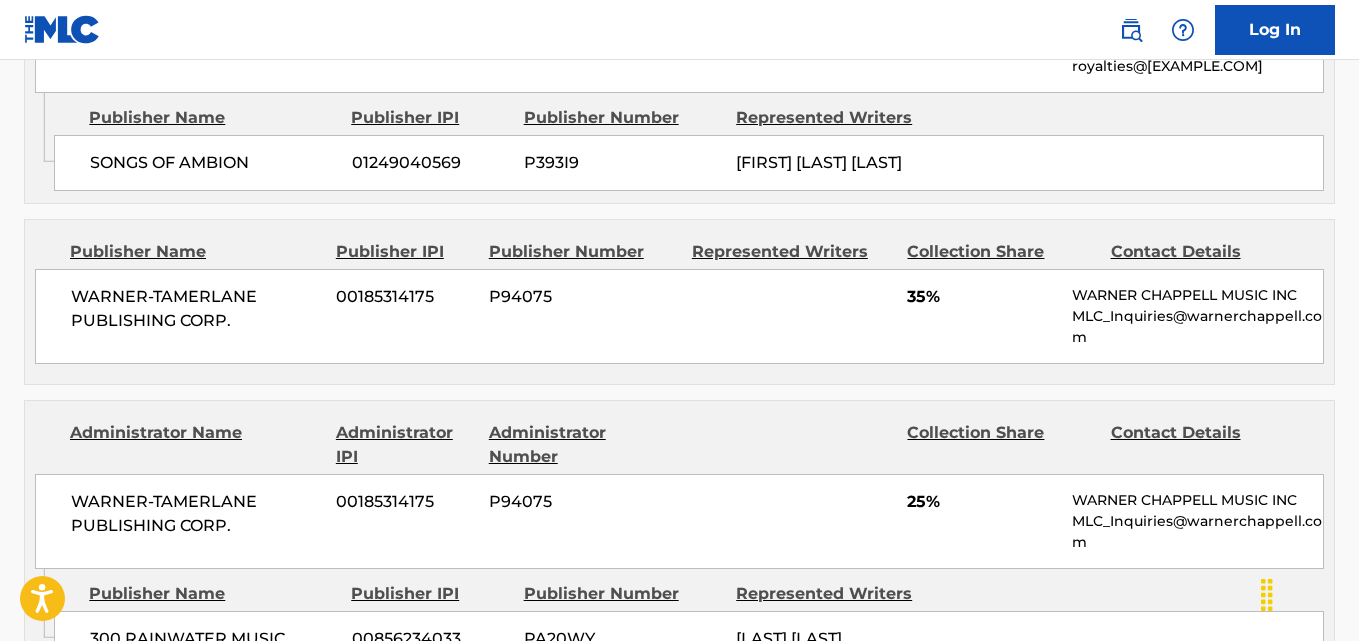 click on "35%" at bounding box center [982, 297] 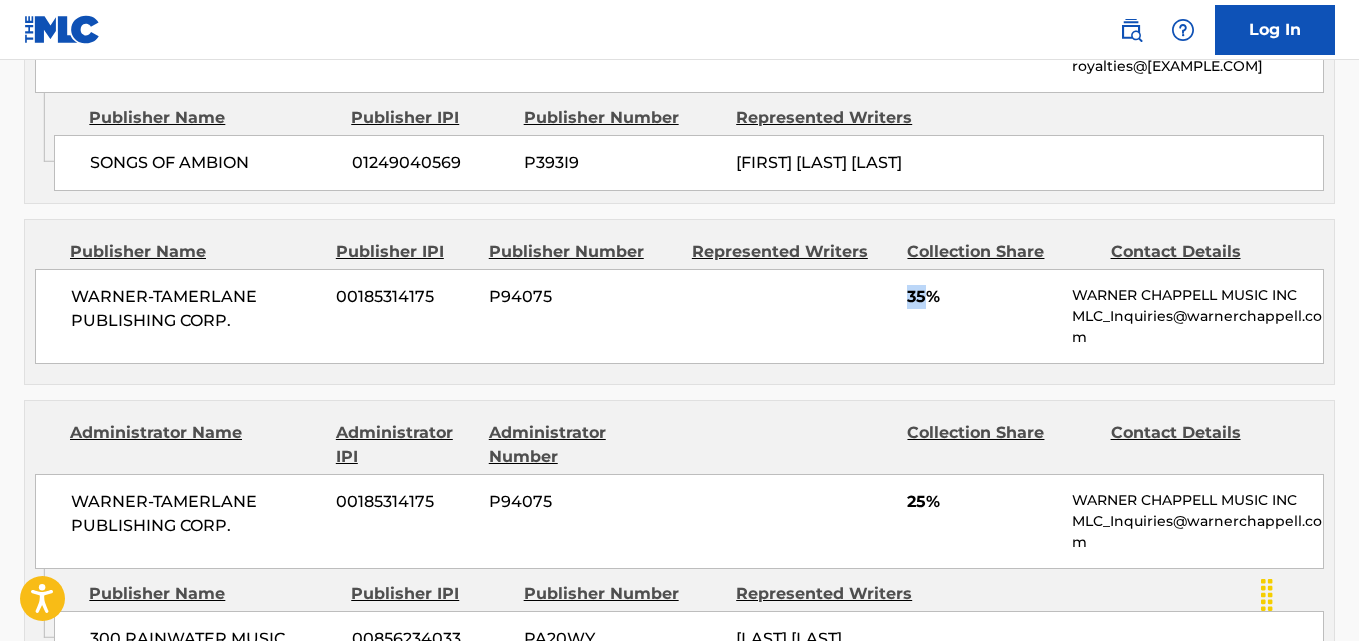 click on "35%" at bounding box center (982, 297) 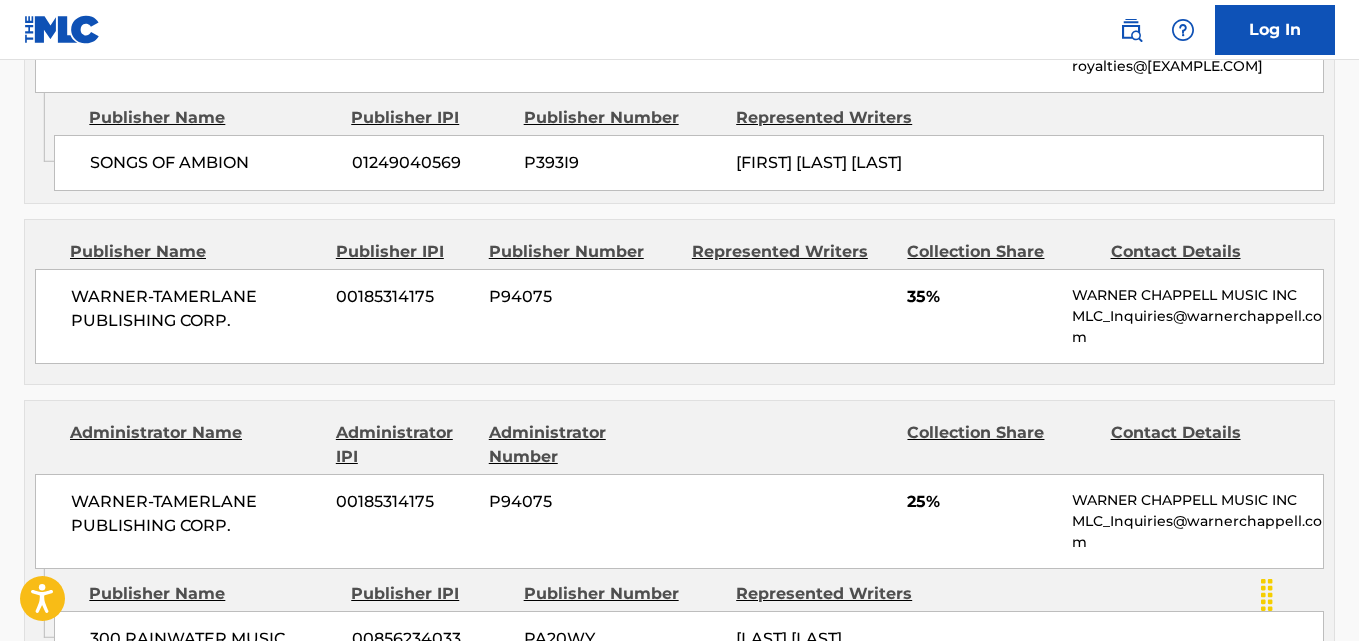 click on "Publisher Name Publisher IPI Publisher Number Represented Writers Collection Share Contact Details WARNER-TAMERLANE PUBLISHING CORP. 00185314175 P94075 35% WARNER CHAPPELL MUSIC INC MLC_Inquiries@warnerchappell.com" at bounding box center [679, 302] 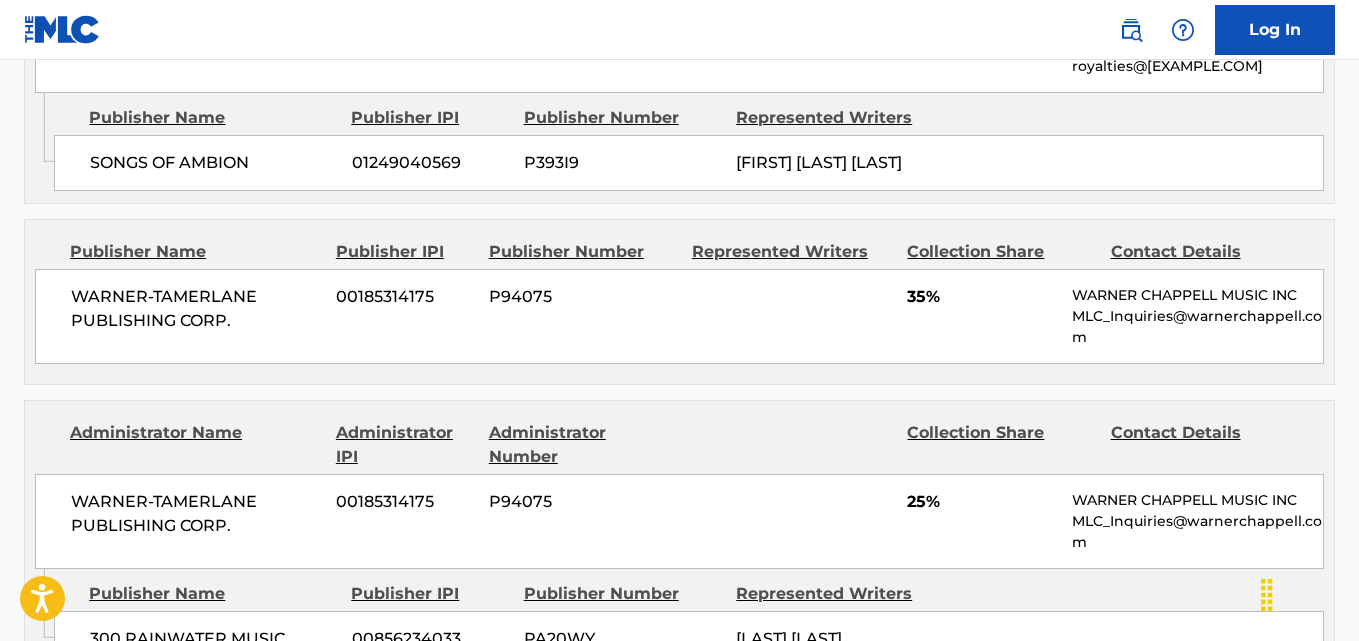 click on "WARNER-TAMERLANE PUBLISHING CORP. 00185314175 P94075 35% WARNER CHAPPELL MUSIC INC MLC_Inquiries@warnerchappell.com" at bounding box center (679, 316) 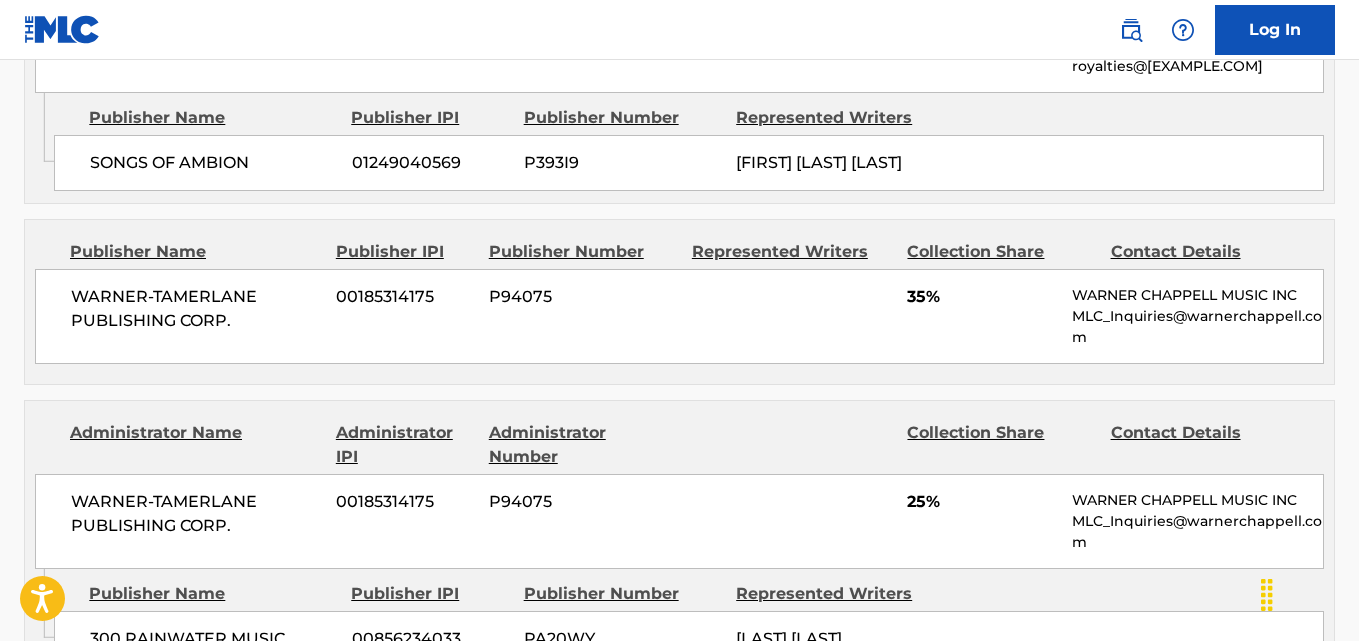 click on "35%" at bounding box center (982, 297) 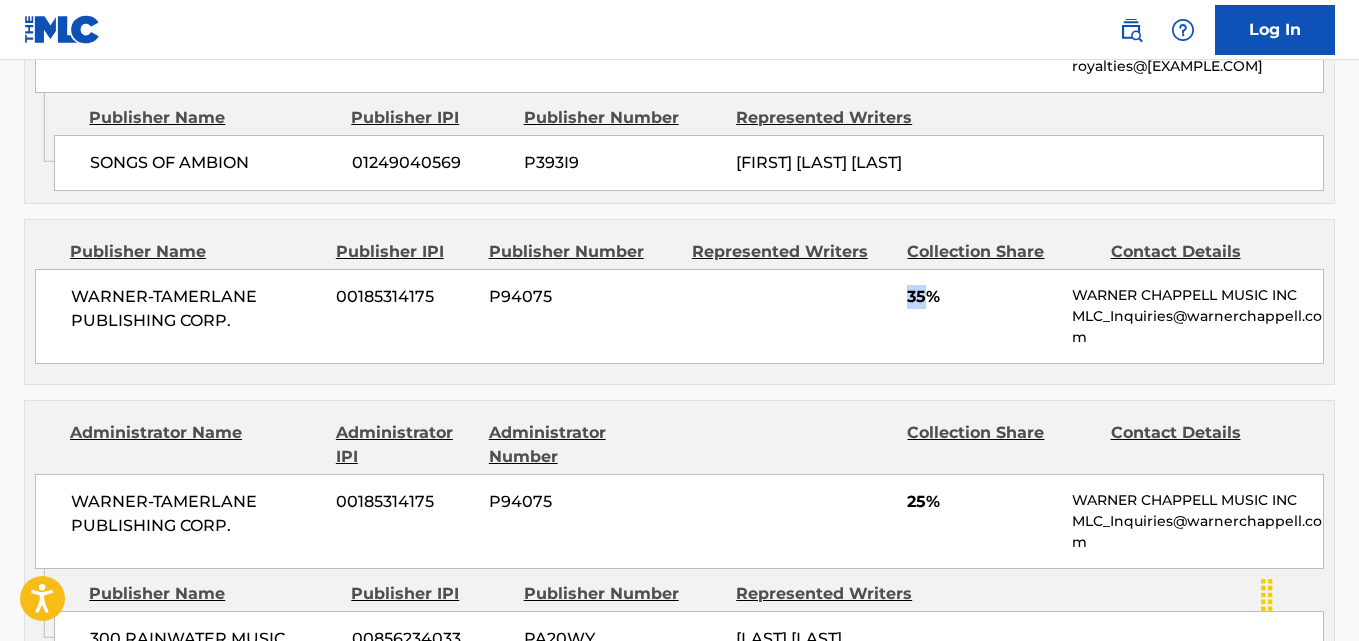 click on "35%" at bounding box center (982, 297) 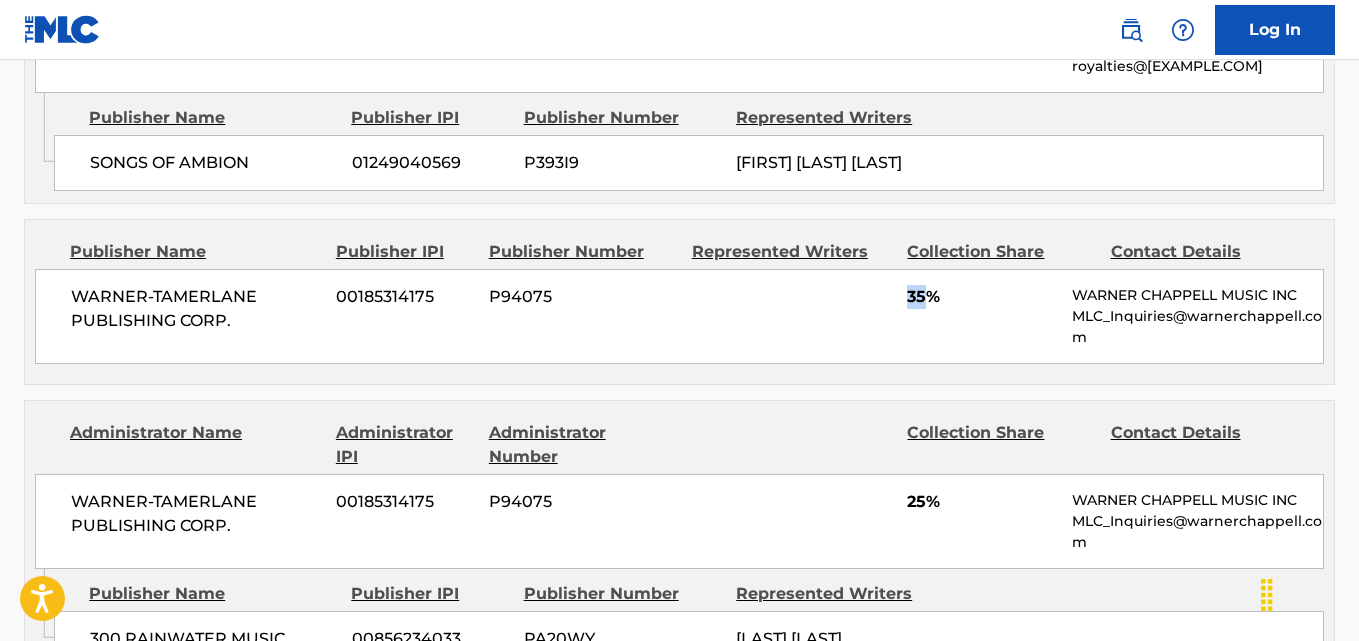 copy on "35" 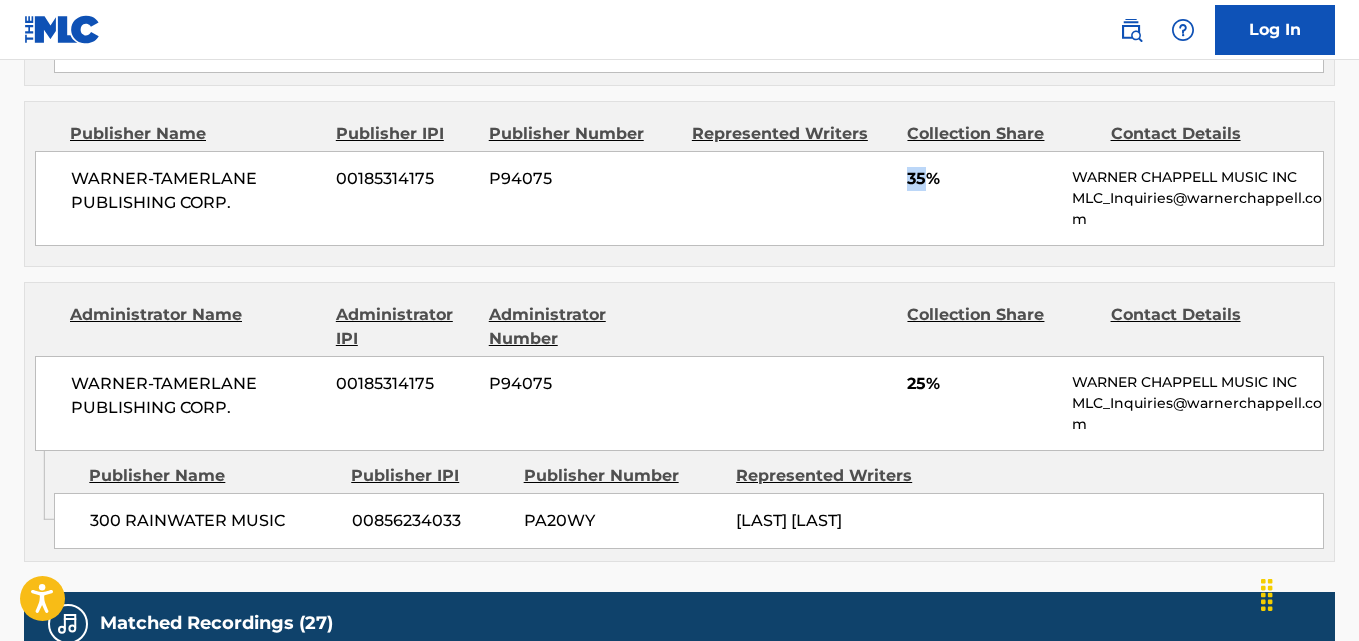 scroll, scrollTop: 1500, scrollLeft: 0, axis: vertical 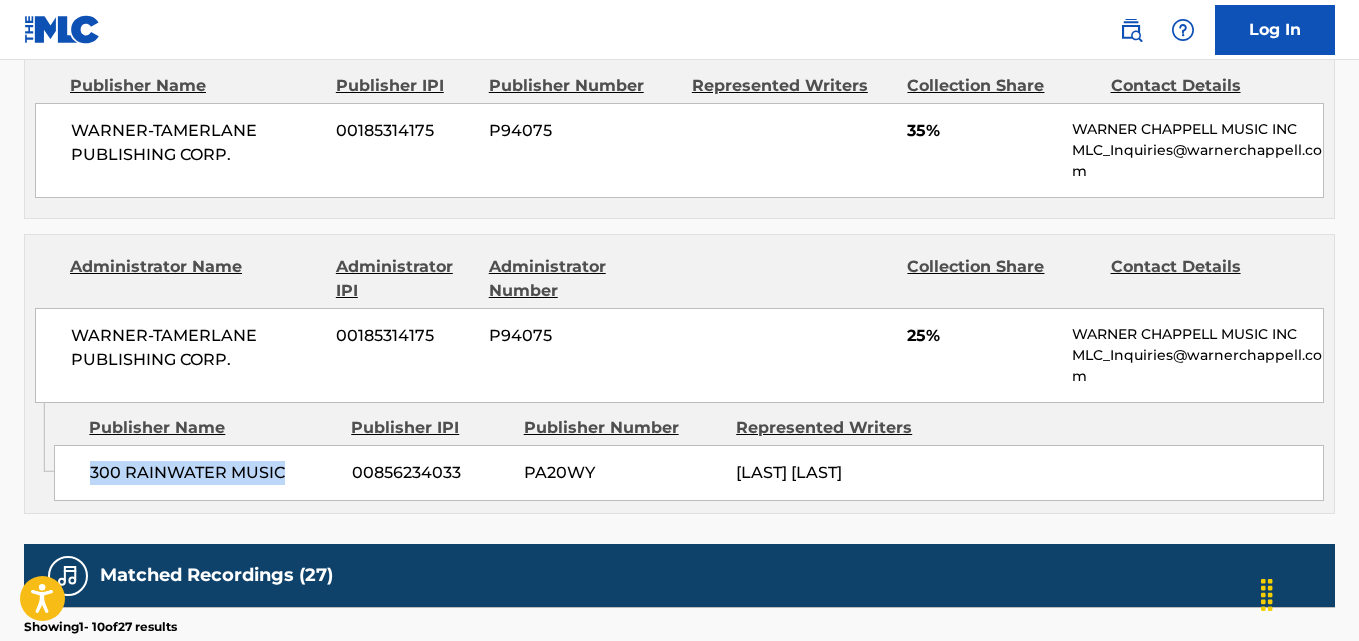 drag, startPoint x: 89, startPoint y: 491, endPoint x: 303, endPoint y: 494, distance: 214.02103 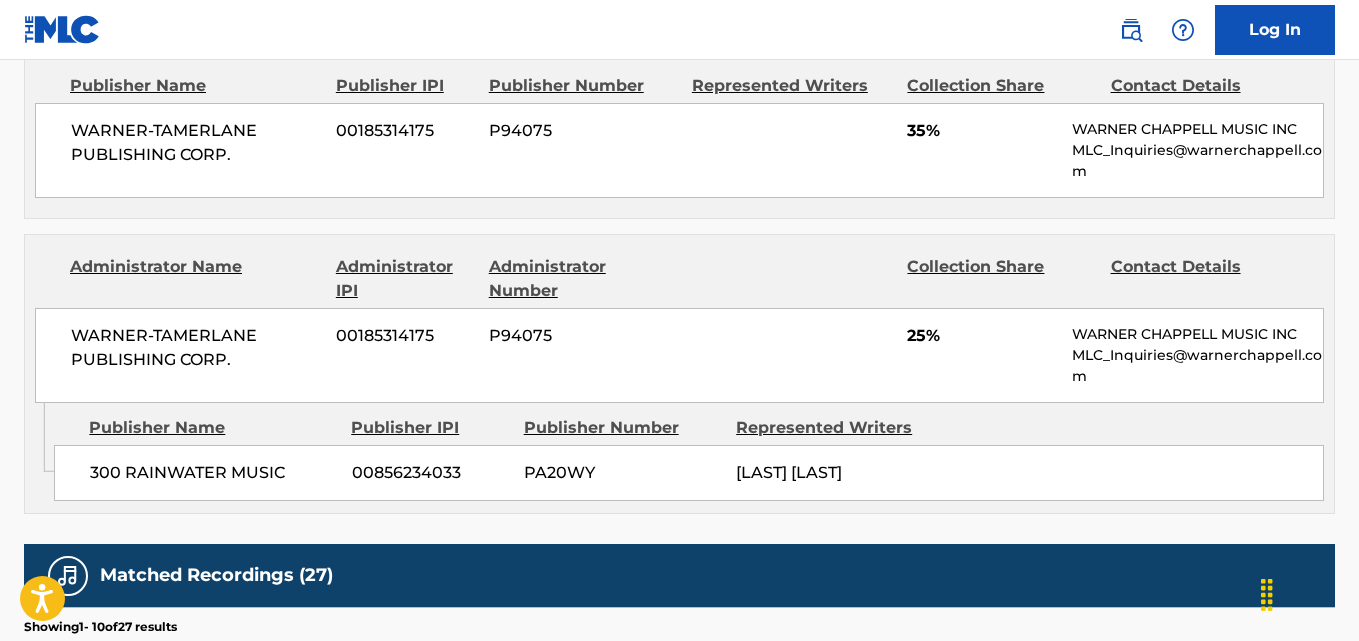 click on "Publisher Name Publisher IPI Publisher Number Represented Writers Collection Share Contact Details WARNER-TAMERLANE PUBLISHING CORP. 00185314175 P94075 35% WARNER CHAPPELL MUSIC INC MLC_Inquiries@warnerchappell.com" at bounding box center [679, 136] 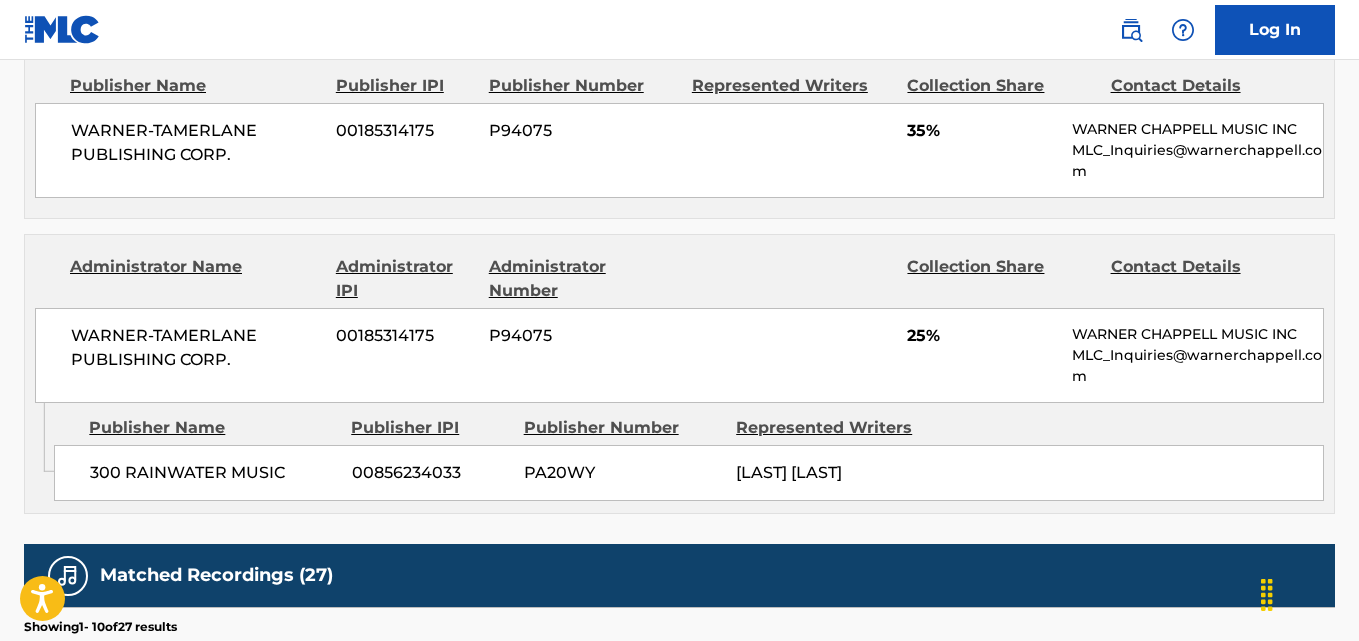 click on "Publisher Name Publisher IPI Publisher Number Represented Writers Collection Share Contact Details WARNER-TAMERLANE PUBLISHING CORP. 00185314175 P94075 35% WARNER CHAPPELL MUSIC INC MLC_Inquiries@warnerchappell.com" at bounding box center [679, 136] 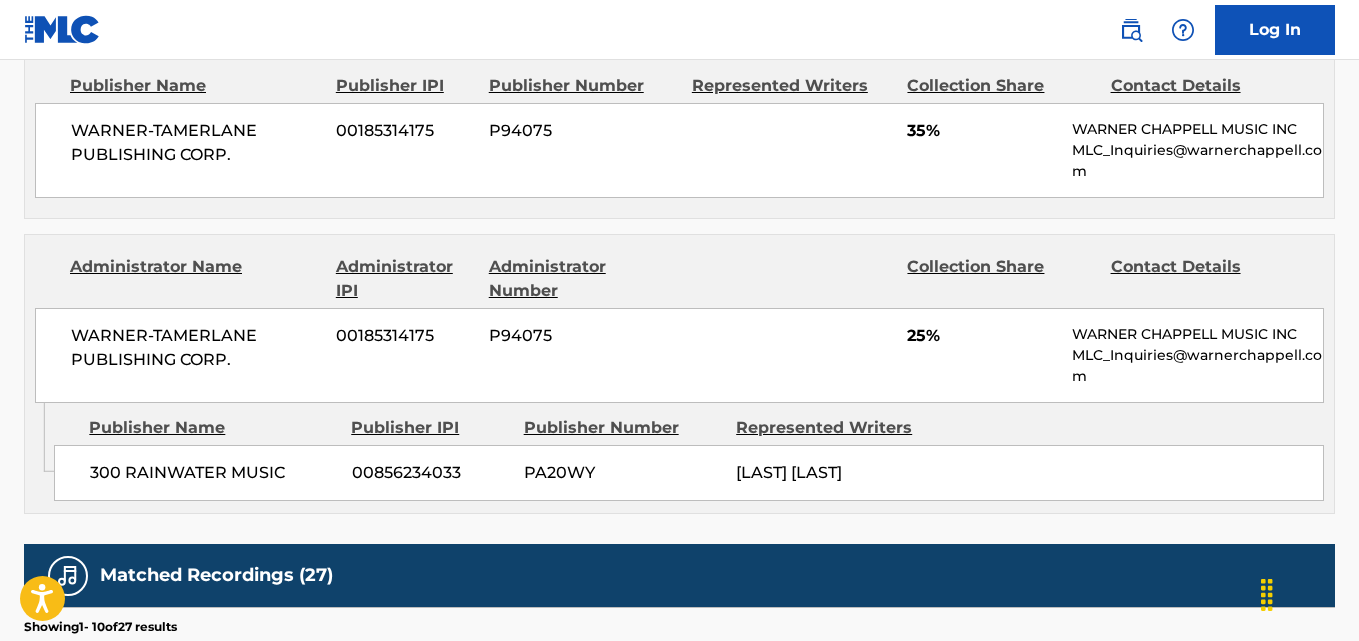 click on "Publishers   (3) Total shares:  75 % Administrator Name Administrator IPI Administrator Number Collection Share Contact Details THE MEZZO AGENCY, LLC 01034031620 P103VH 15% The Mezzo  Agency 2870 Peachtree RD NW, Unit #981 Attention: Royalties ,  Atlanta, Georgia 30305 United States +1-888-4134828 royalties@[EXAMPLE.COM] Admin Original Publisher Connecting Line Publisher Name Publisher IPI Publisher Number Represented Writers SONGS OF AMBION 01249040569 P393I9 [FIRST] [LAST] [LAST] Publisher Name Publisher IPI Publisher Number Represented Writers Collection Share Contact Details WARNER-TAMERLANE PUBLISHING CORP. 00185314175 P94075 35% WARNER CHAPPELL MUSIC INC MLC_Inquiries@warnerchappell.com Administrator Name Administrator IPI Administrator Number Collection Share Contact Details WARNER-TAMERLANE PUBLISHING CORP. 00185314175 P94075 25% WARNER CHAPPELL MUSIC INC MLC_Inquiries@warnerchappell.com Admin Original Publisher Connecting Line Publisher Name Publisher IPI Publisher Number Represented Writers 75" at bounding box center [679, 55] 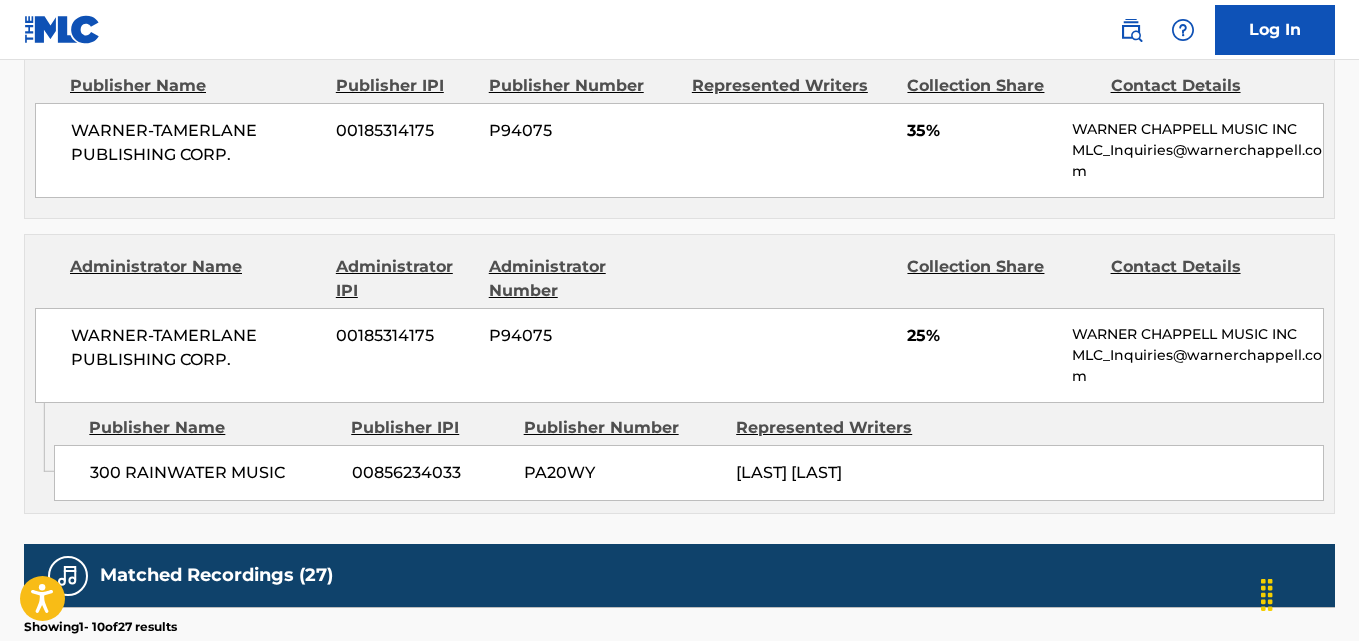 click on "25%" at bounding box center [982, 336] 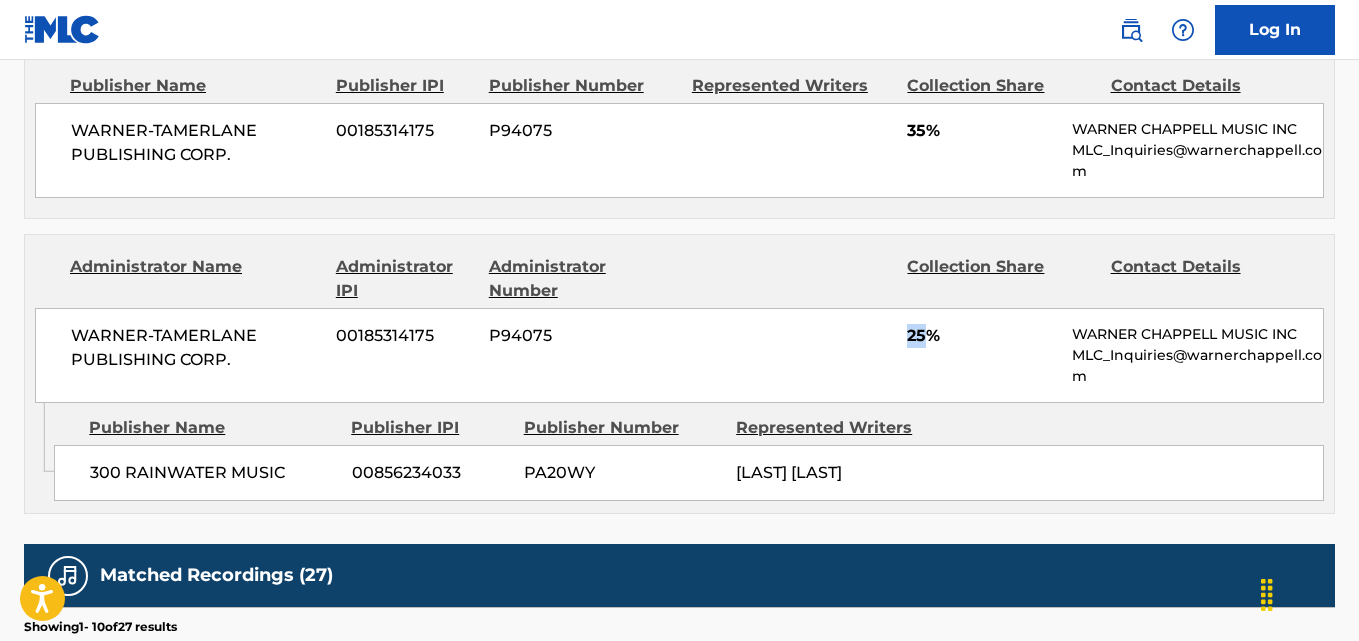 click on "25%" at bounding box center [982, 336] 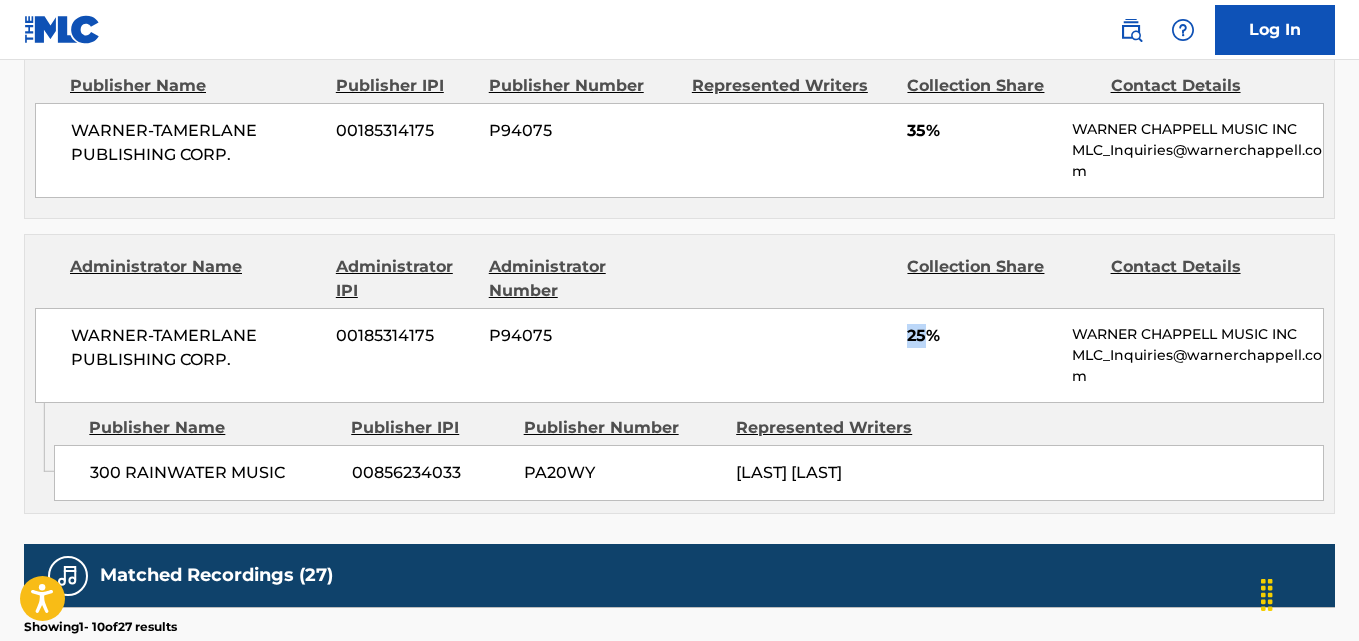 click on "WARNER-TAMERLANE PUBLISHING CORP. 00185314175 P94075 25% WARNER CHAPPELL MUSIC INC MLC_Inquiries@warnerchappell.com" at bounding box center [679, 355] 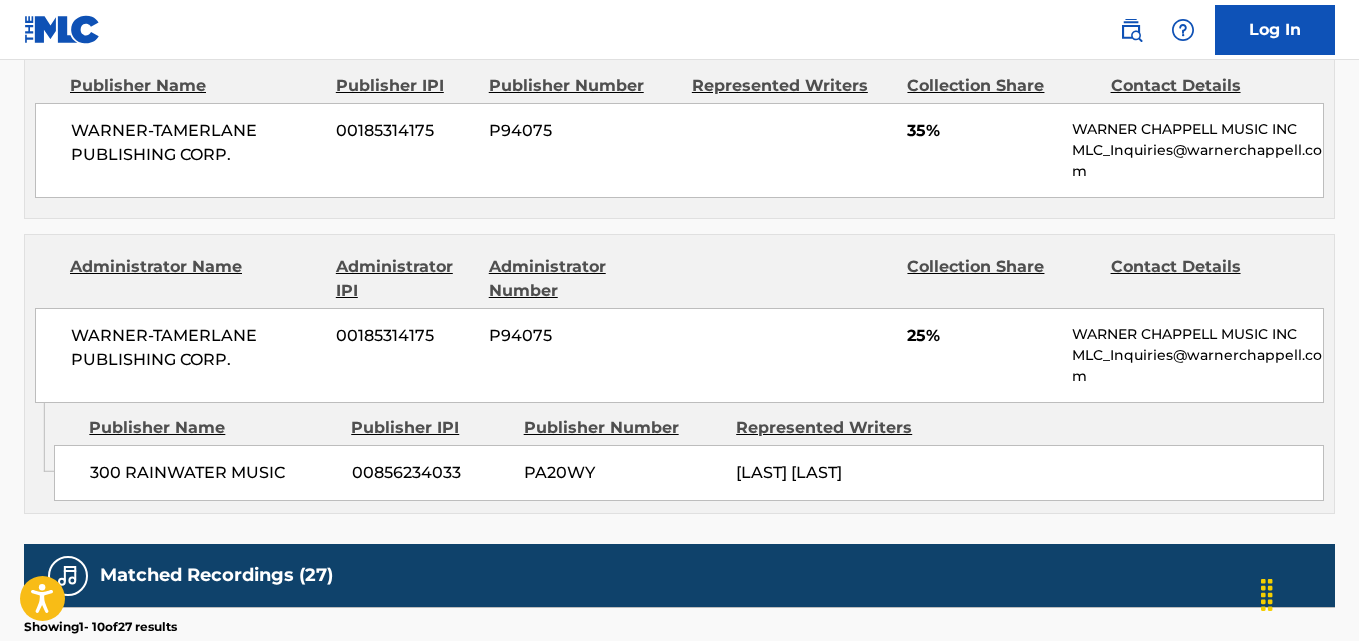 click on "WARNER-TAMERLANE PUBLISHING CORP. 00185314175 P94075 25% WARNER CHAPPELL MUSIC INC MLC_Inquiries@warnerchappell.com" at bounding box center [679, 355] 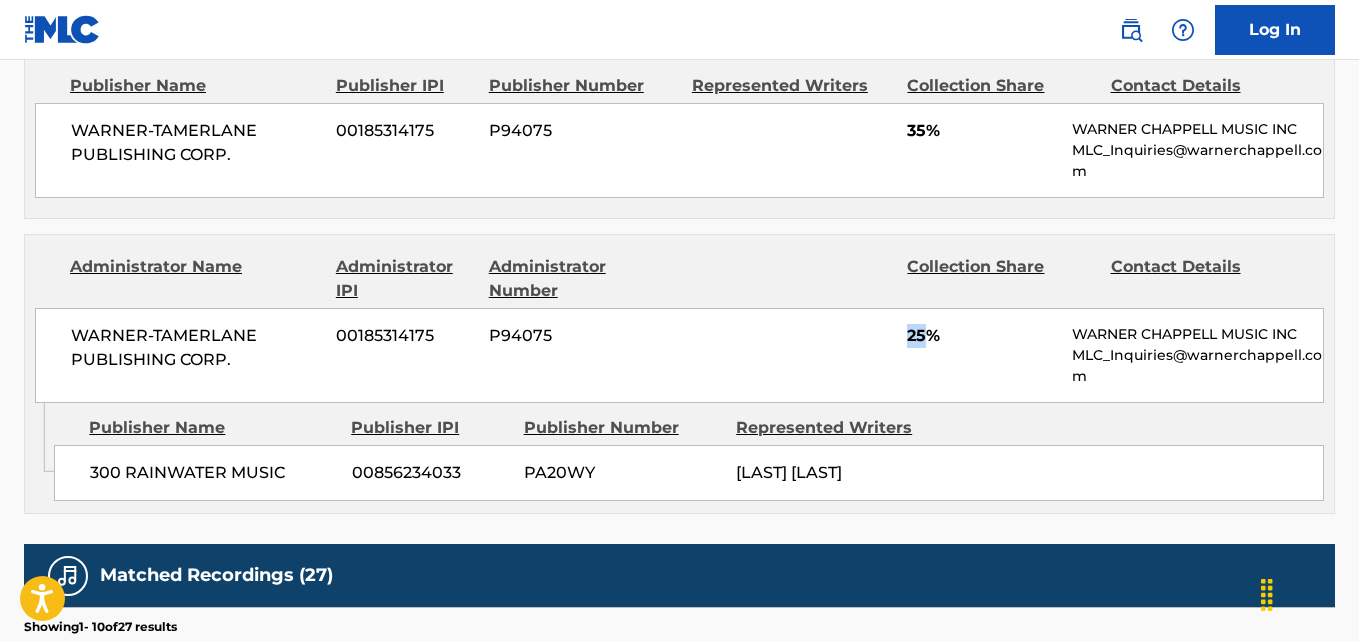 click on "25%" at bounding box center (982, 336) 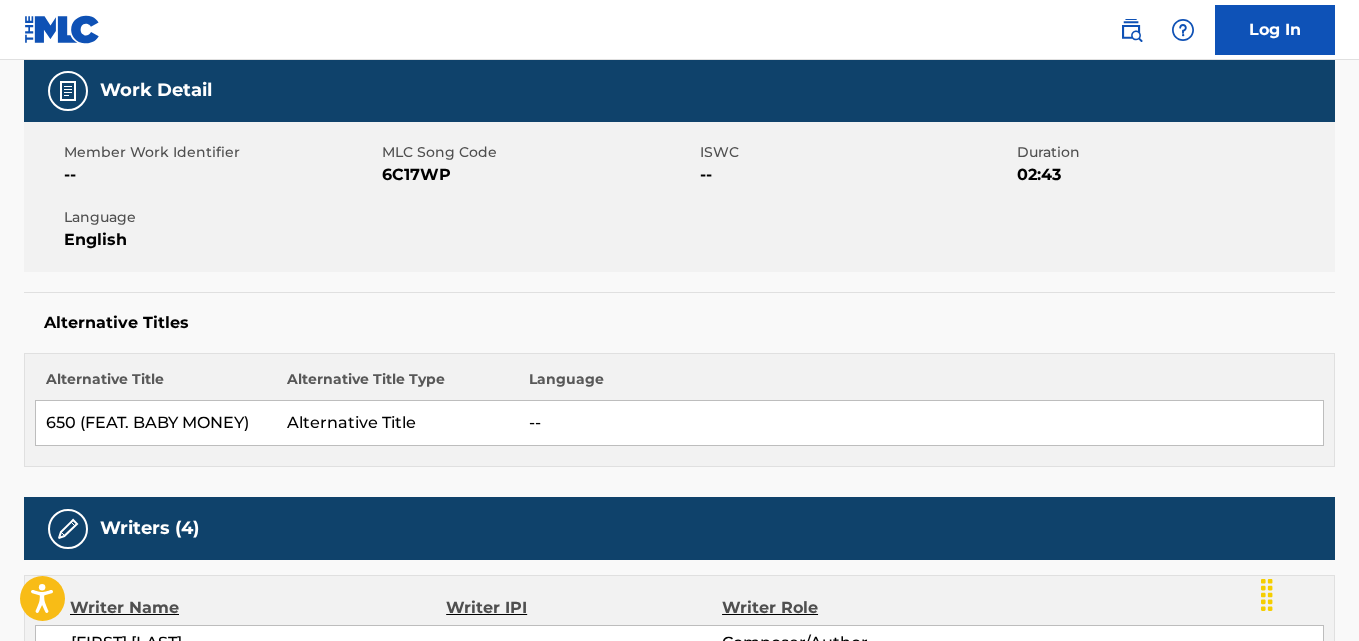scroll, scrollTop: 0, scrollLeft: 0, axis: both 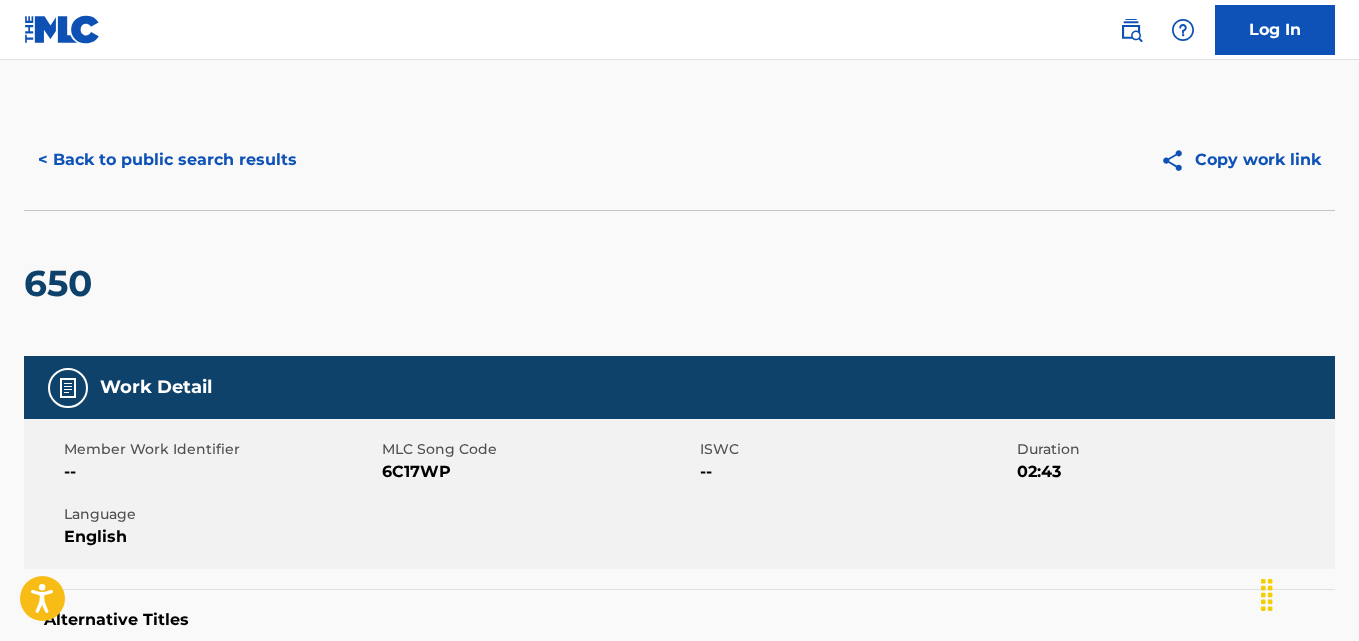 click on "< Back to public search results" at bounding box center [167, 160] 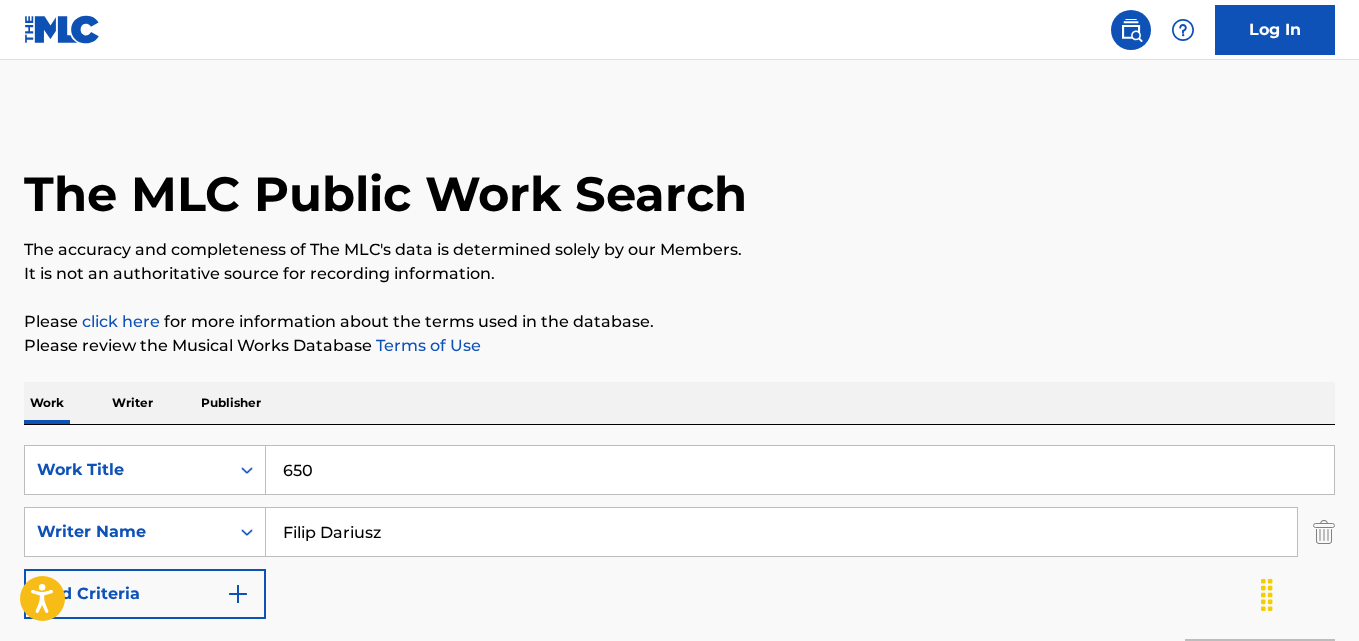 scroll, scrollTop: 333, scrollLeft: 0, axis: vertical 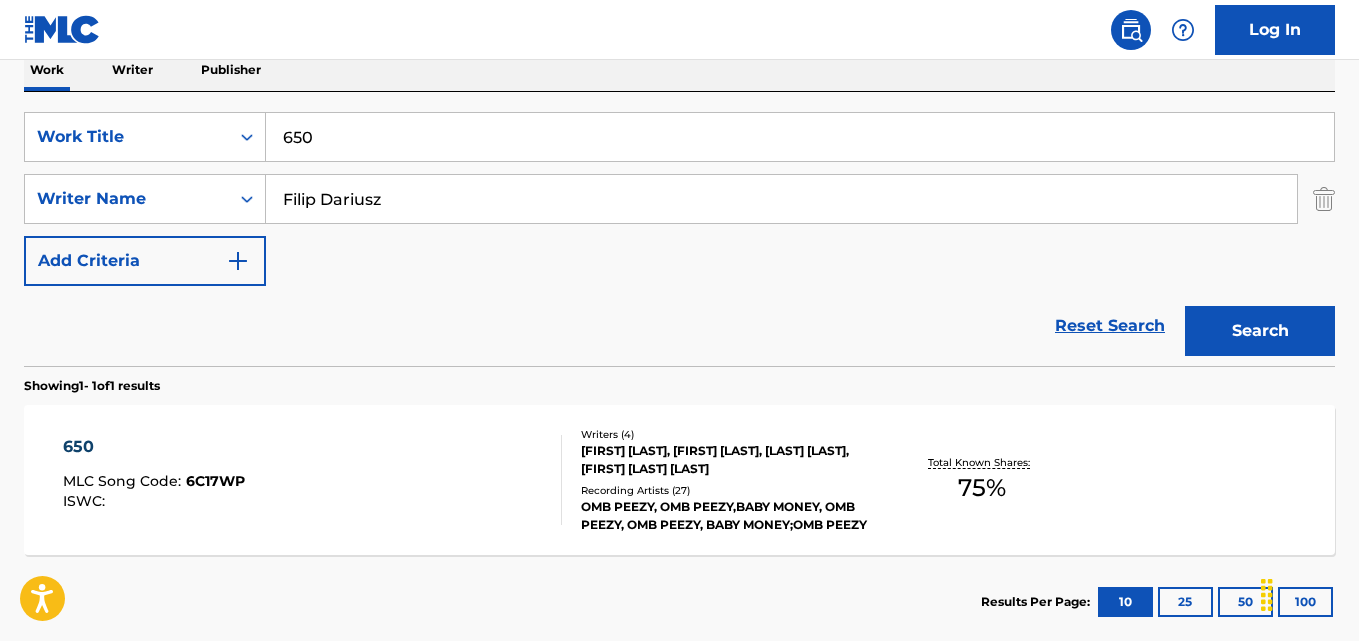 click on "MLC Song Code :" at bounding box center [124, 481] 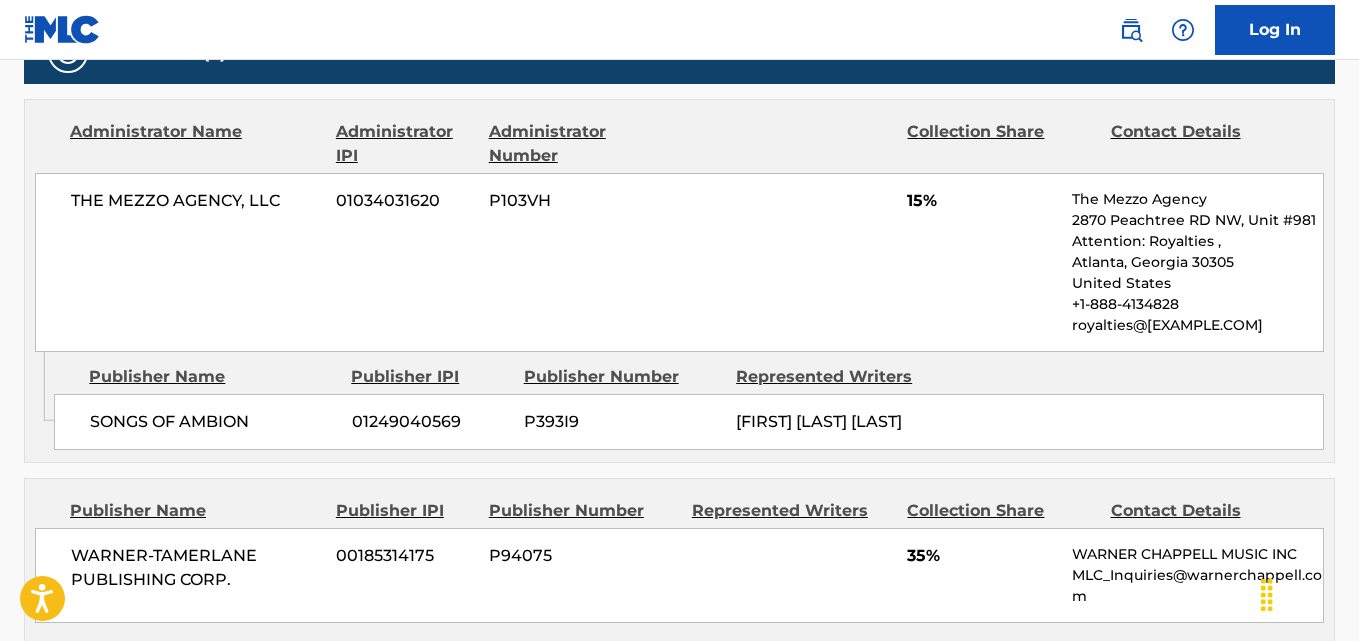 scroll, scrollTop: 1123, scrollLeft: 0, axis: vertical 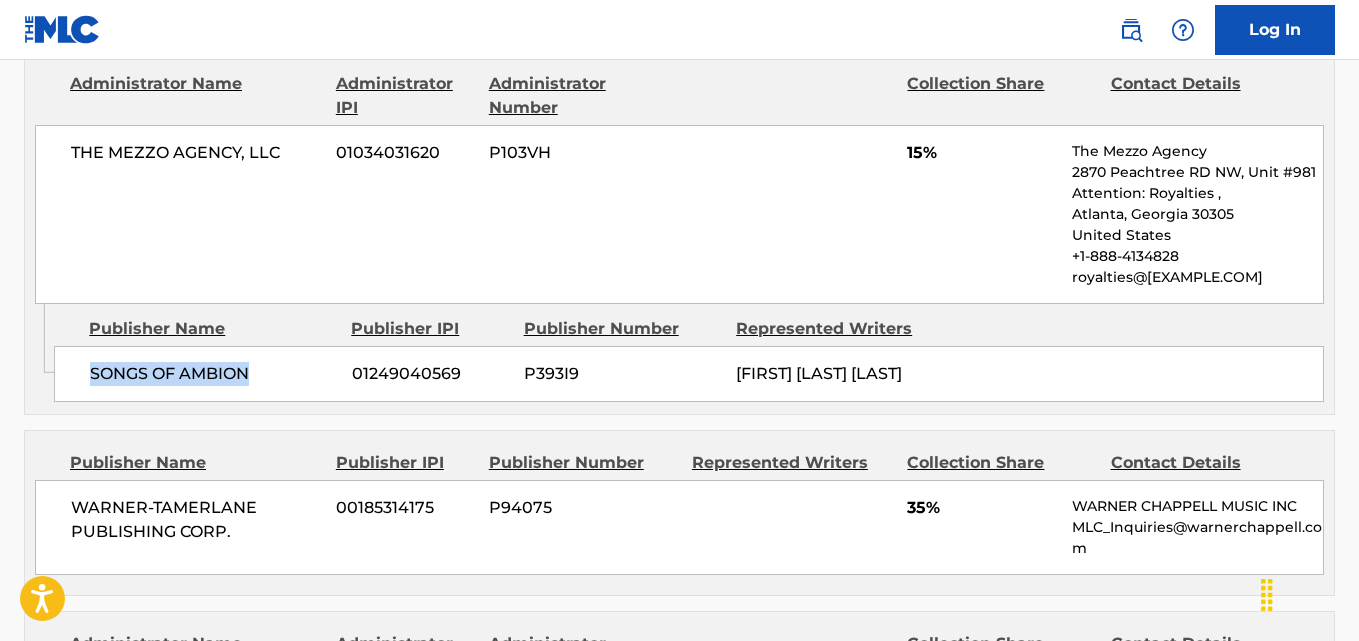 drag, startPoint x: 93, startPoint y: 372, endPoint x: 274, endPoint y: 372, distance: 181 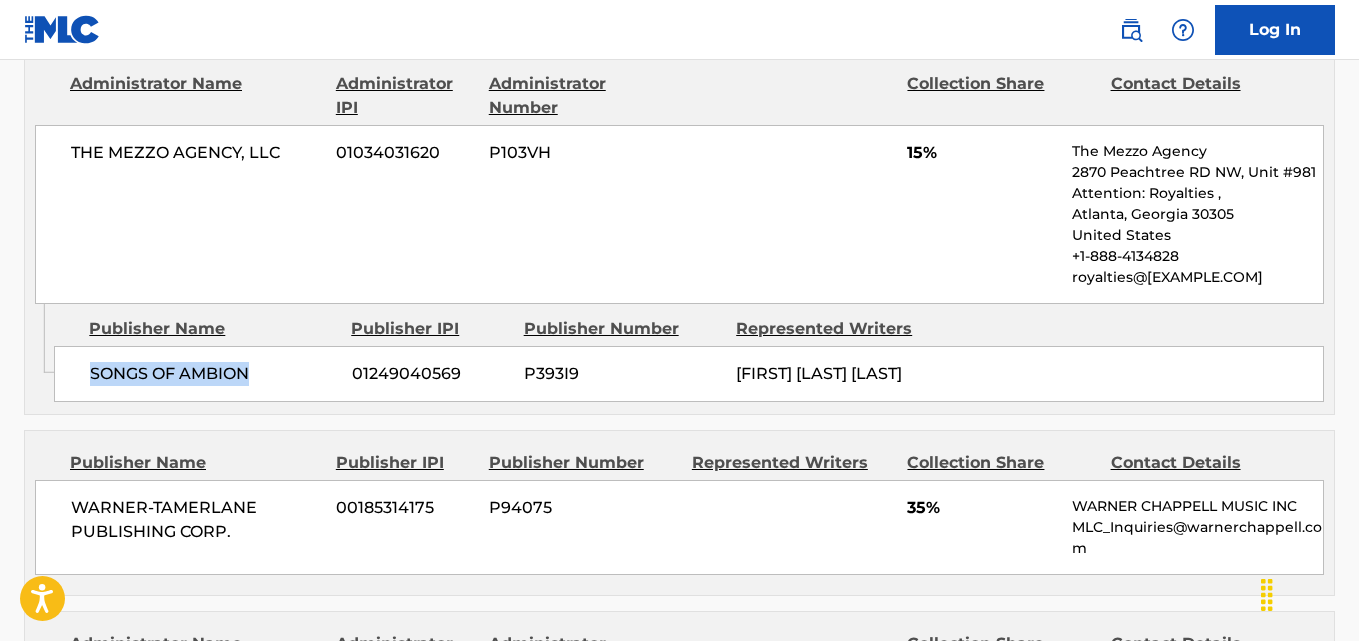 click on "SONGS OF AMBION 01249040569 P393I9 [FIRST] [LAST] [LAST]" at bounding box center (689, 374) 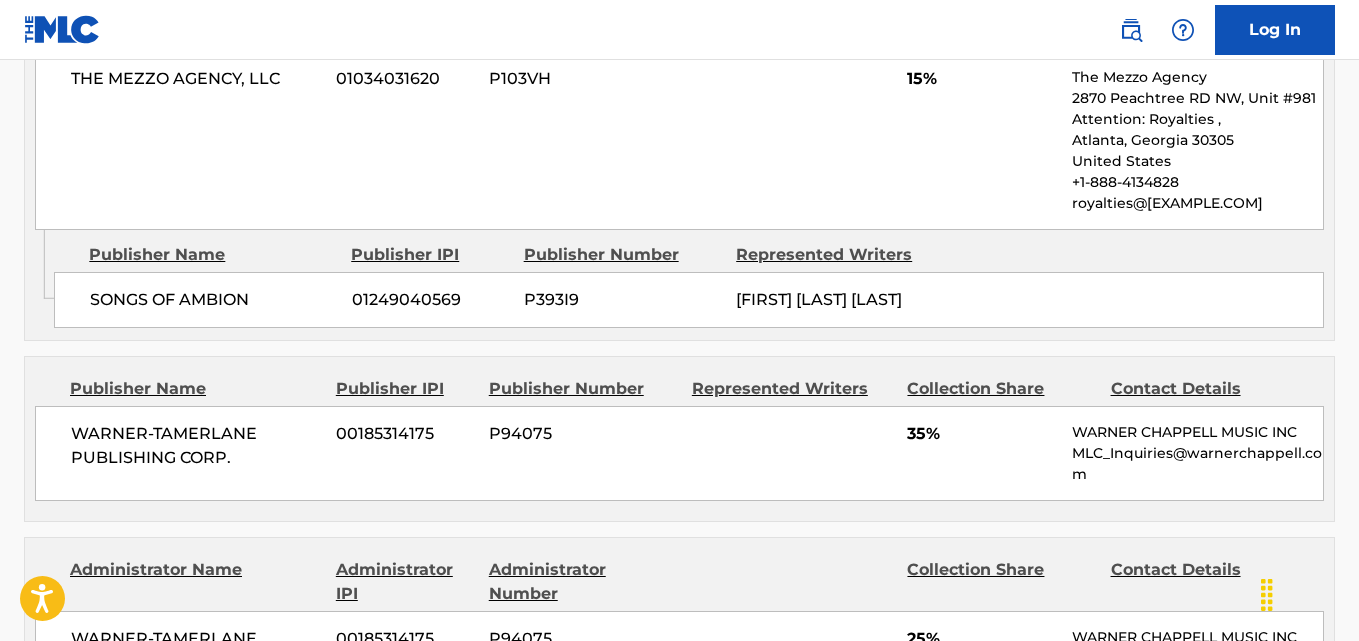 scroll, scrollTop: 1030, scrollLeft: 0, axis: vertical 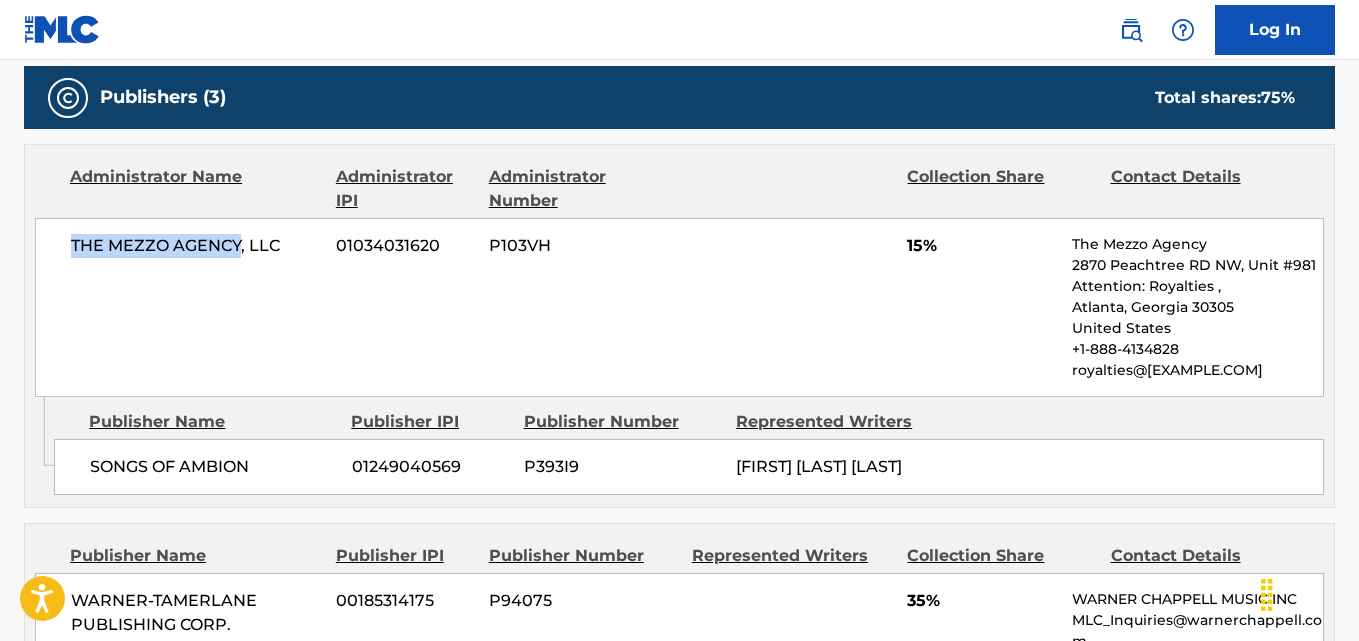 drag, startPoint x: 75, startPoint y: 253, endPoint x: 239, endPoint y: 252, distance: 164.00305 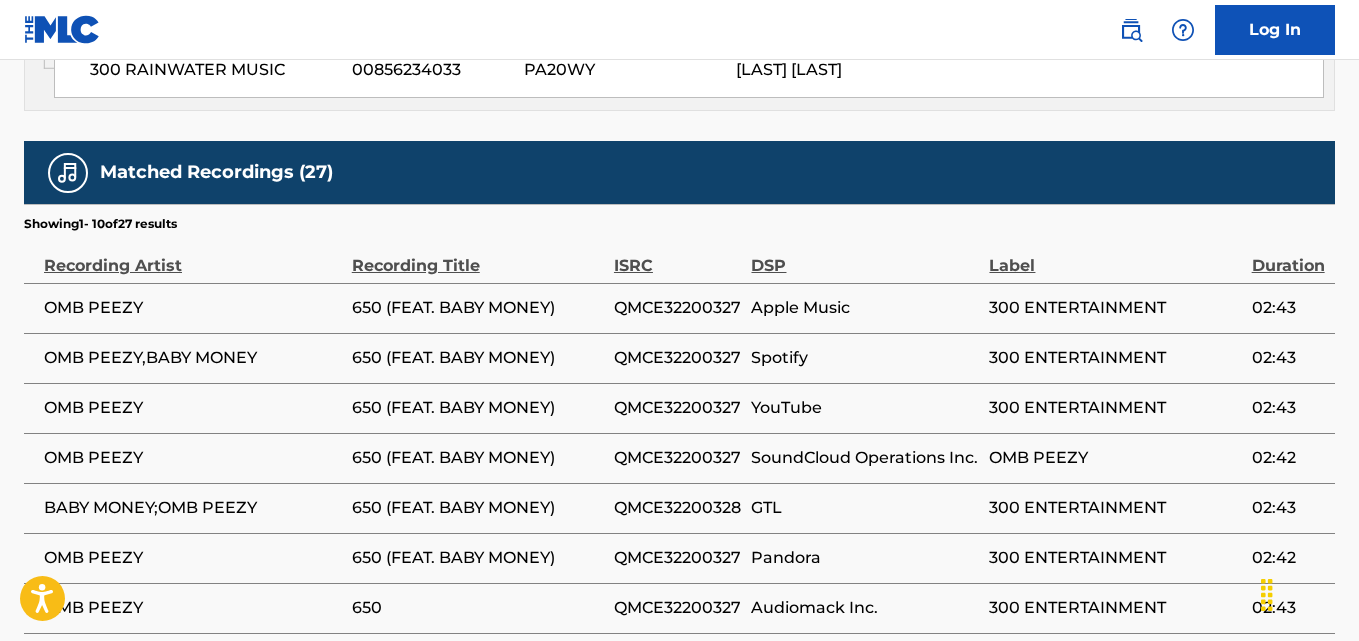 scroll, scrollTop: 1932, scrollLeft: 0, axis: vertical 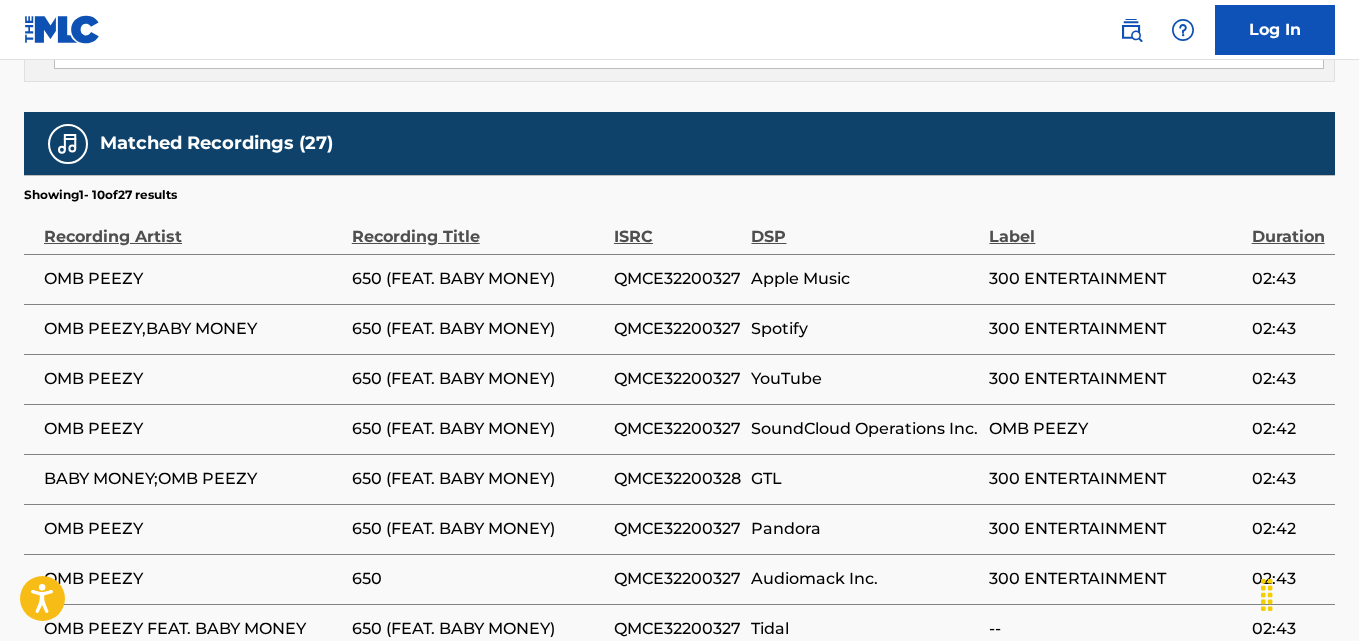 click on "DSP" at bounding box center (865, 226) 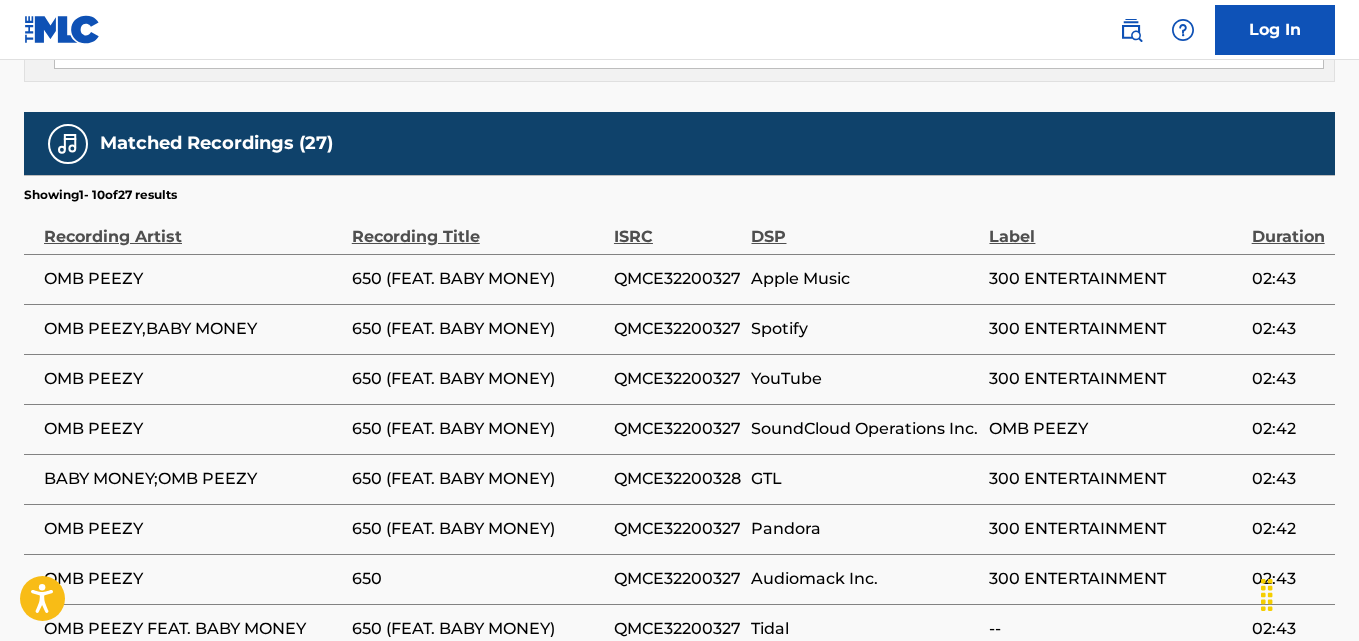 click on "DSP" at bounding box center [865, 226] 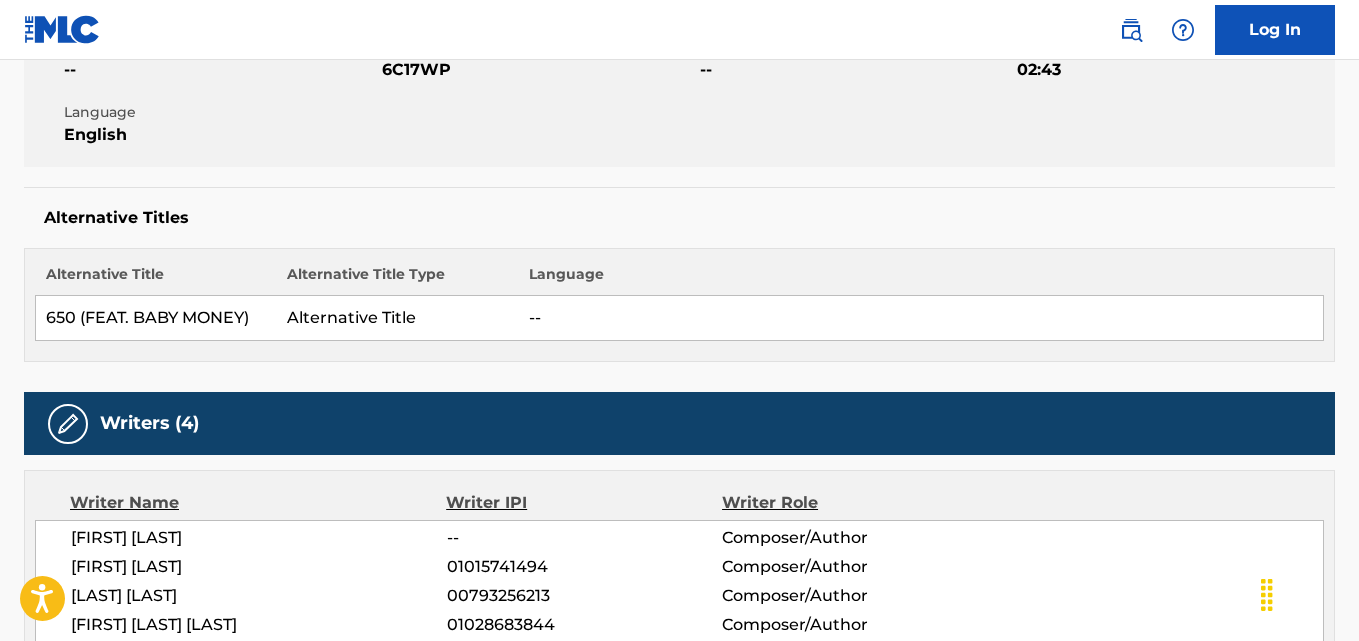 scroll, scrollTop: 500, scrollLeft: 0, axis: vertical 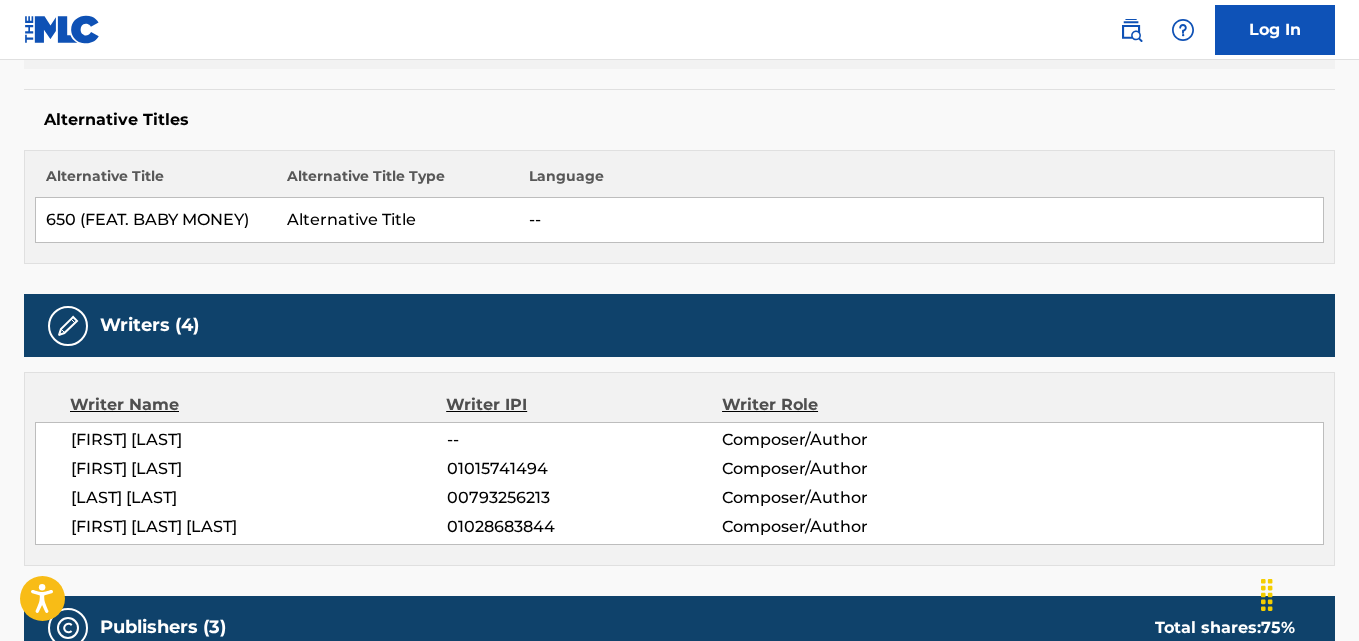 click on "[FIRST] [LAST]" at bounding box center (259, 440) 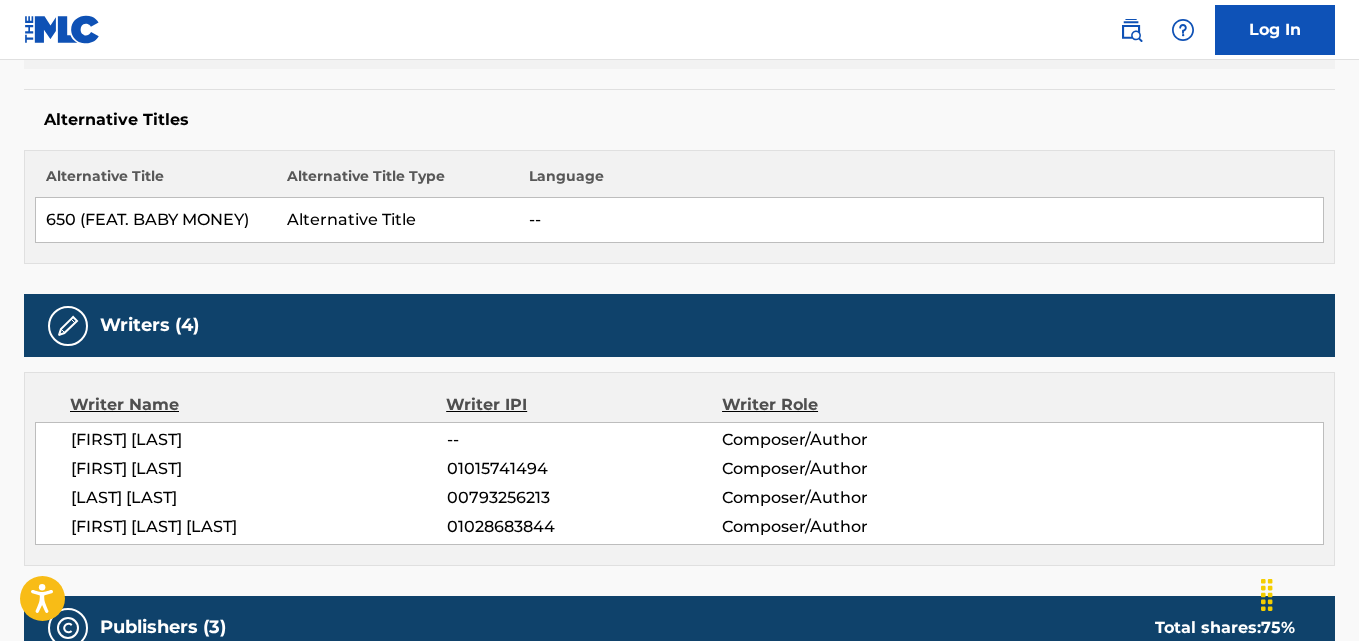 click on "[FIRST] [LAST]" at bounding box center (259, 469) 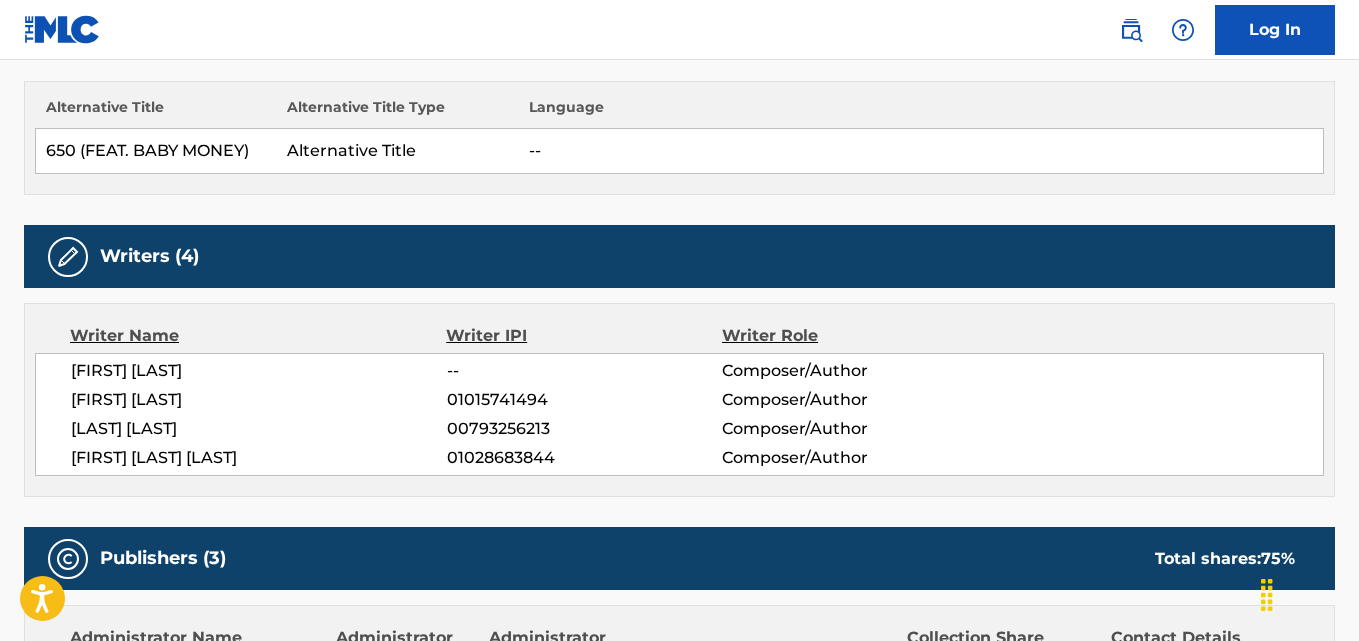 scroll, scrollTop: 667, scrollLeft: 0, axis: vertical 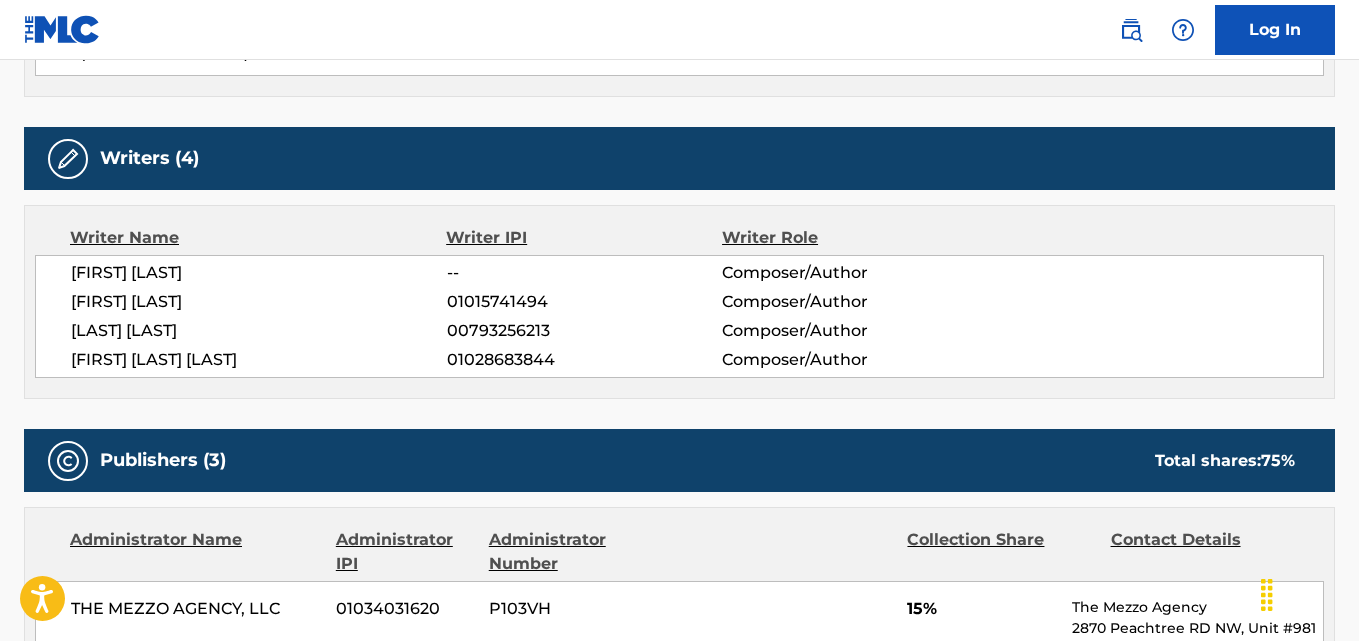 click on "[LAST] [LAST]" at bounding box center (259, 331) 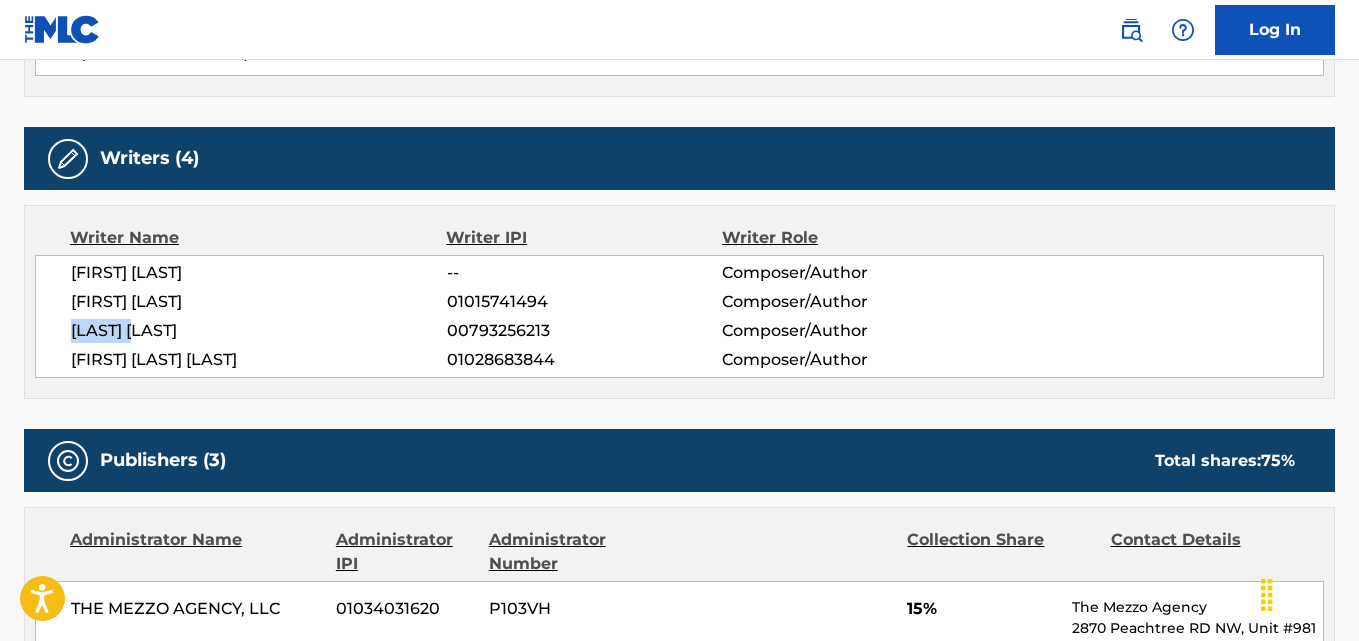 click on "[LAST] [LAST]" at bounding box center [259, 331] 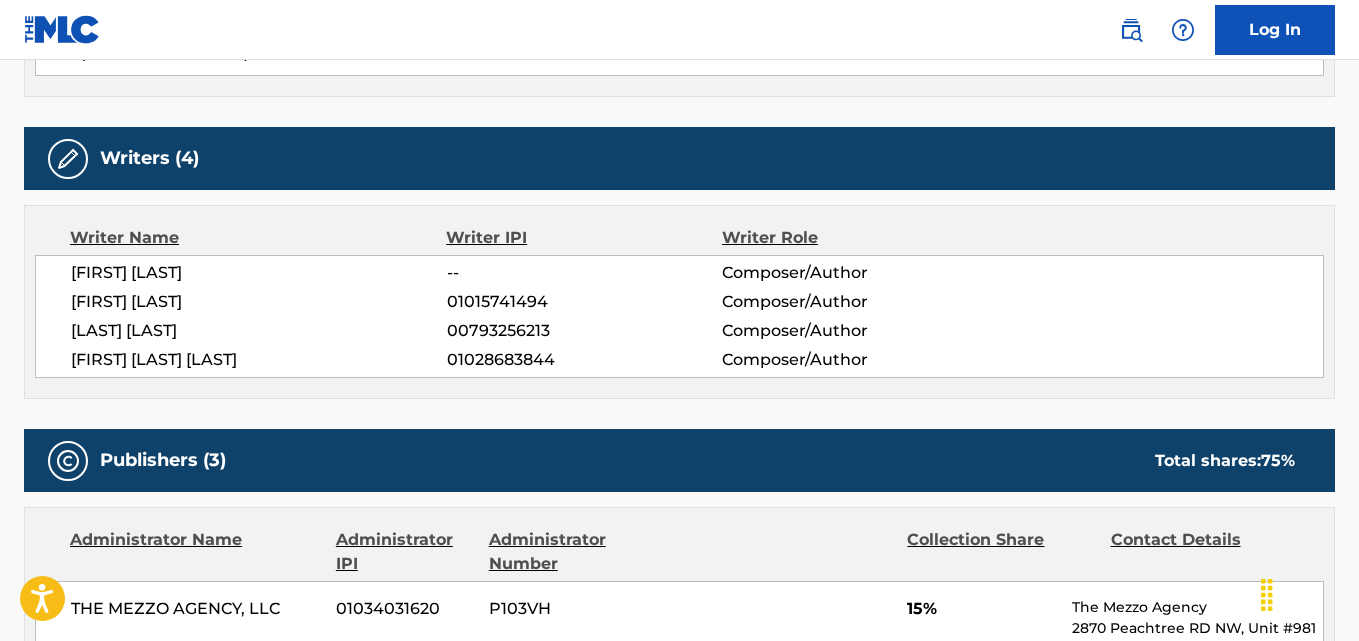 click on "[FIRST] [LAST] [LAST]" at bounding box center [259, 360] 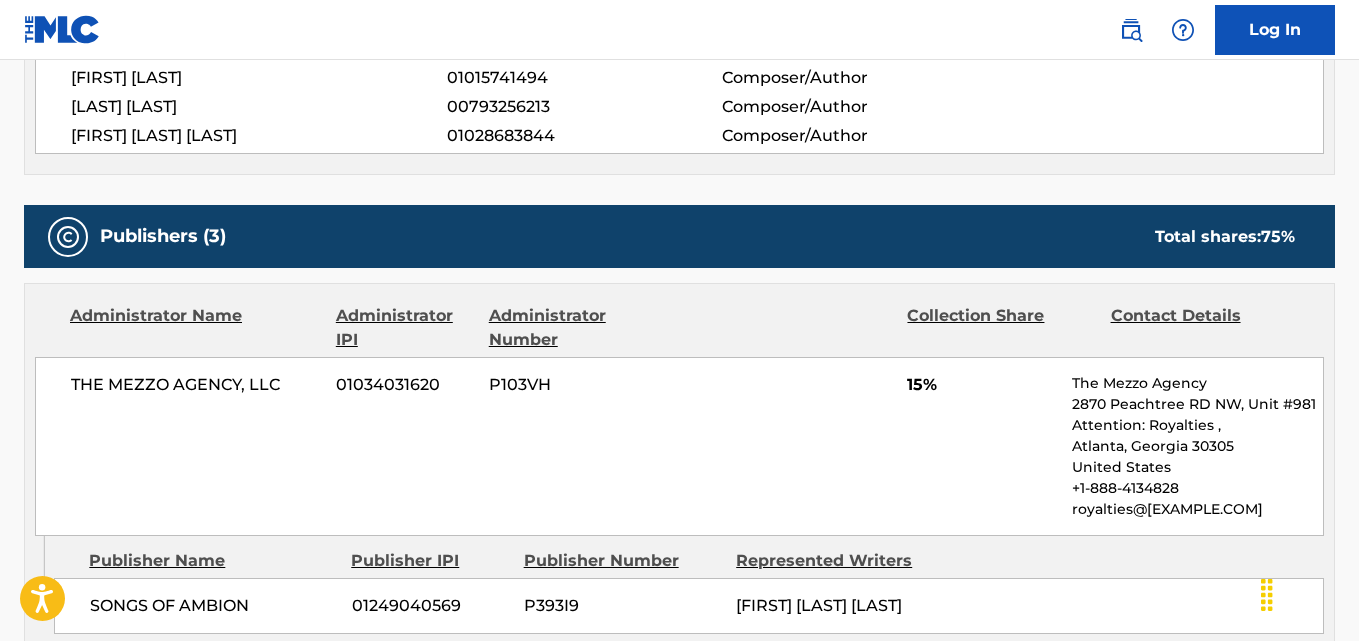 scroll, scrollTop: 1000, scrollLeft: 0, axis: vertical 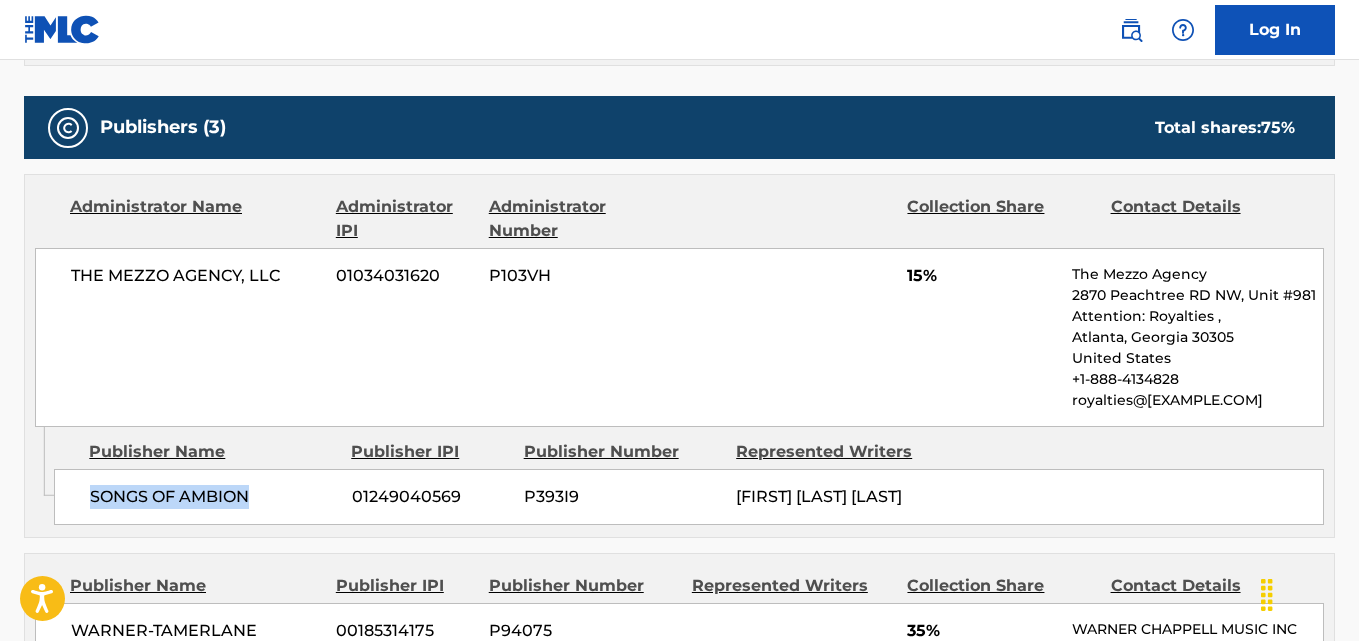drag, startPoint x: 83, startPoint y: 506, endPoint x: 268, endPoint y: 497, distance: 185.2188 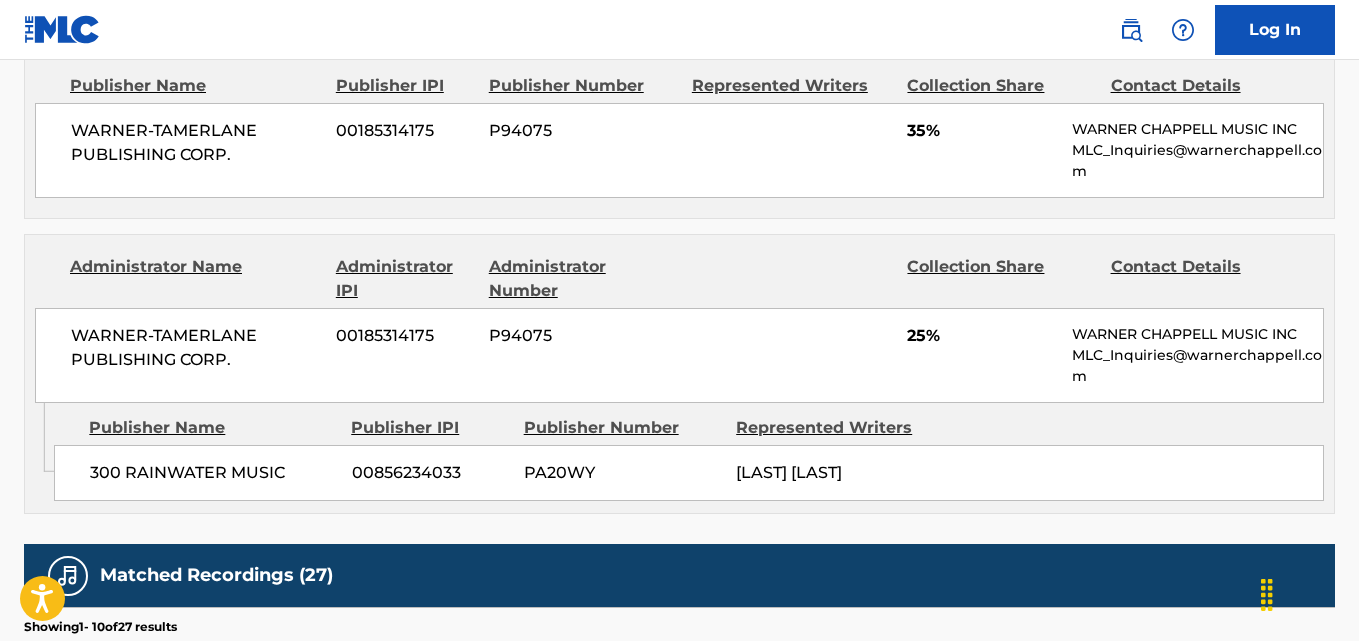 scroll, scrollTop: 1167, scrollLeft: 0, axis: vertical 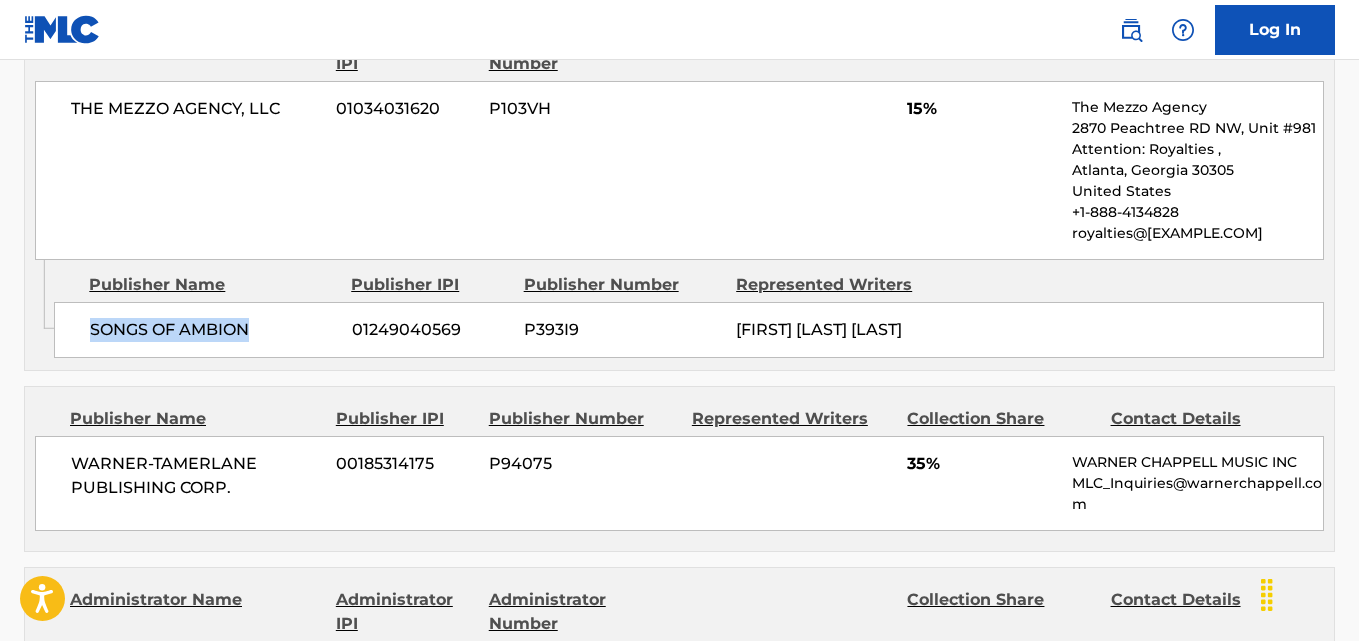 click on "Admin Original Publisher Connecting Line Publisher Name Publisher IPI Publisher Number Represented Writers SONGS OF AMBION 01249040569 P393I9 [FIRST] [LAST] [LAST]" at bounding box center [679, 315] 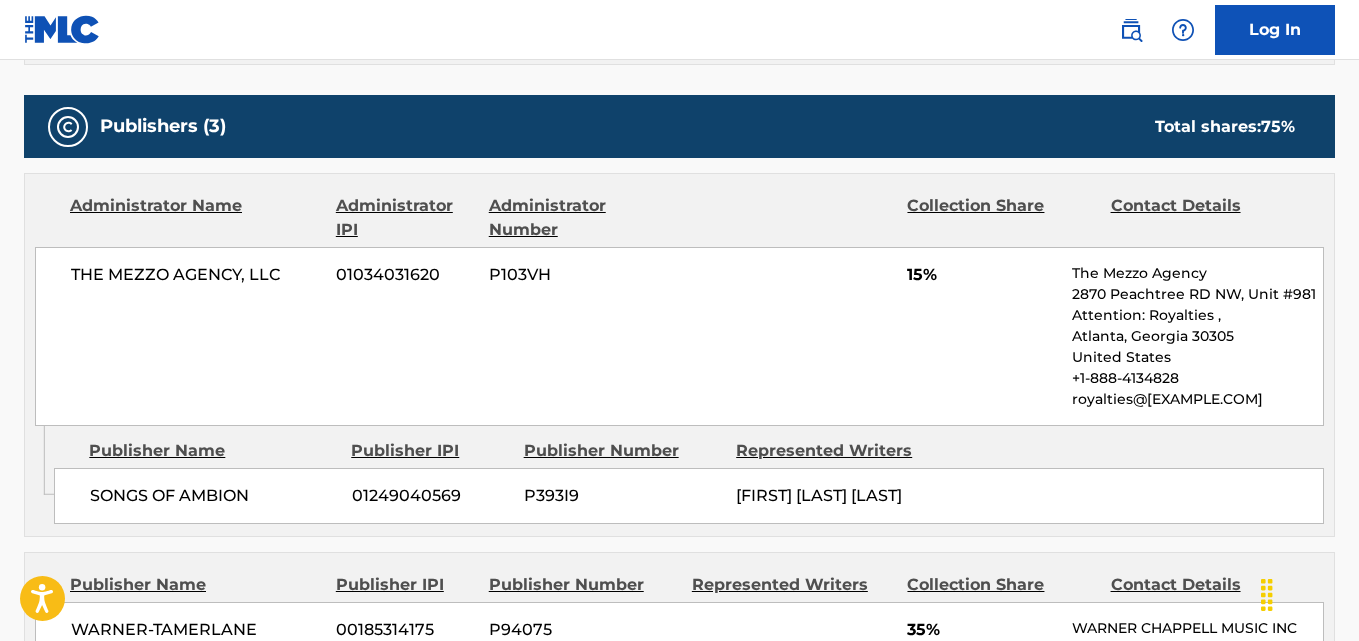 scroll, scrollTop: 1167, scrollLeft: 0, axis: vertical 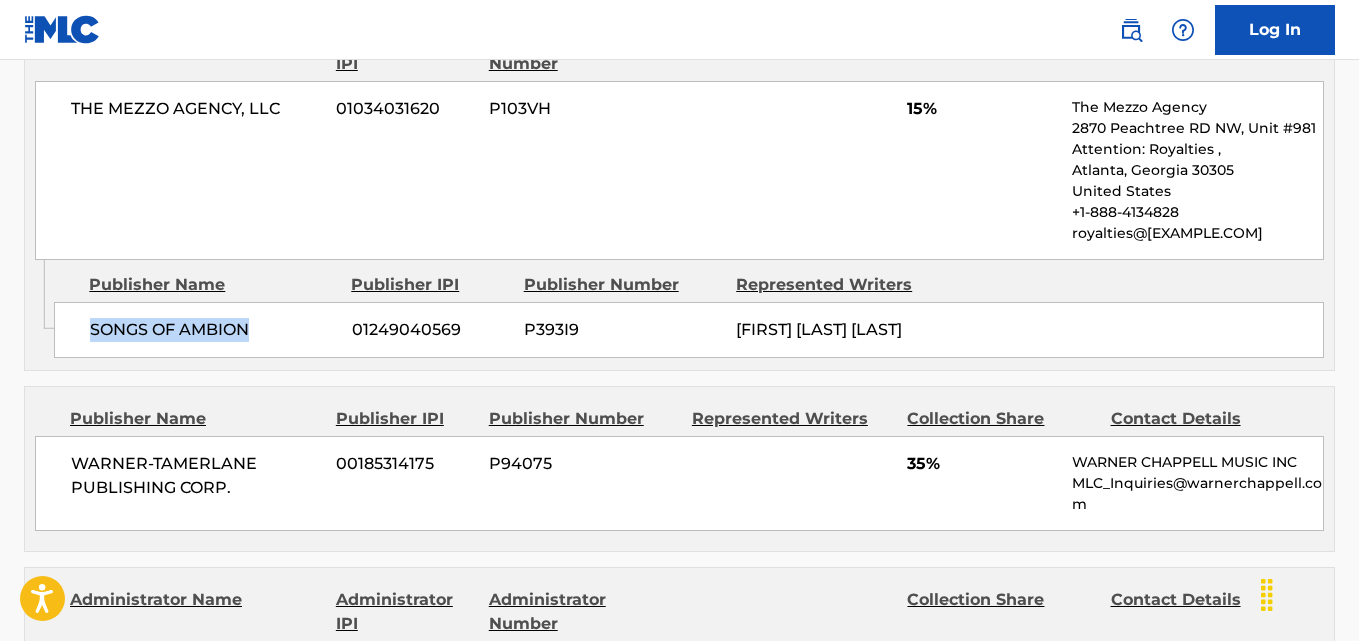drag, startPoint x: 91, startPoint y: 334, endPoint x: 300, endPoint y: 311, distance: 210.26175 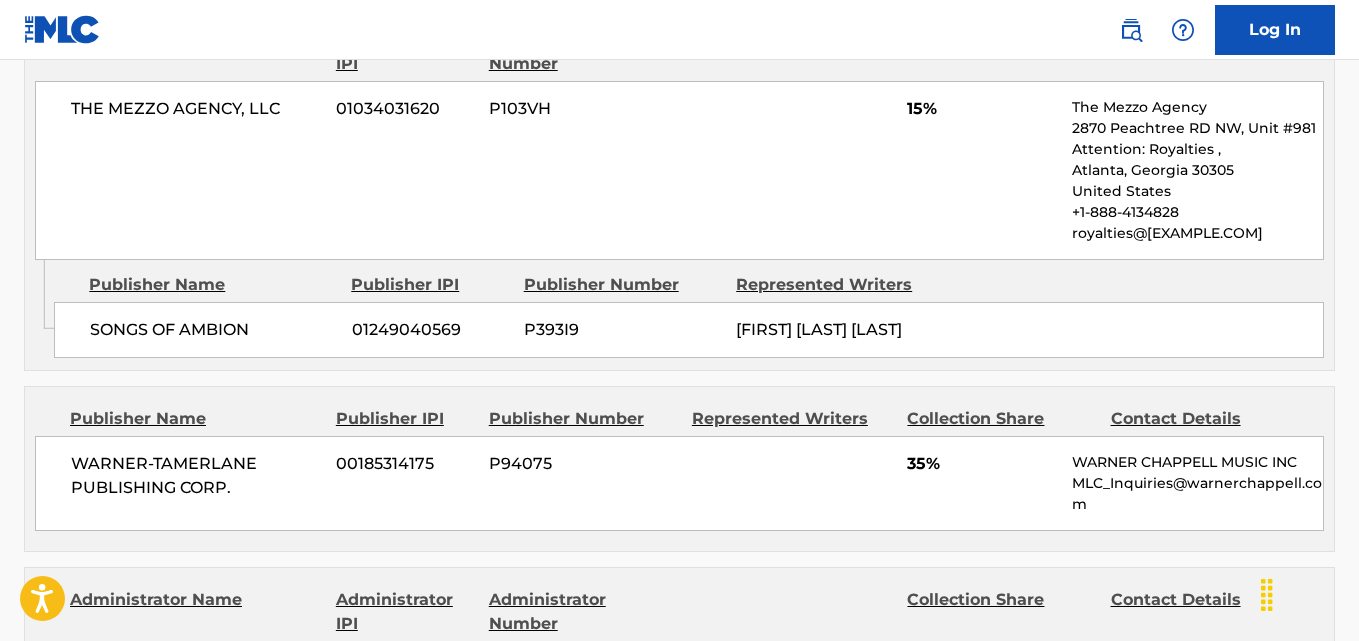 click on "15%" at bounding box center (982, 109) 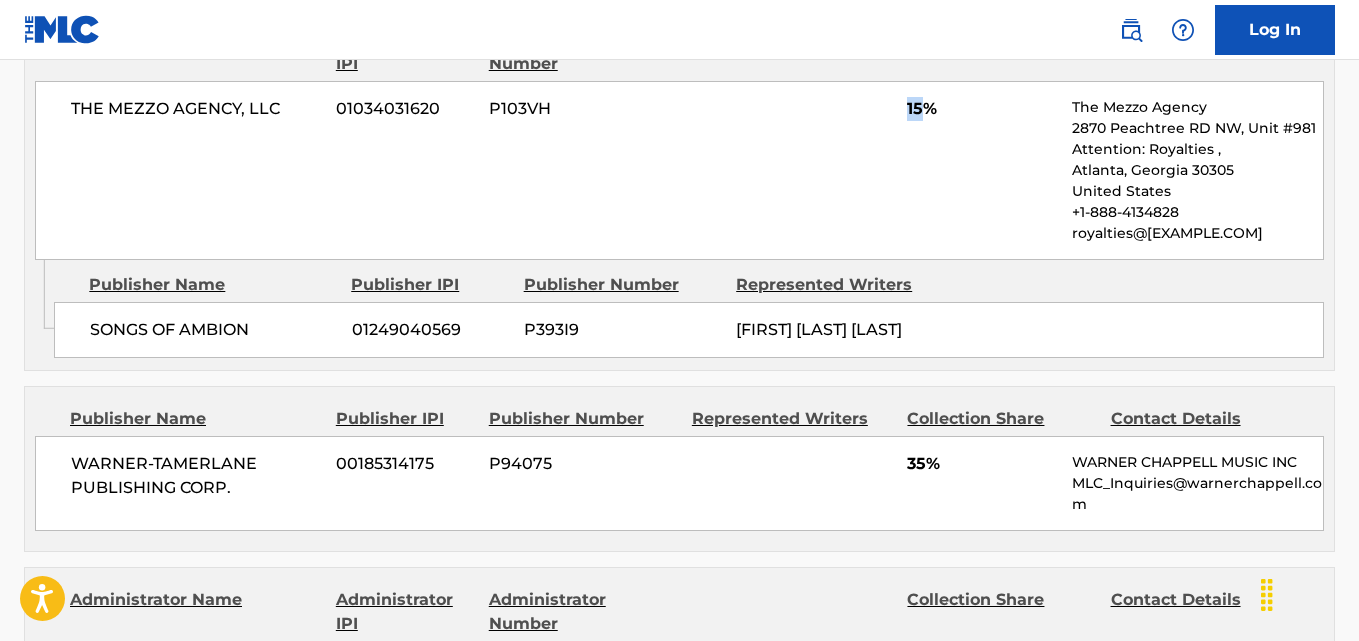click on "15%" at bounding box center (982, 109) 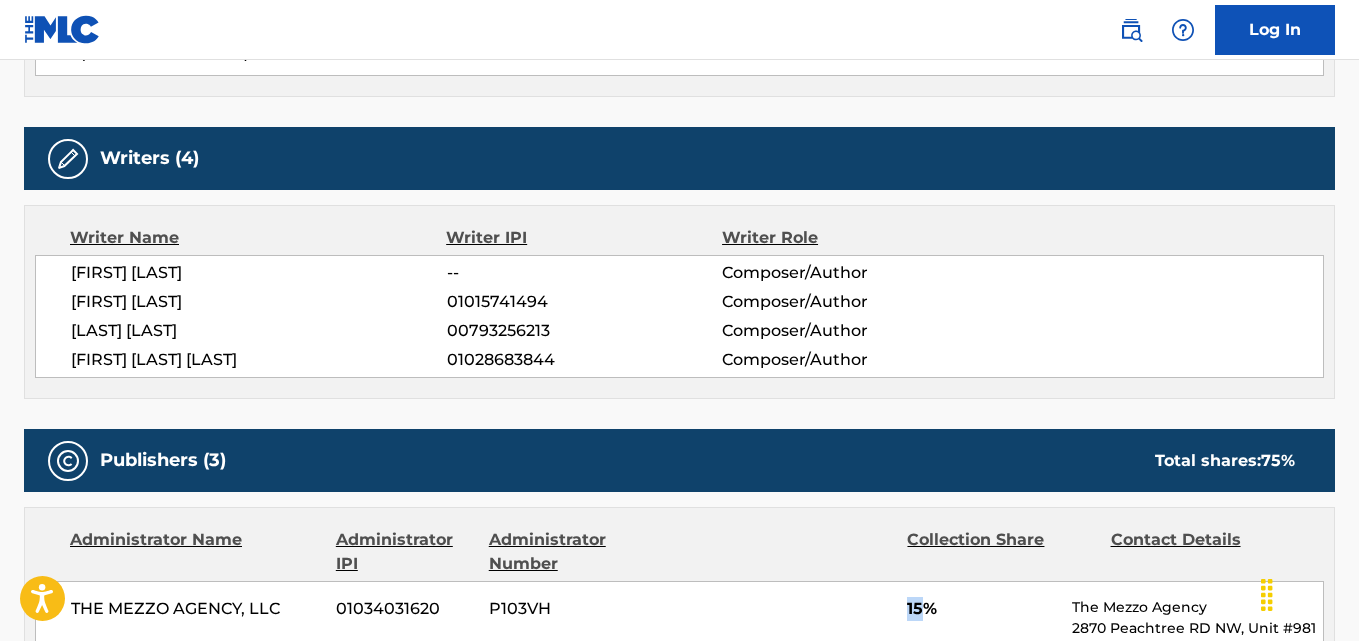 scroll, scrollTop: 0, scrollLeft: 0, axis: both 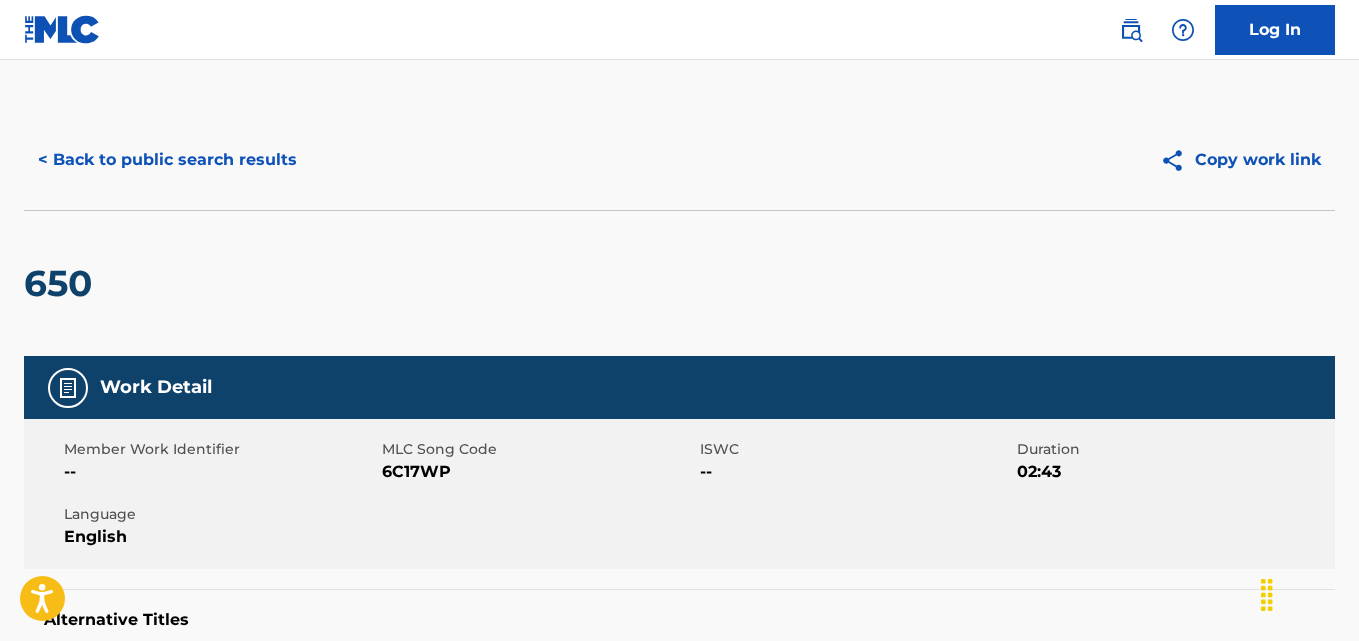 click on "< Back to public search results Copy work link" at bounding box center [679, 160] 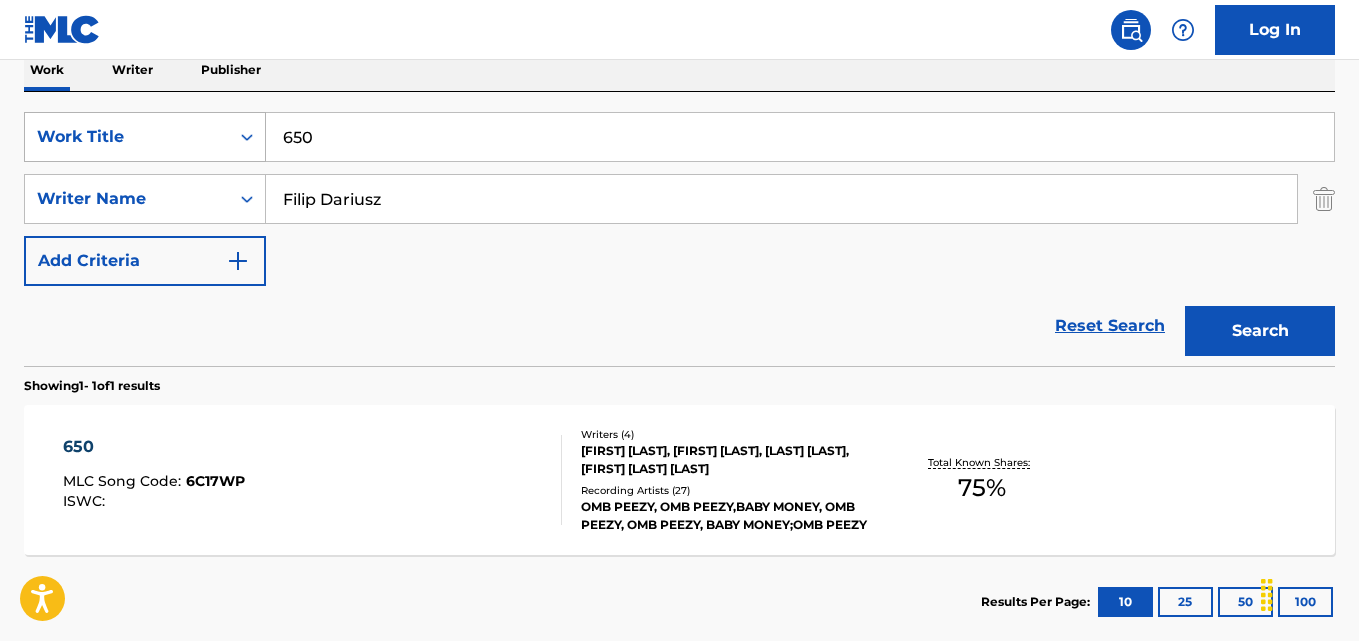 drag, startPoint x: 395, startPoint y: 141, endPoint x: 219, endPoint y: 150, distance: 176.22997 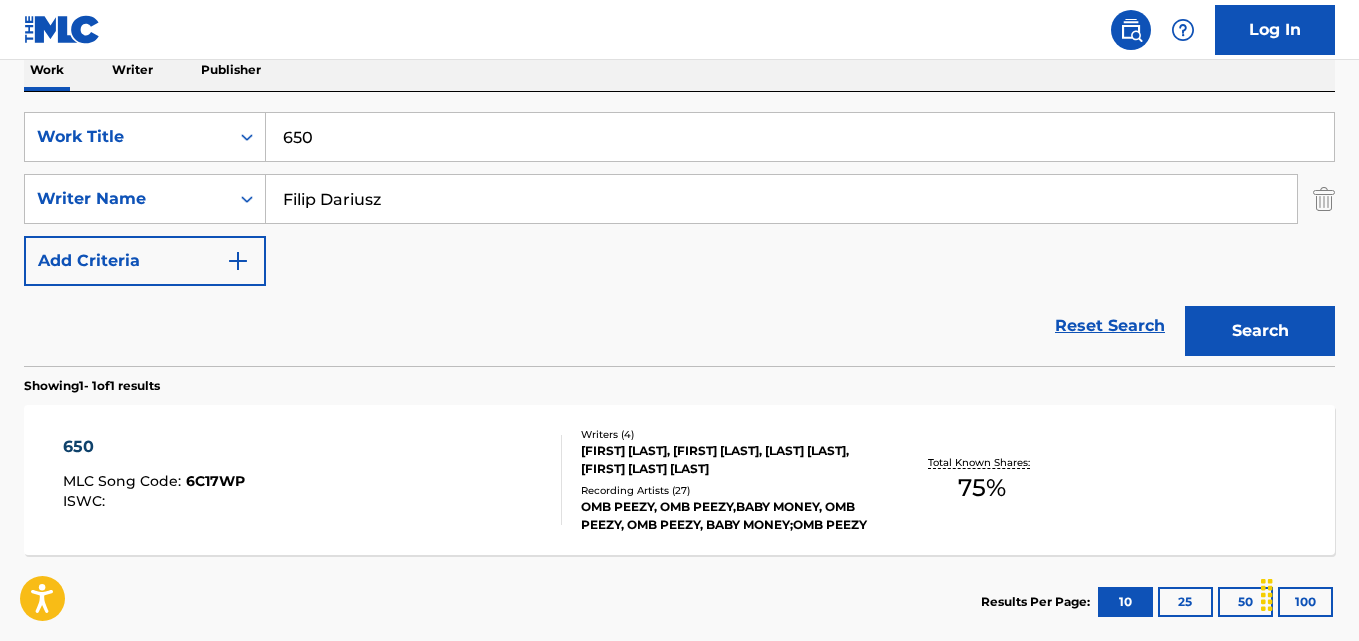 paste on "Big Homie" 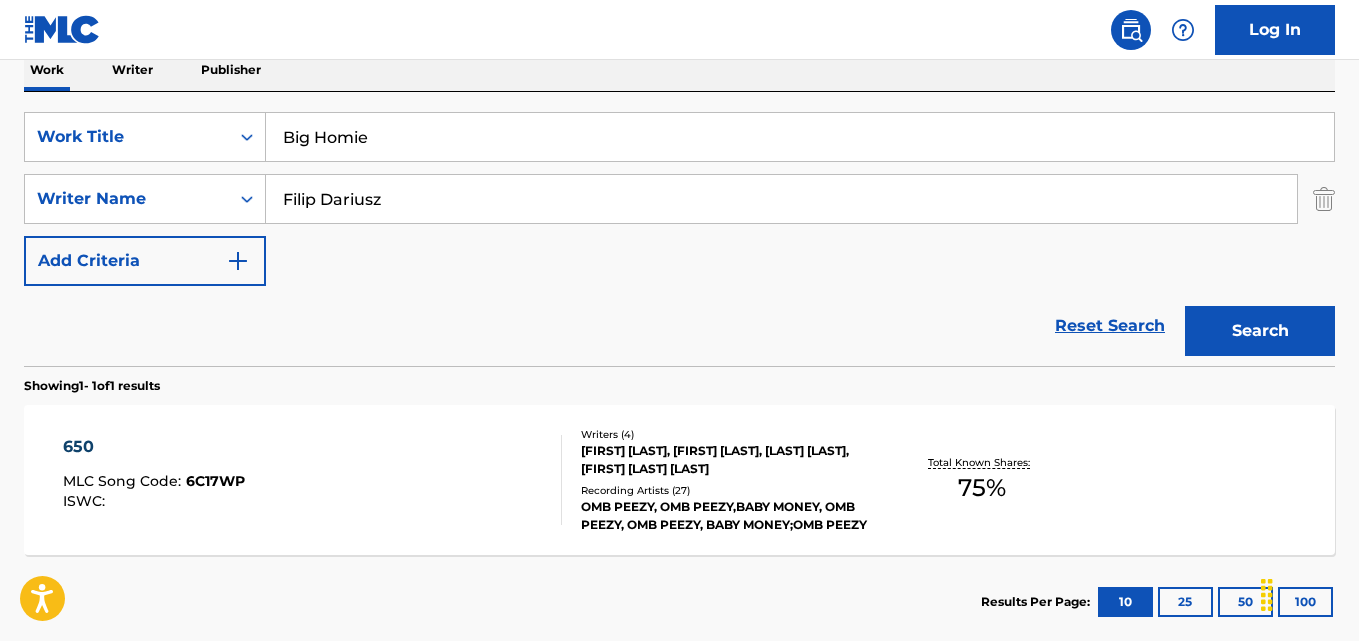 type on "Big Homie" 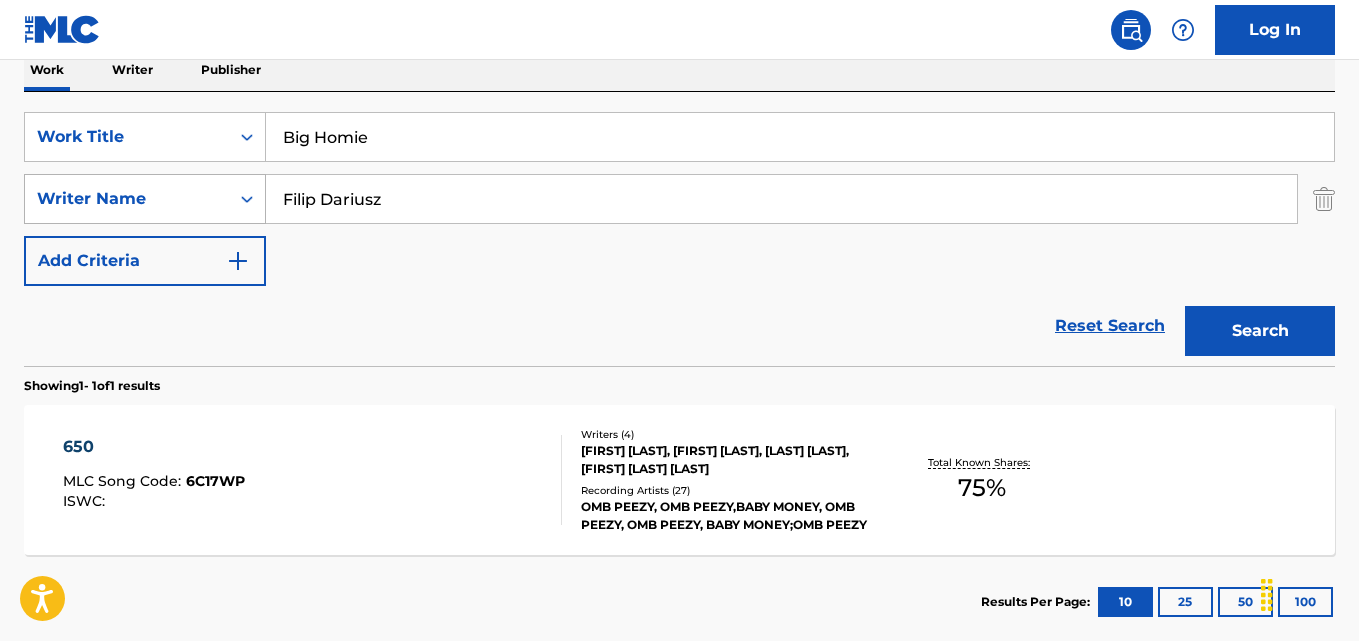 drag, startPoint x: 384, startPoint y: 193, endPoint x: 212, endPoint y: 215, distance: 173.40128 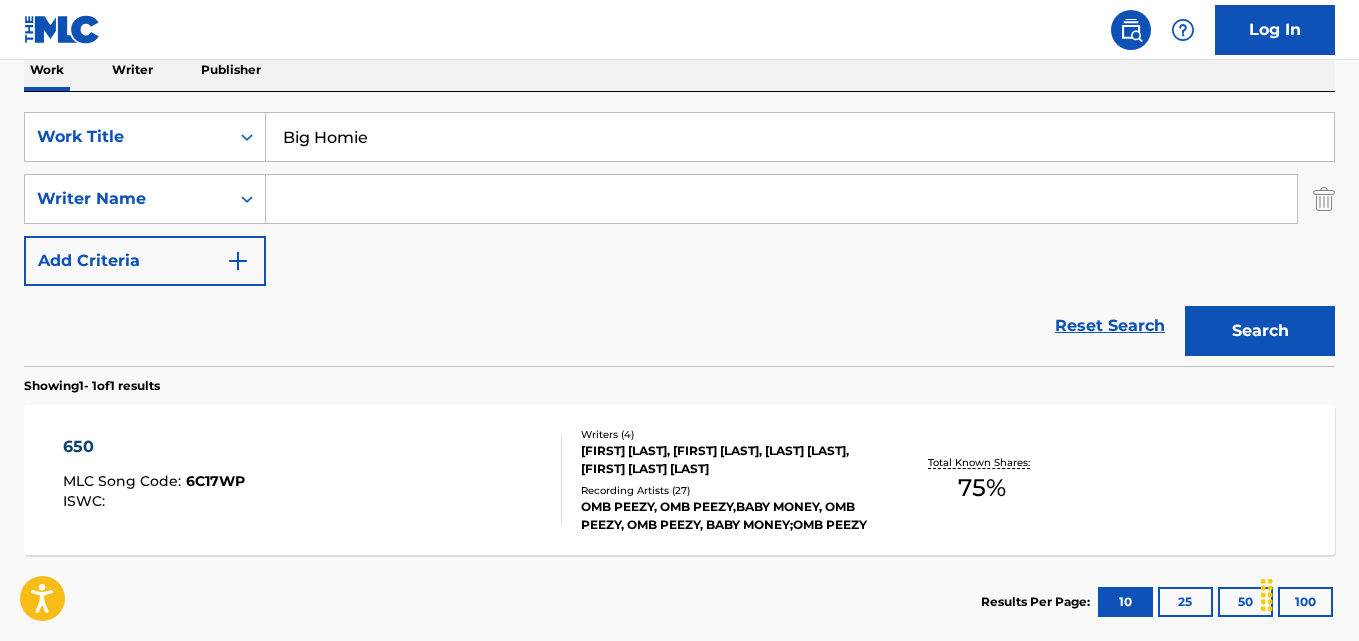 paste on "Omb Peezy" 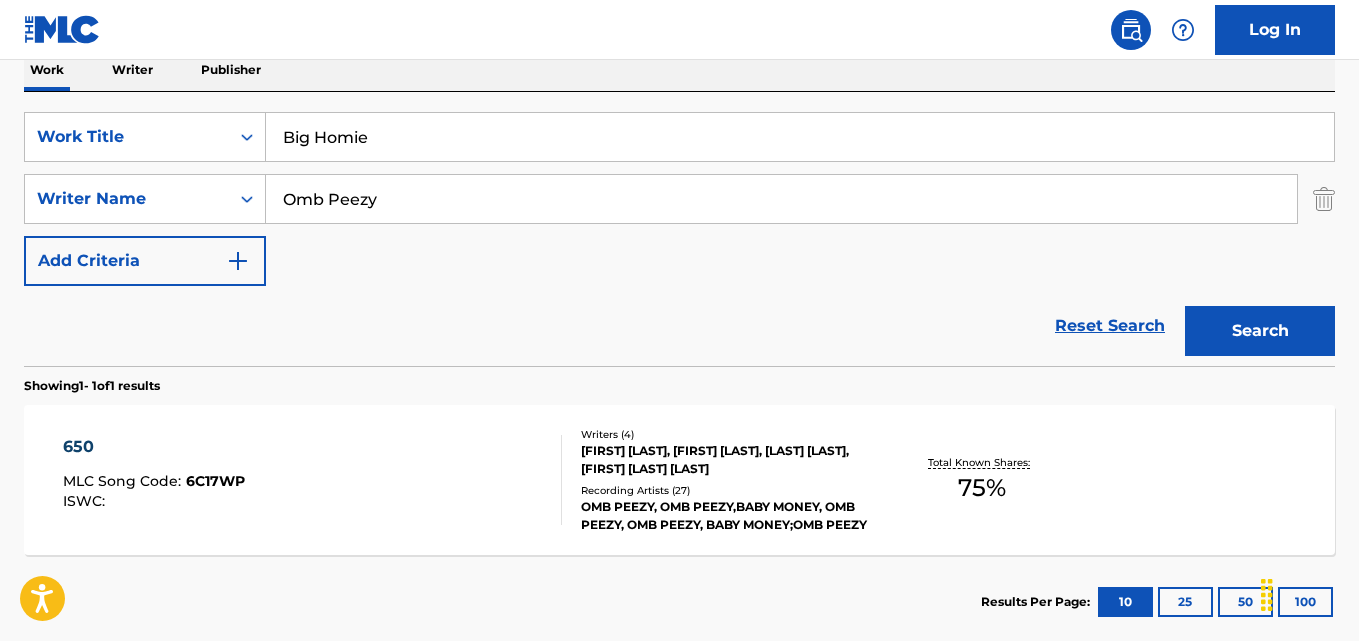 click on "Search" at bounding box center [1260, 331] 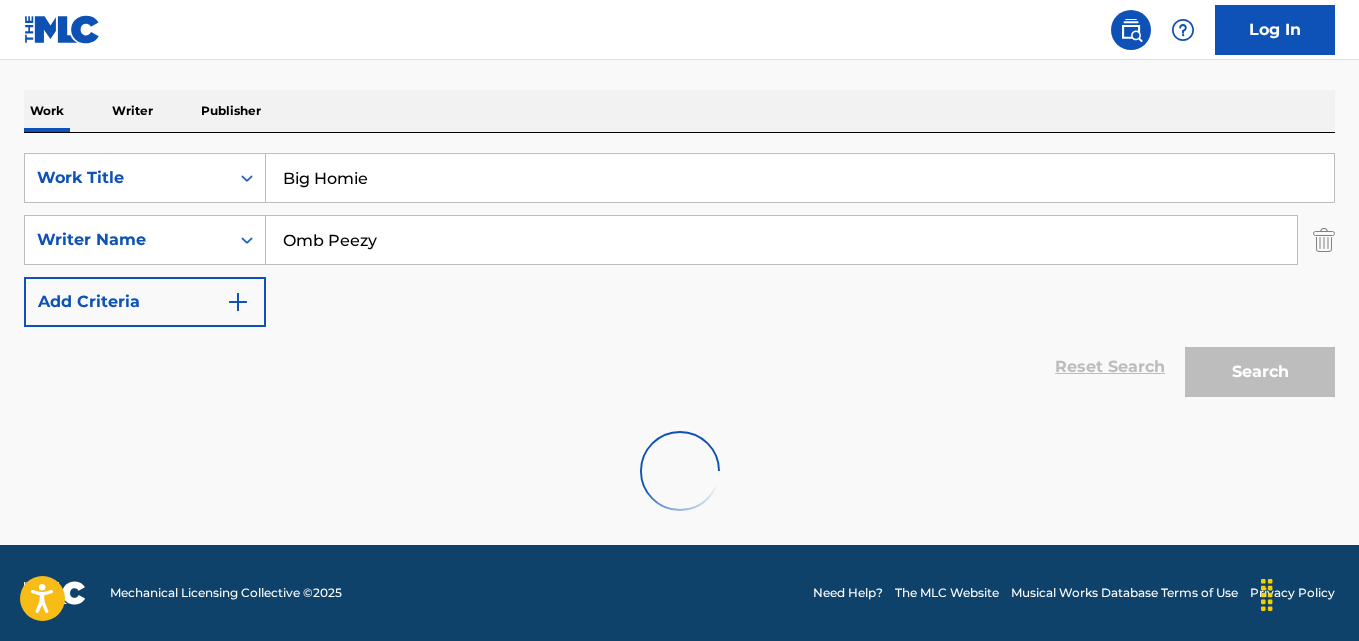 scroll, scrollTop: 227, scrollLeft: 0, axis: vertical 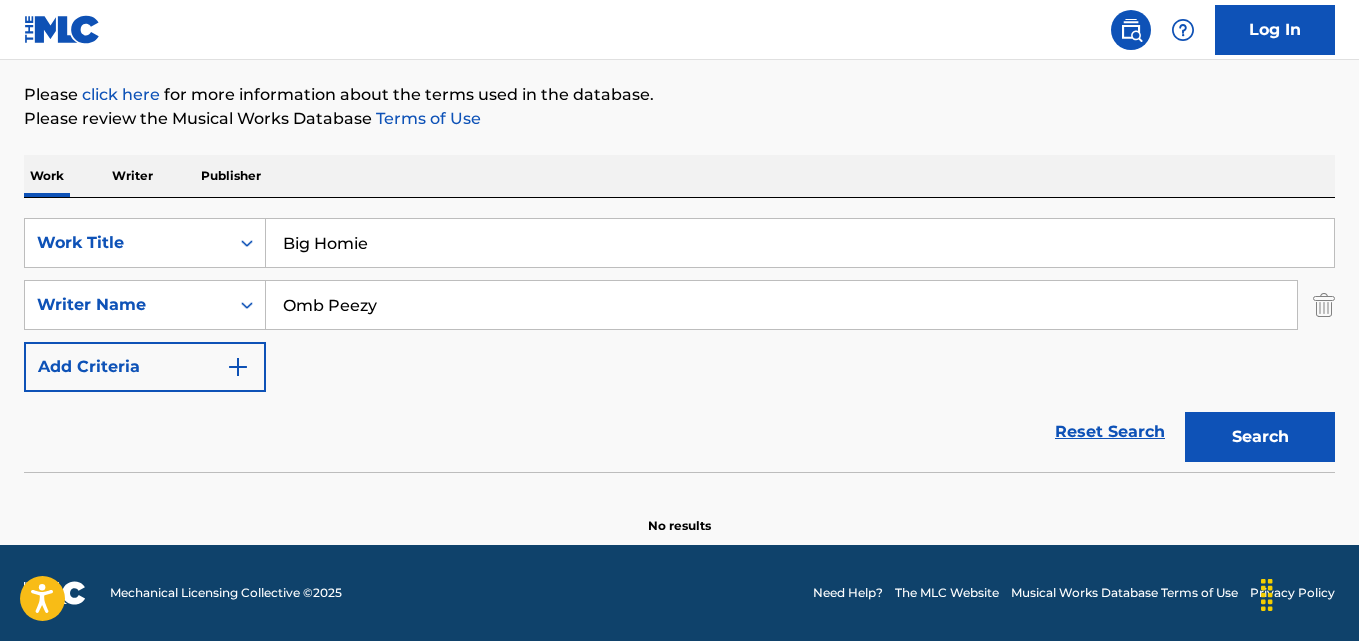 click on "Search" at bounding box center [1260, 437] 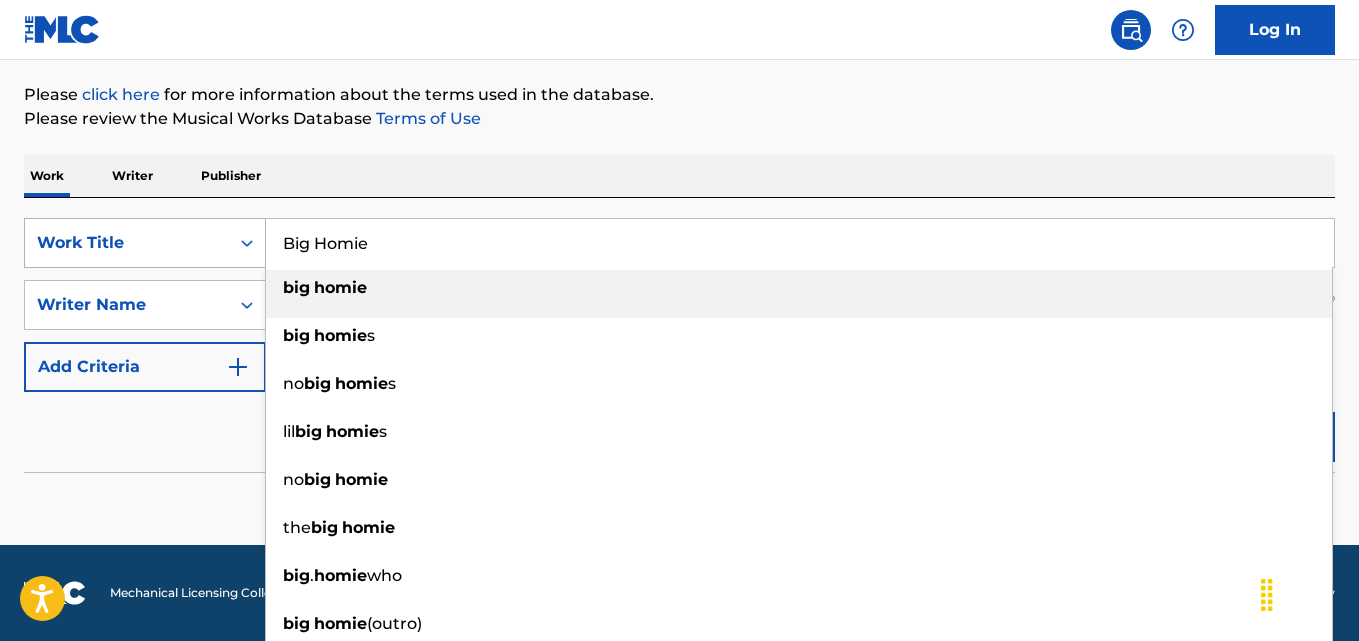 drag, startPoint x: 529, startPoint y: 242, endPoint x: 203, endPoint y: 243, distance: 326.00153 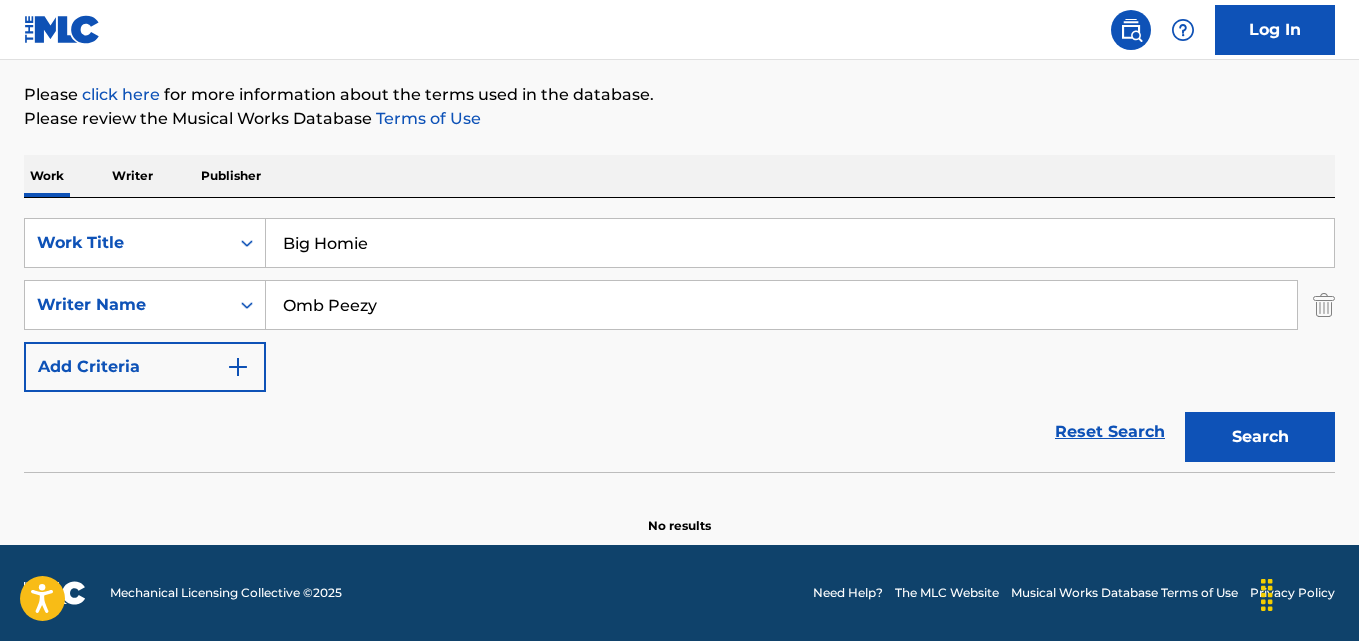 click on "Please   click here   for more information about the terms used in the database." at bounding box center (679, 95) 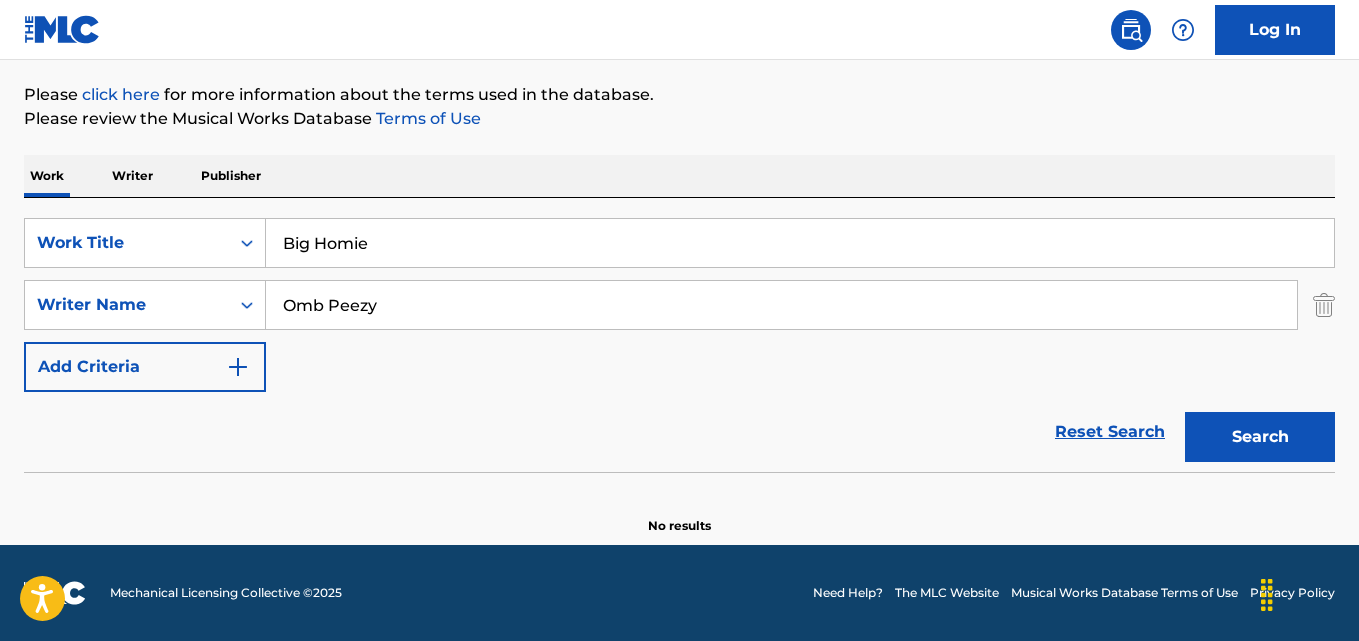 drag, startPoint x: 382, startPoint y: 331, endPoint x: 449, endPoint y: 304, distance: 72.235725 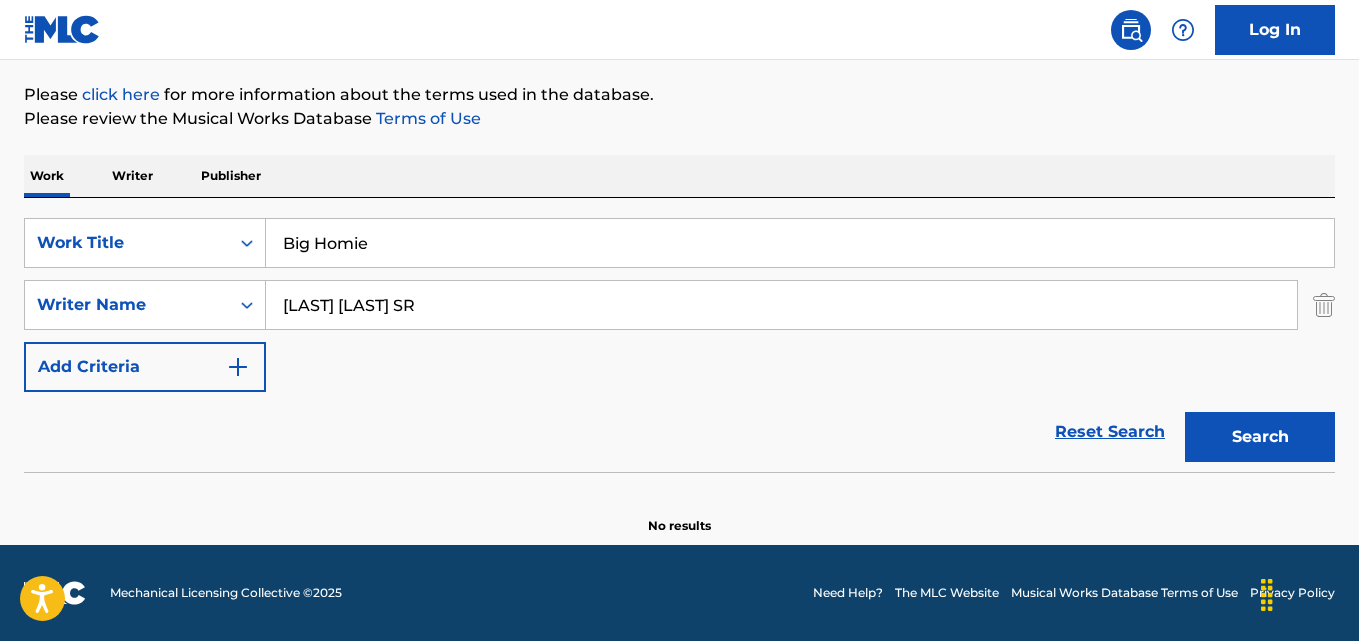 click on "Search" at bounding box center (1260, 437) 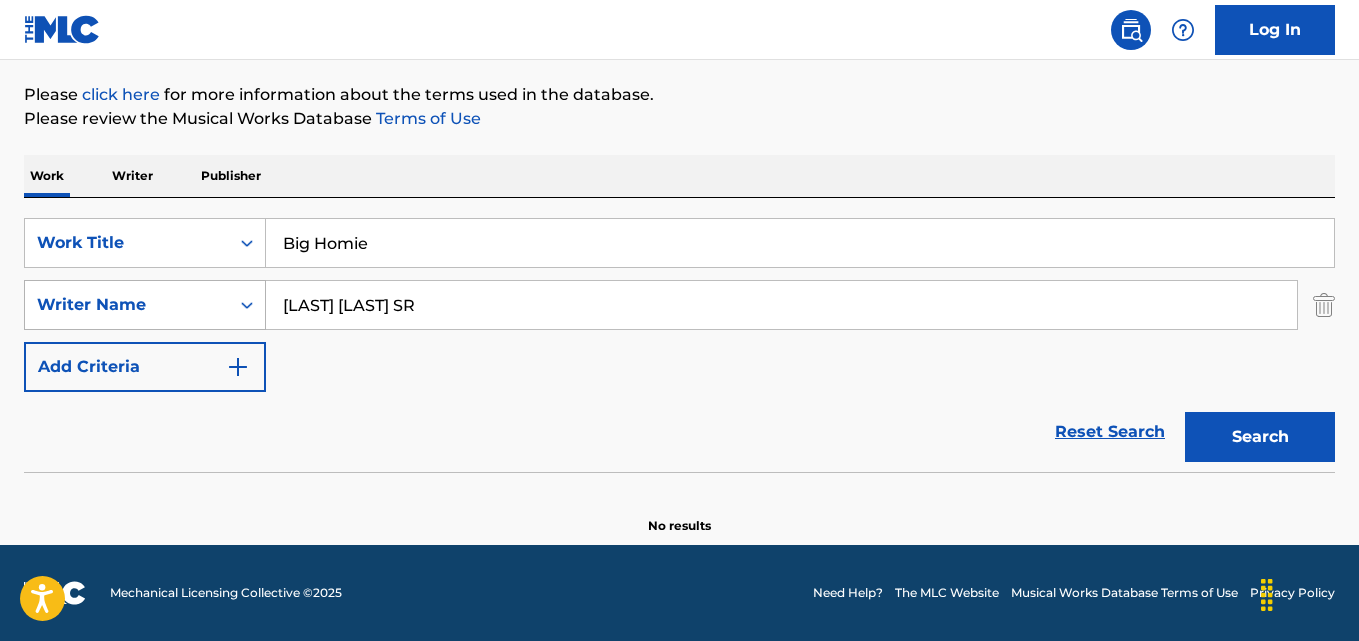 drag, startPoint x: 323, startPoint y: 316, endPoint x: 200, endPoint y: 324, distance: 123.25989 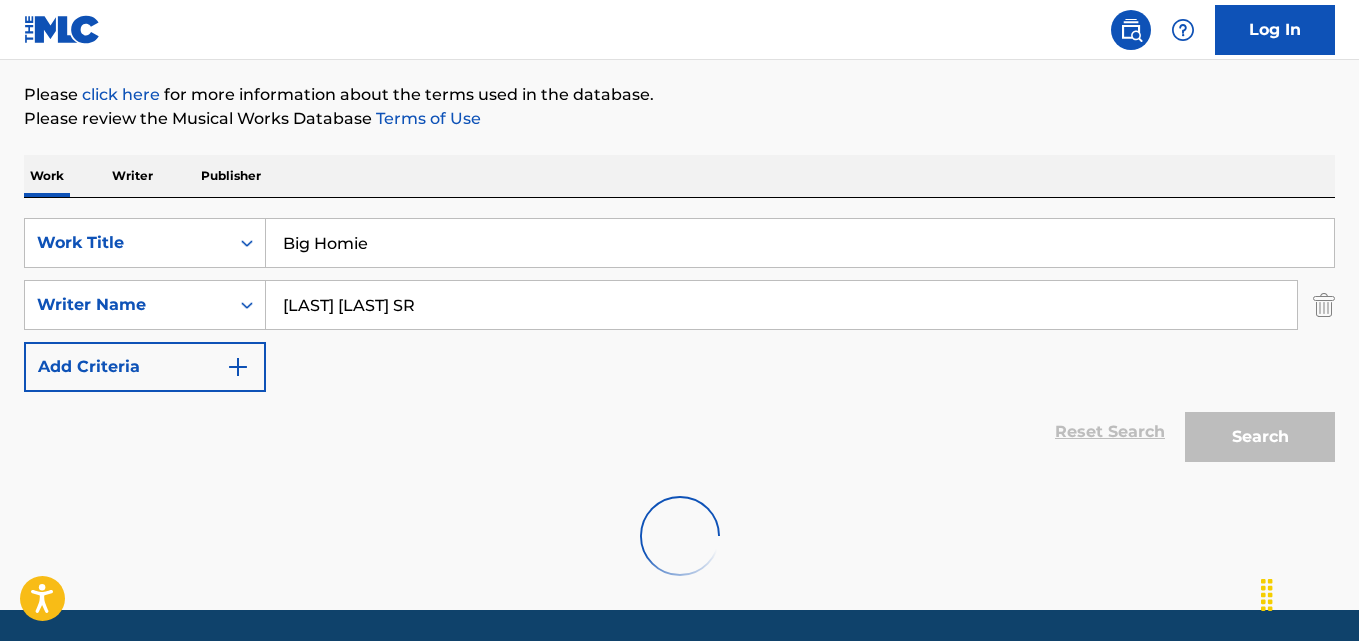 click on "SearchWithCriteriaac400ad0-2c83-44de-8ba6-3135bde53bdd Work Title Big Homie SearchWithCriteriad519f2ae-7c5a-4ec7-9b15-e1d9f64c6dfa Writer Name [LAST] [LAST] SR Add Criteria" at bounding box center [679, 305] 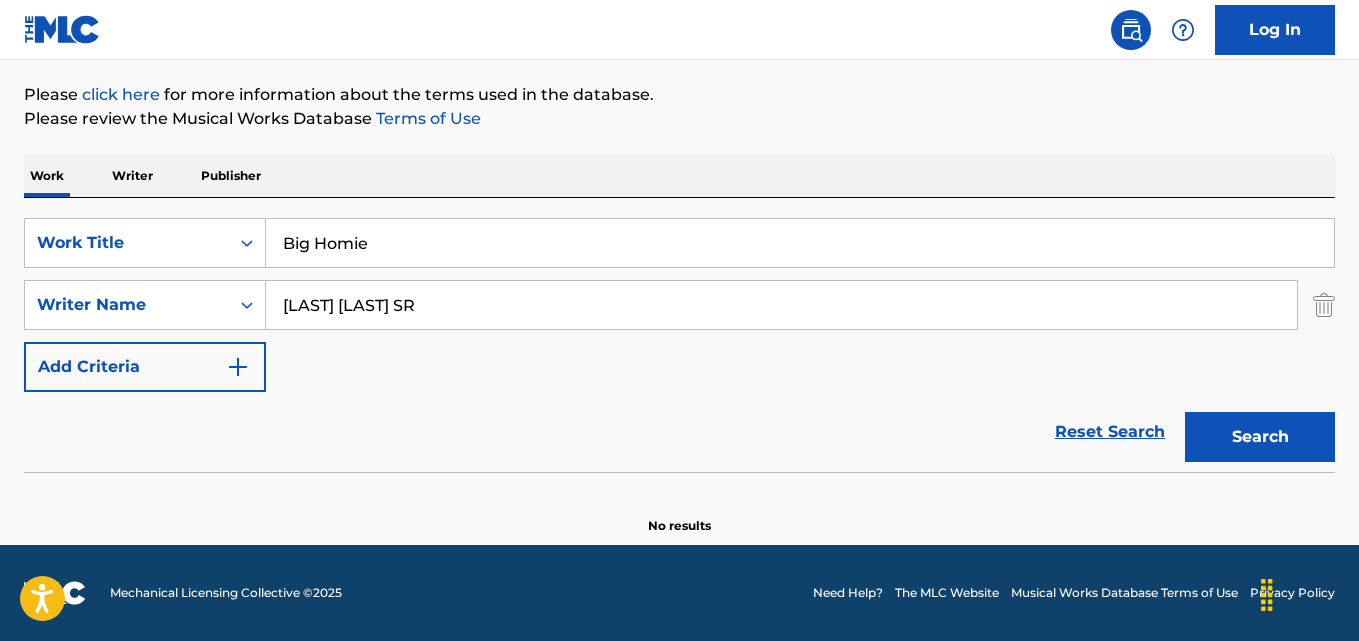 drag, startPoint x: 337, startPoint y: 315, endPoint x: 549, endPoint y: 308, distance: 212.11554 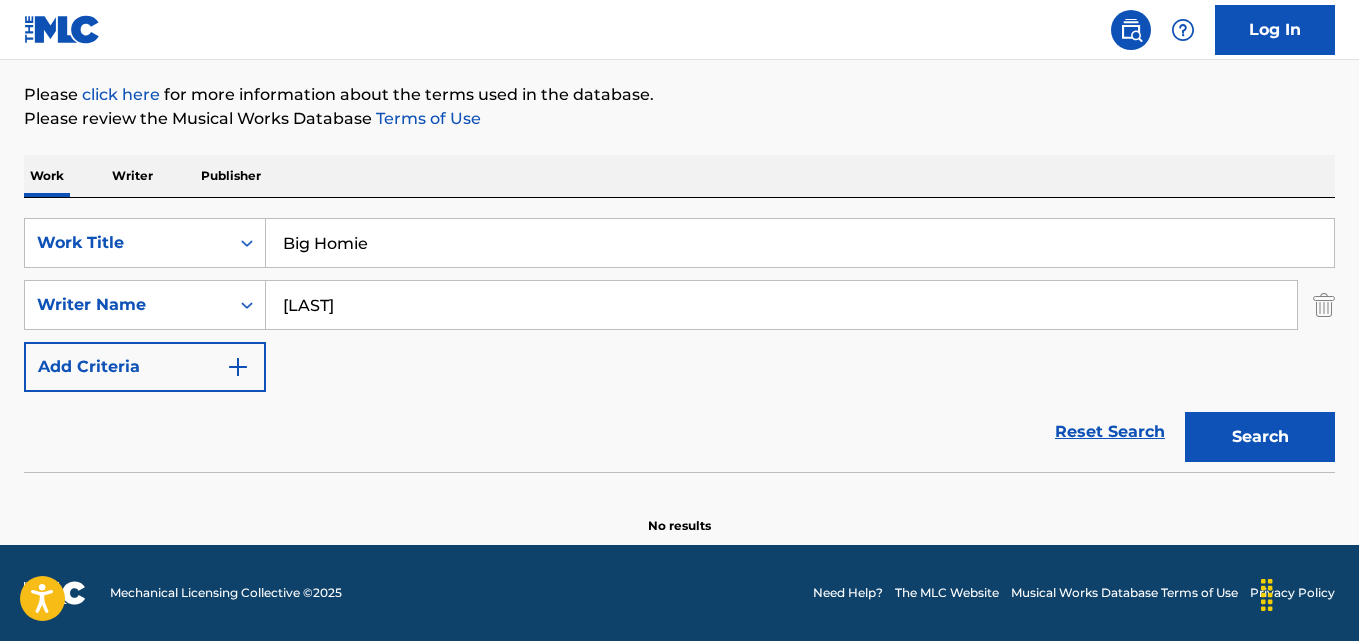 type on "[LAST]" 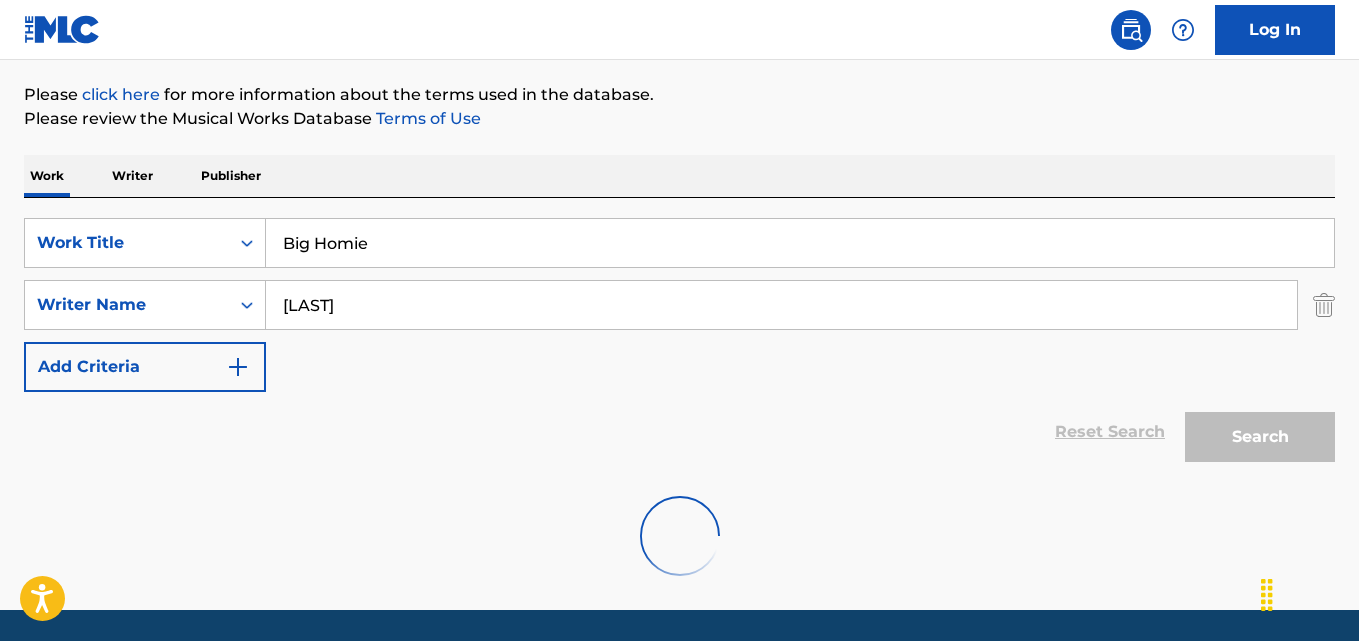 click on "Reset Search Search" at bounding box center (679, 432) 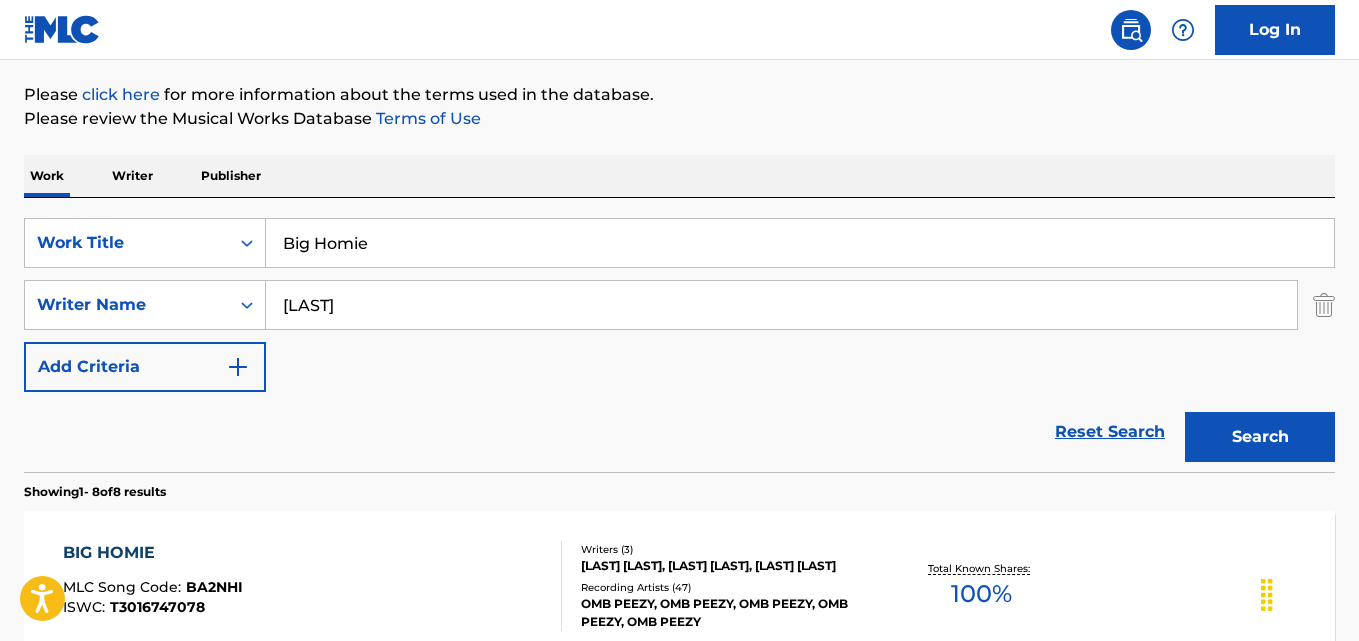 scroll, scrollTop: 394, scrollLeft: 0, axis: vertical 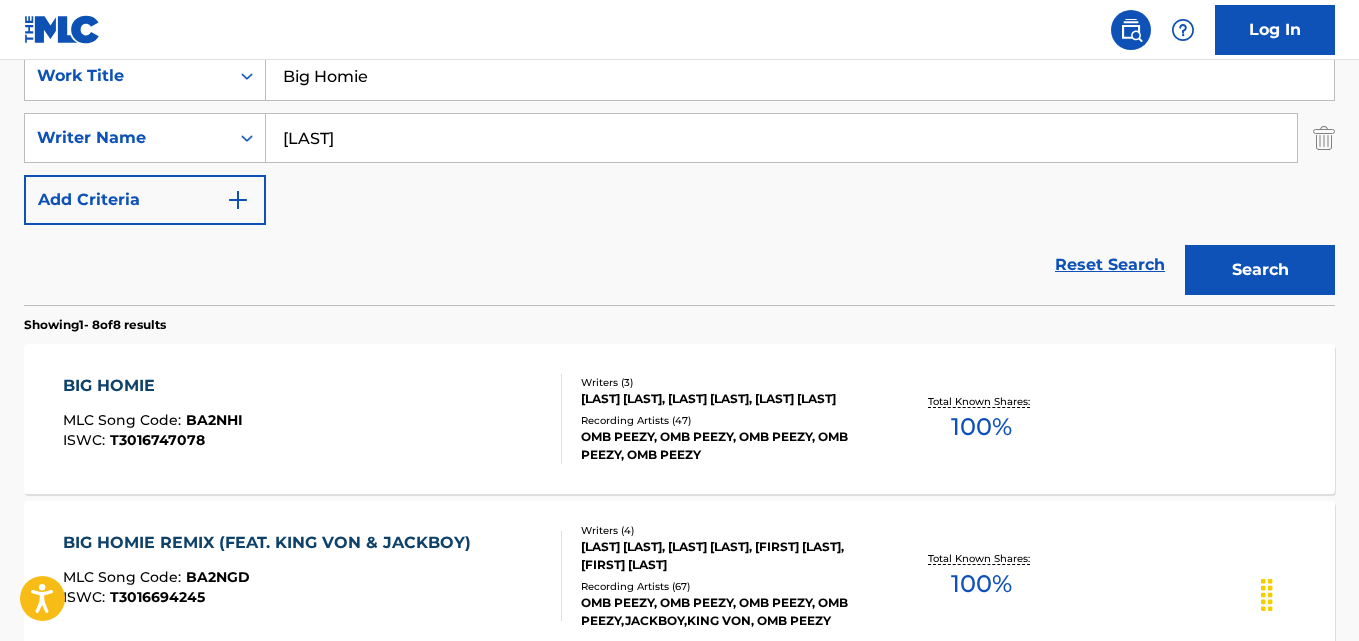 click on "BIG HOMIE" at bounding box center (153, 386) 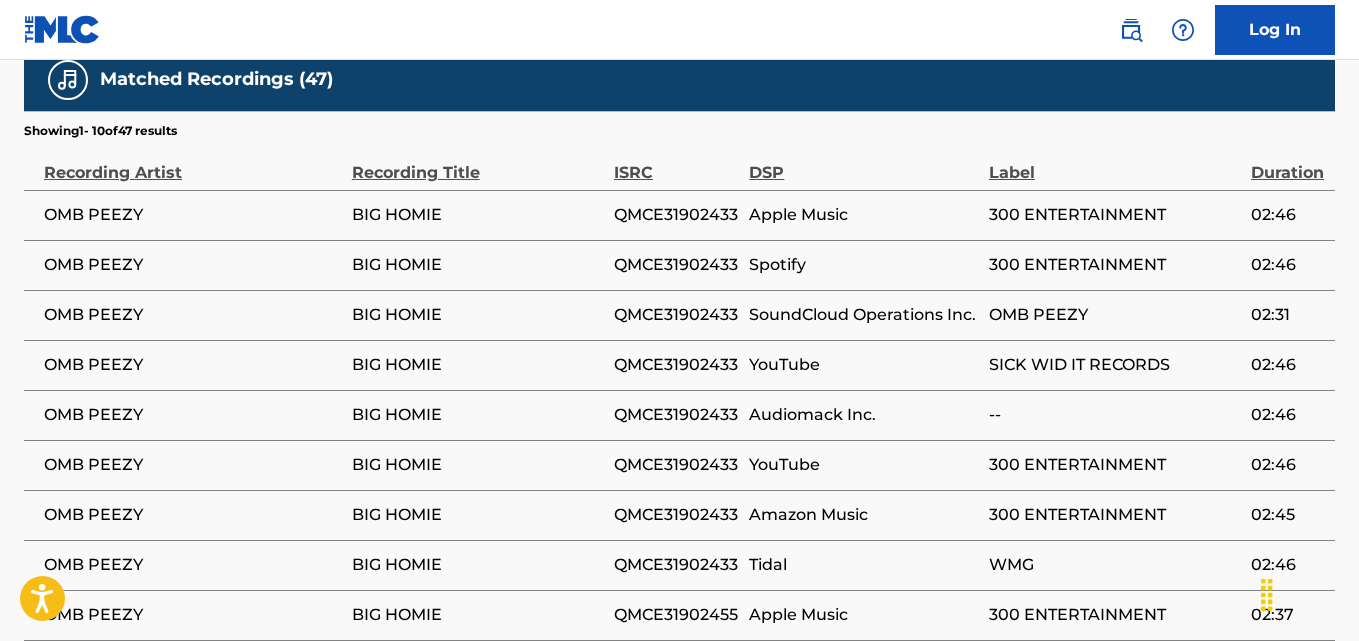 scroll, scrollTop: 1993, scrollLeft: 0, axis: vertical 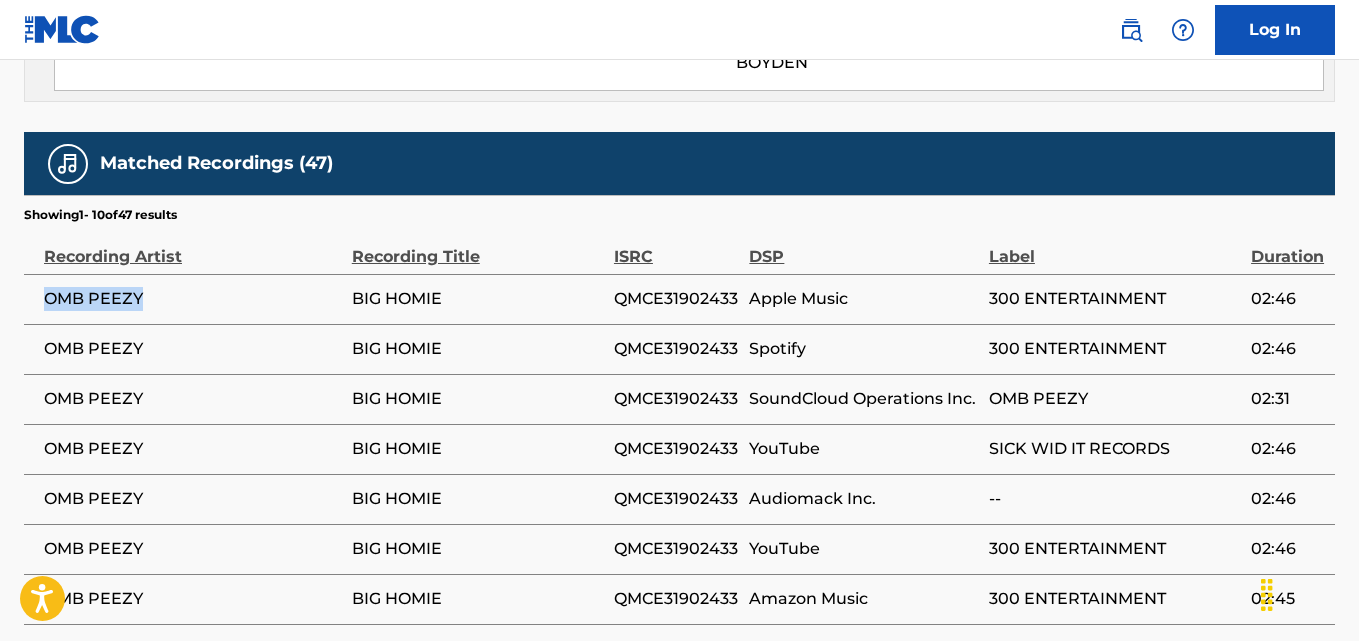 drag, startPoint x: 37, startPoint y: 299, endPoint x: 178, endPoint y: 299, distance: 141 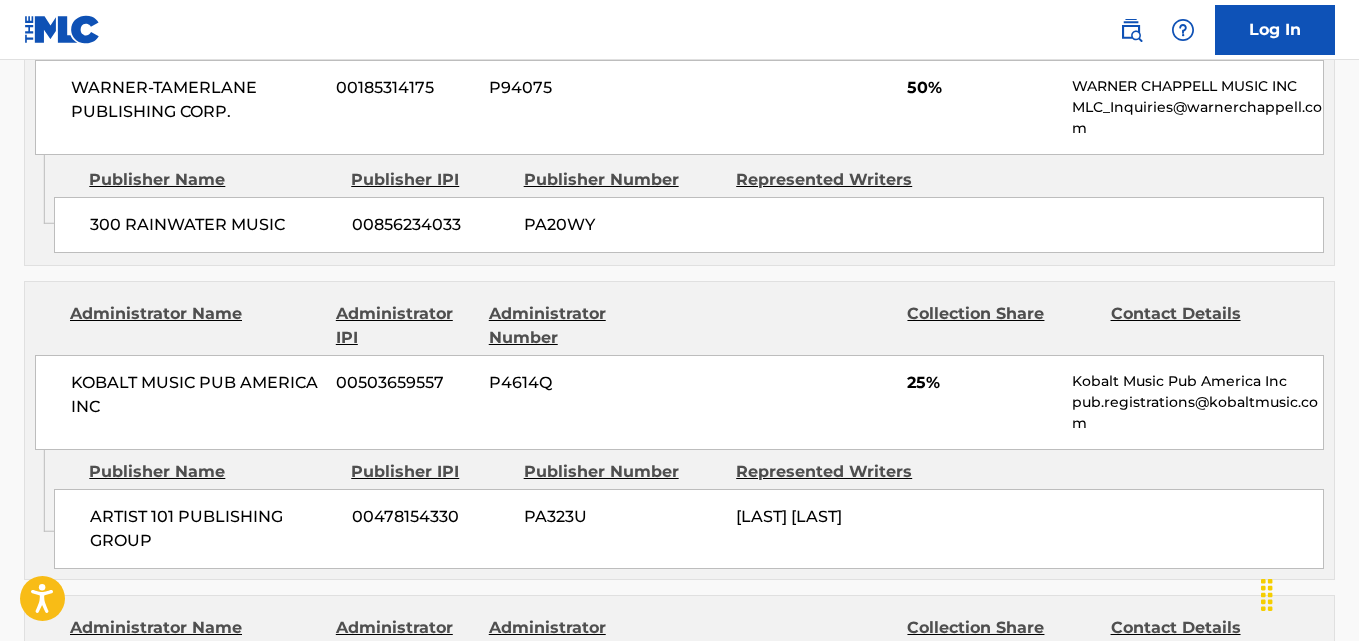scroll, scrollTop: 993, scrollLeft: 0, axis: vertical 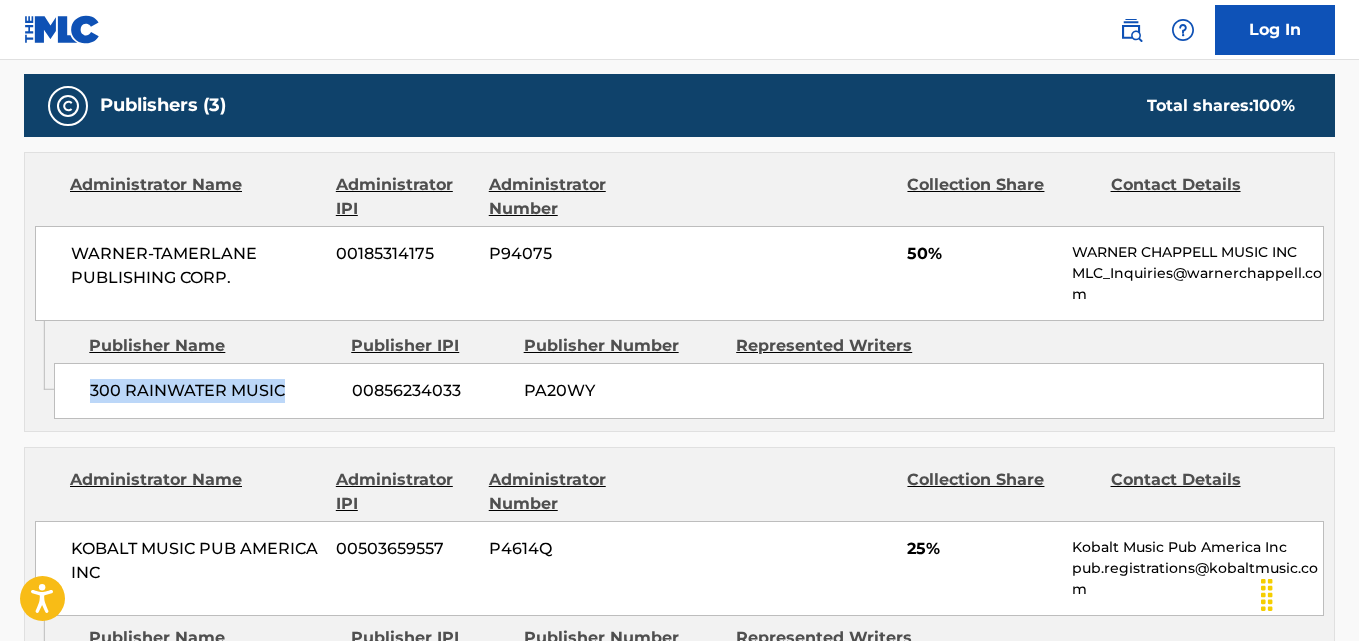 drag, startPoint x: 131, startPoint y: 387, endPoint x: 321, endPoint y: 386, distance: 190.00262 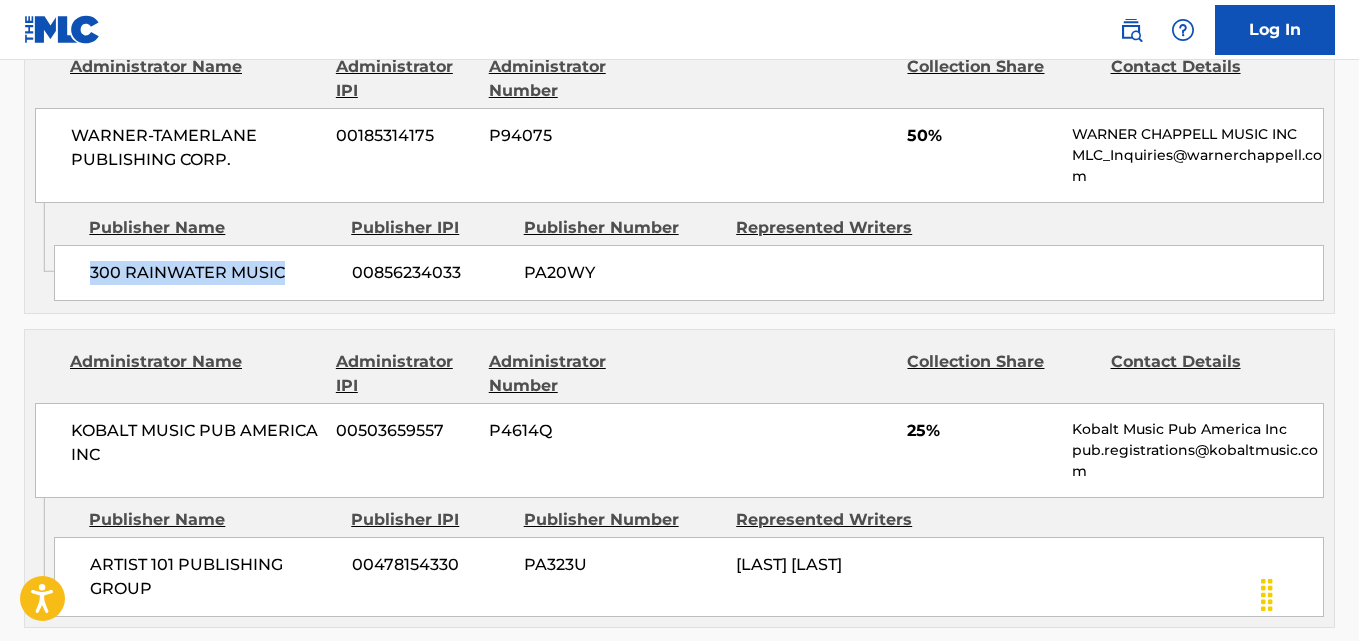 scroll, scrollTop: 1159, scrollLeft: 0, axis: vertical 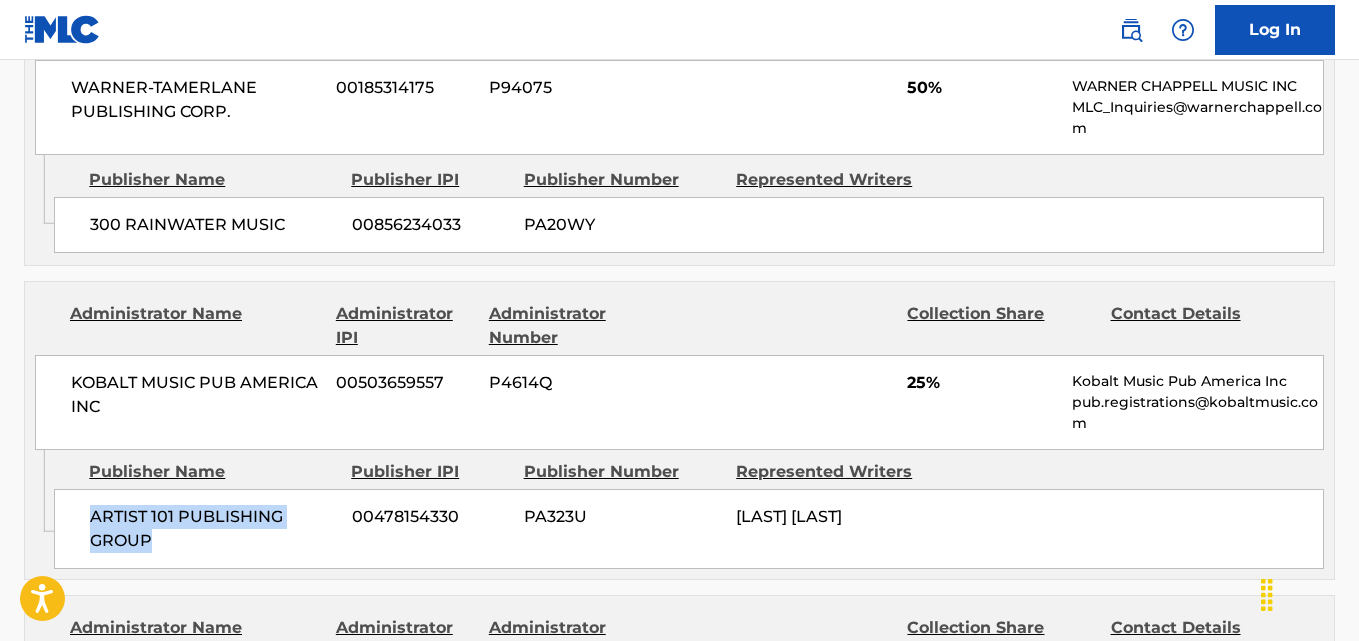 drag, startPoint x: 95, startPoint y: 513, endPoint x: 213, endPoint y: 546, distance: 122.52755 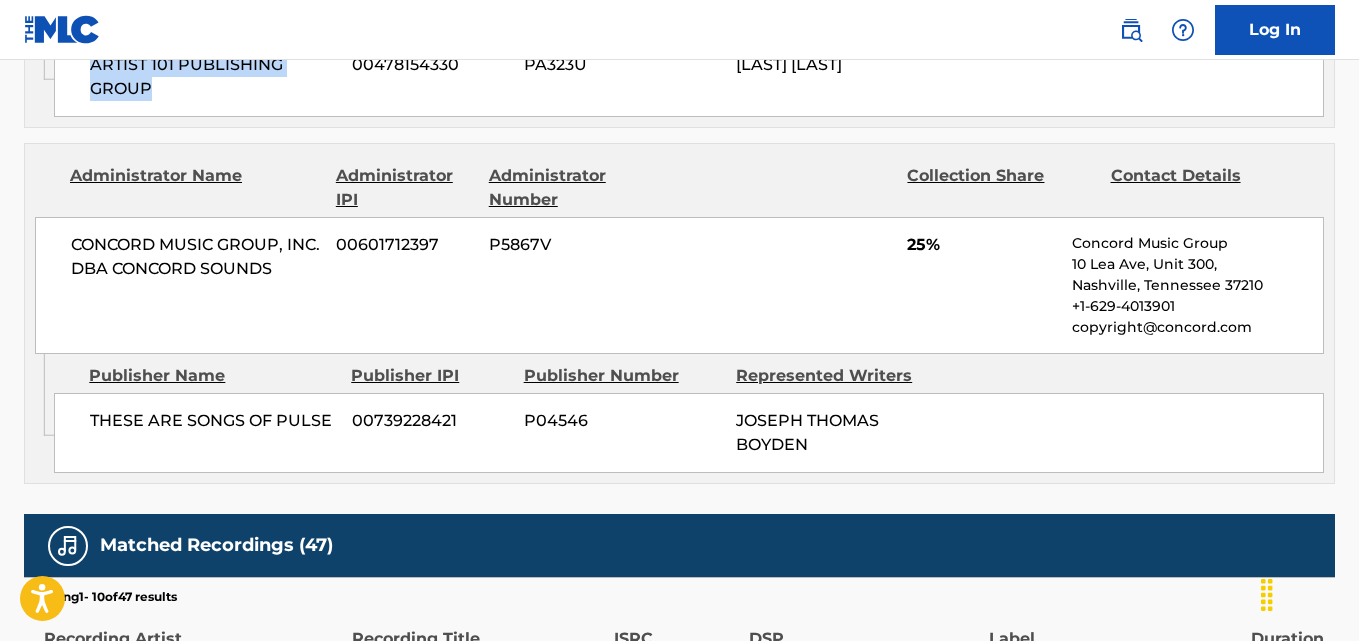 scroll, scrollTop: 1659, scrollLeft: 0, axis: vertical 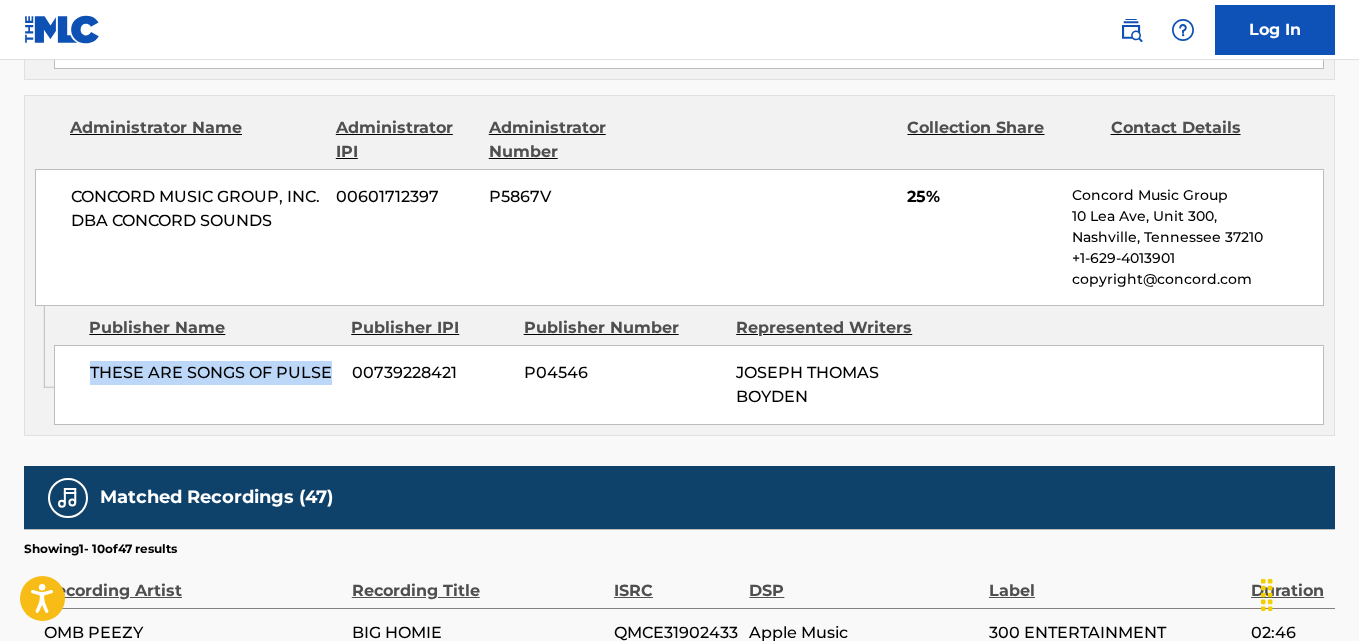 drag, startPoint x: 90, startPoint y: 379, endPoint x: 338, endPoint y: 365, distance: 248.39485 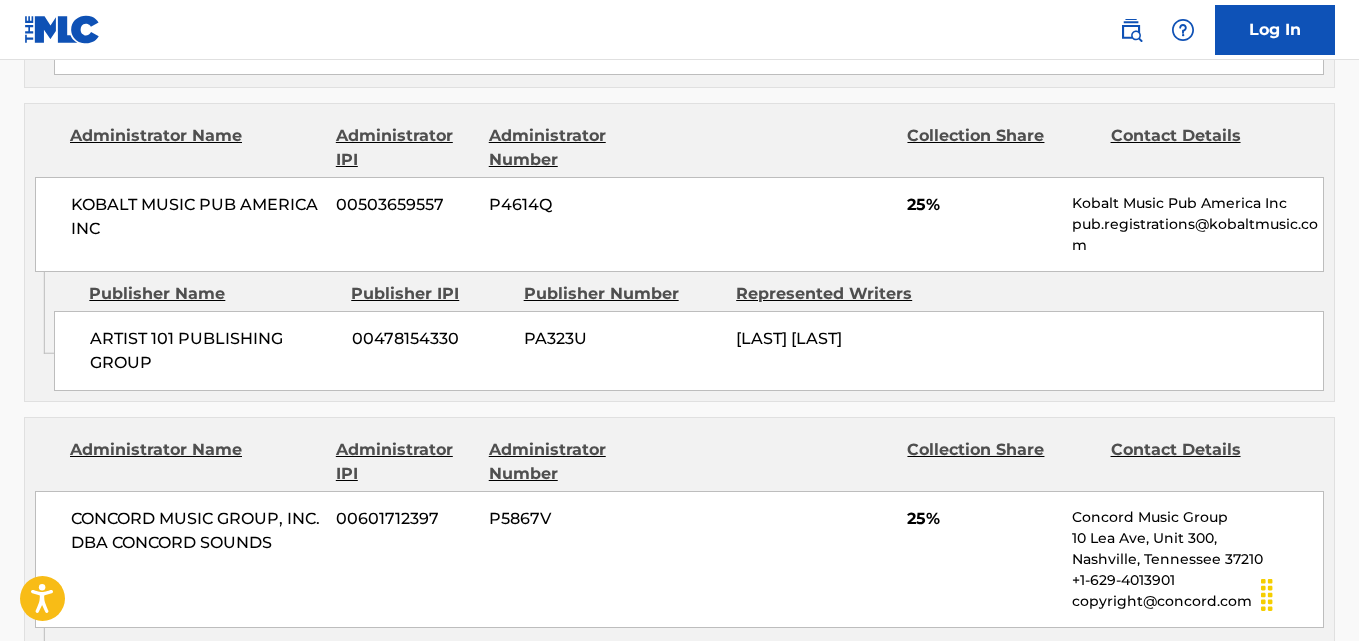 scroll, scrollTop: 1493, scrollLeft: 0, axis: vertical 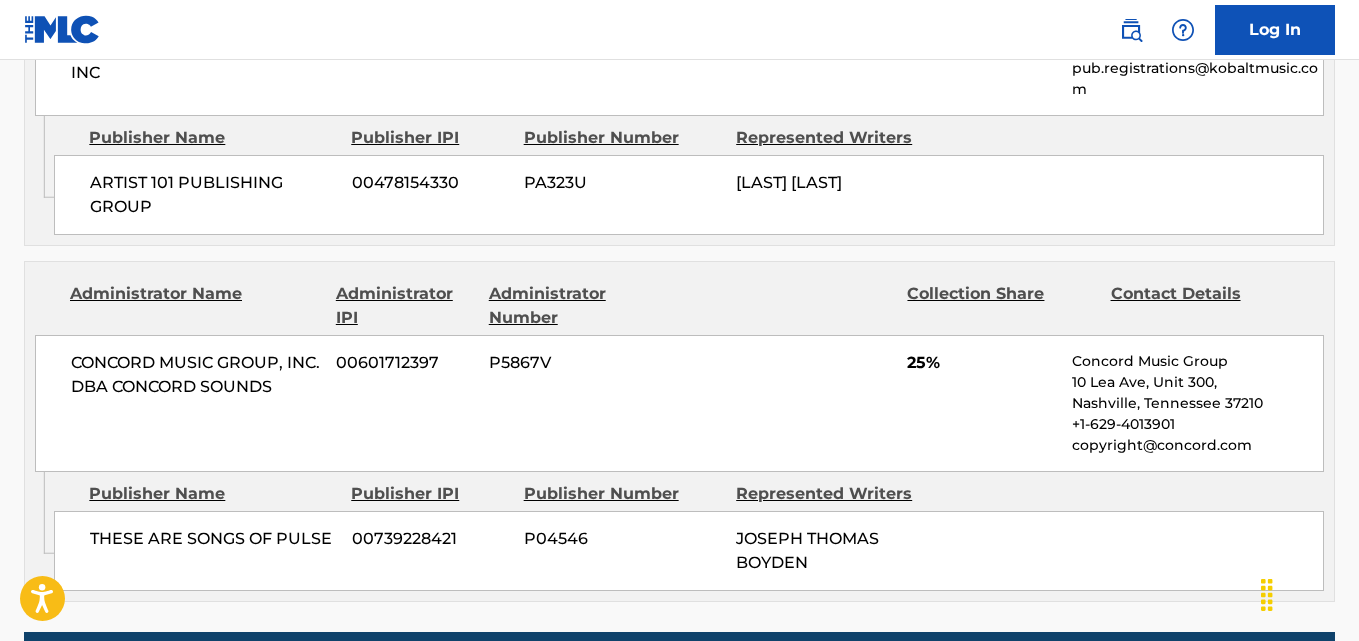 click on "25%" at bounding box center [982, 363] 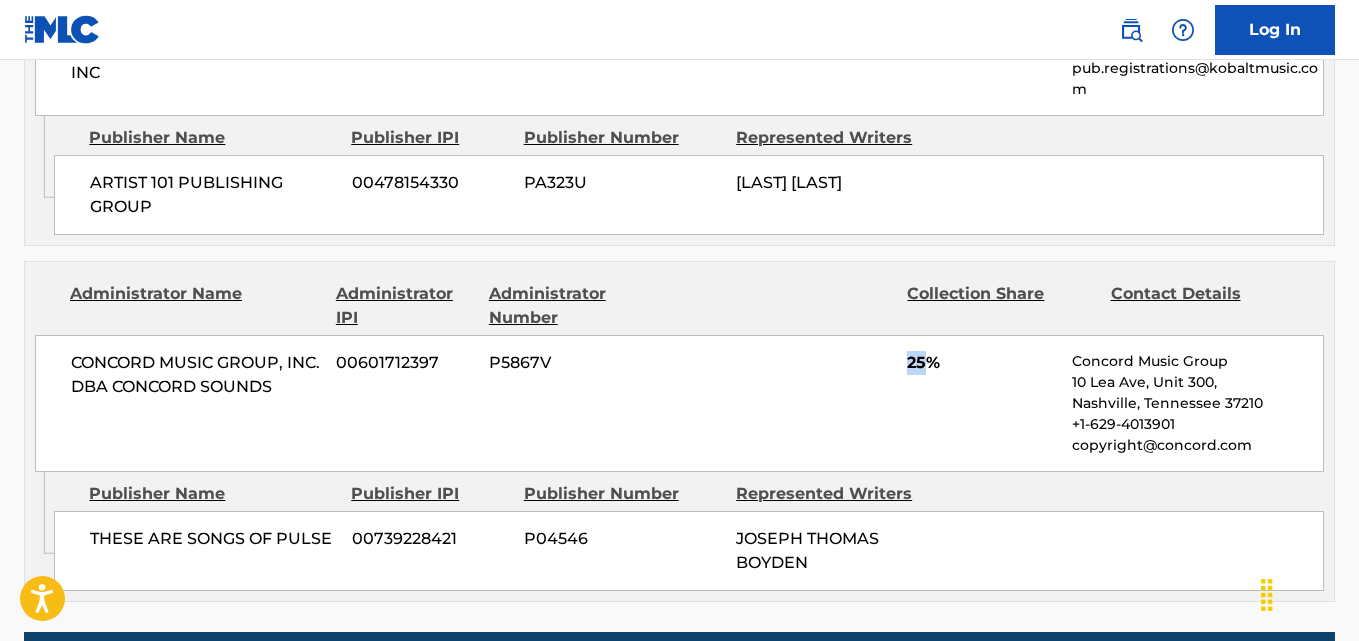 click on "25%" at bounding box center [982, 363] 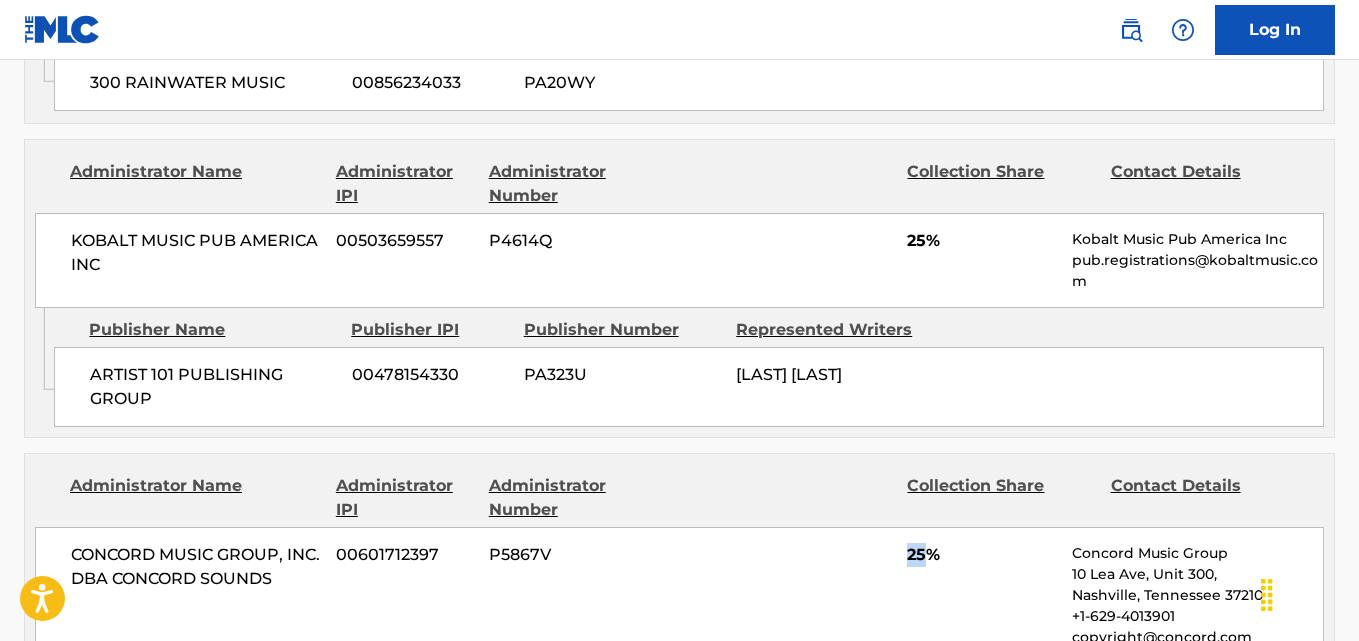 scroll, scrollTop: 993, scrollLeft: 0, axis: vertical 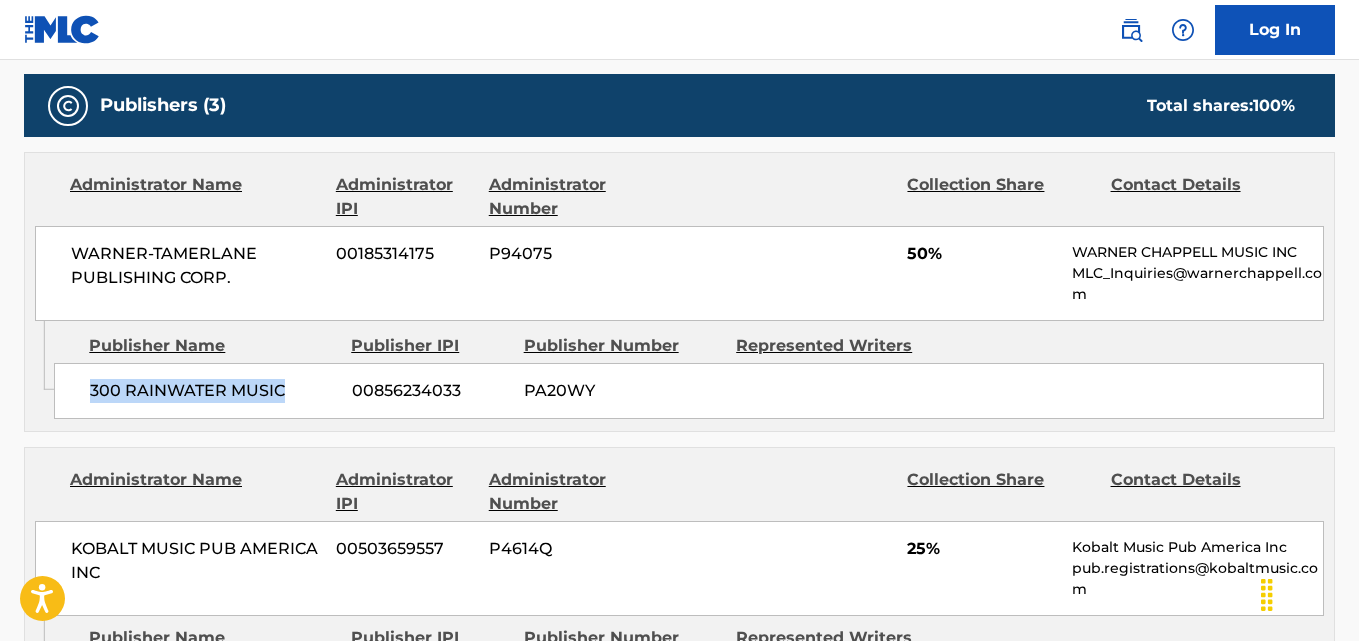 drag, startPoint x: 90, startPoint y: 398, endPoint x: 320, endPoint y: 406, distance: 230.13908 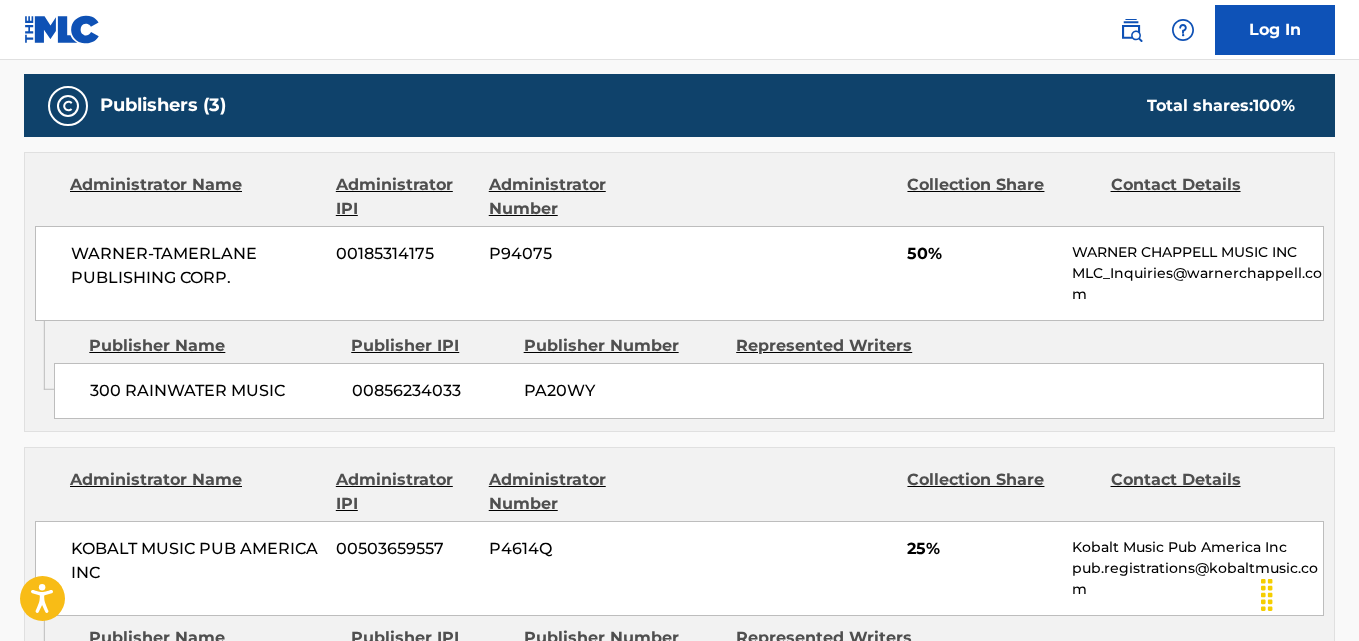 click on "WARNER-TAMERLANE PUBLISHING CORP. 00185314175 P94075 50% WARNER CHAPPELL MUSIC INC MLC_Inquiries@warnerchappell.com" at bounding box center [679, 273] 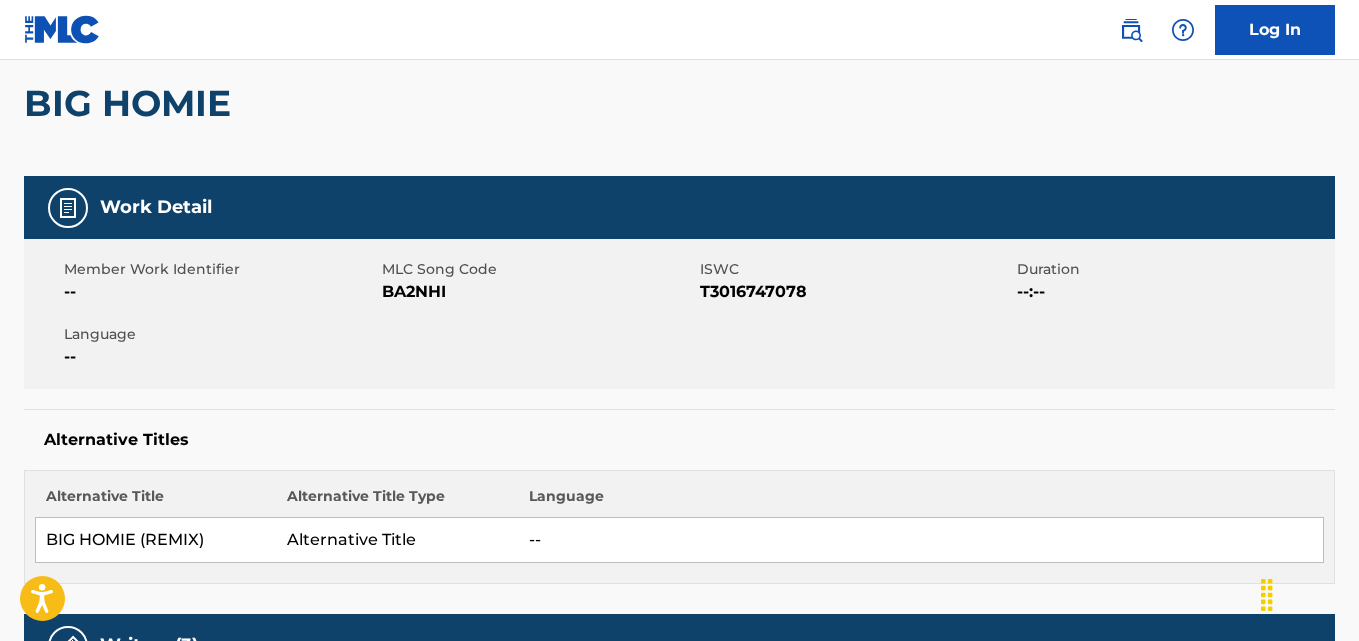 scroll, scrollTop: 0, scrollLeft: 0, axis: both 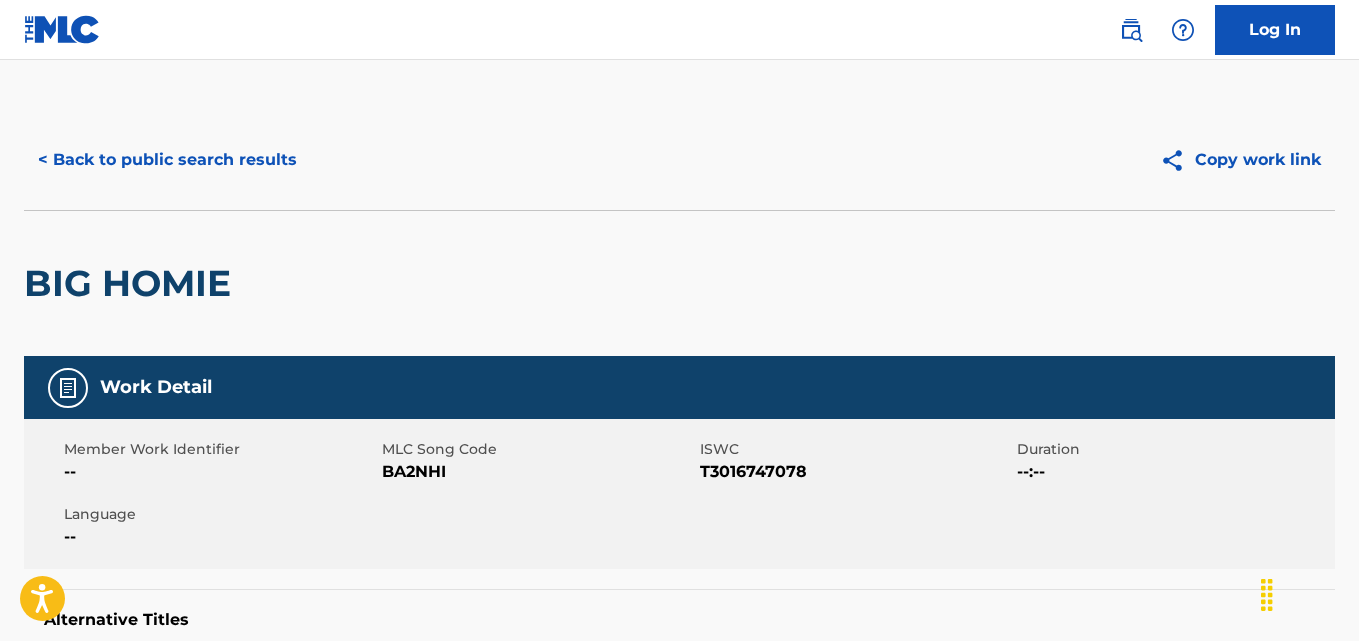 click on "< Back to public search results" at bounding box center [167, 160] 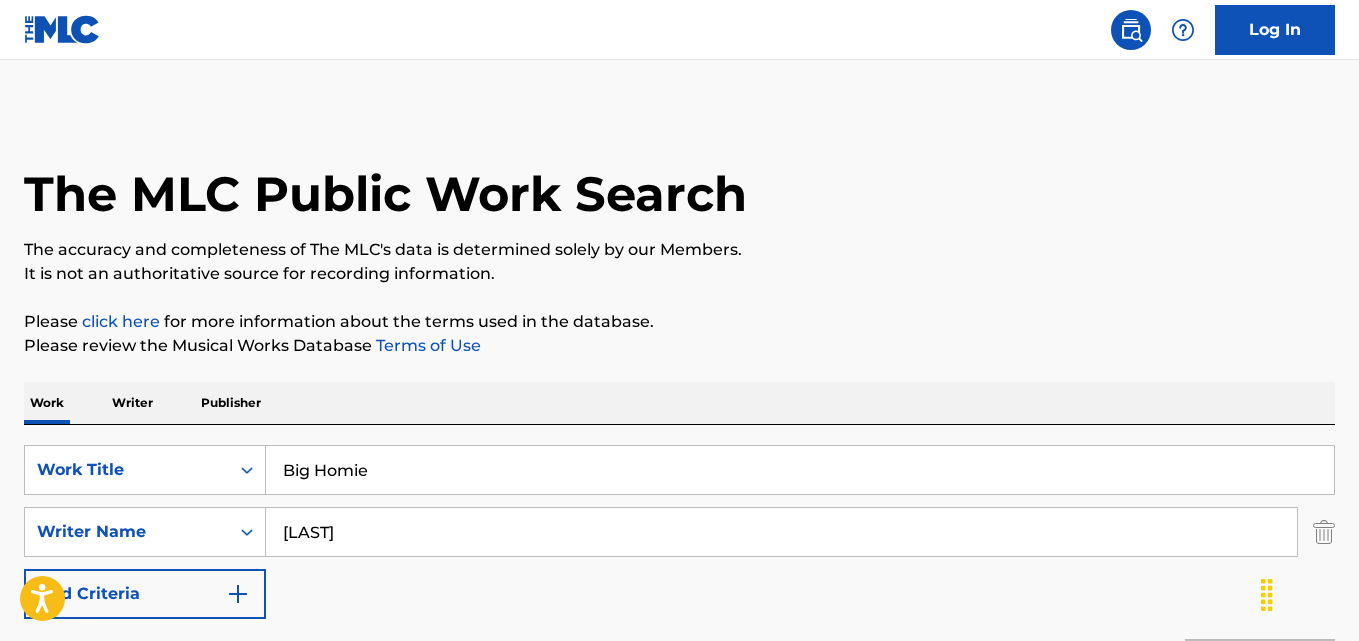 scroll, scrollTop: 394, scrollLeft: 0, axis: vertical 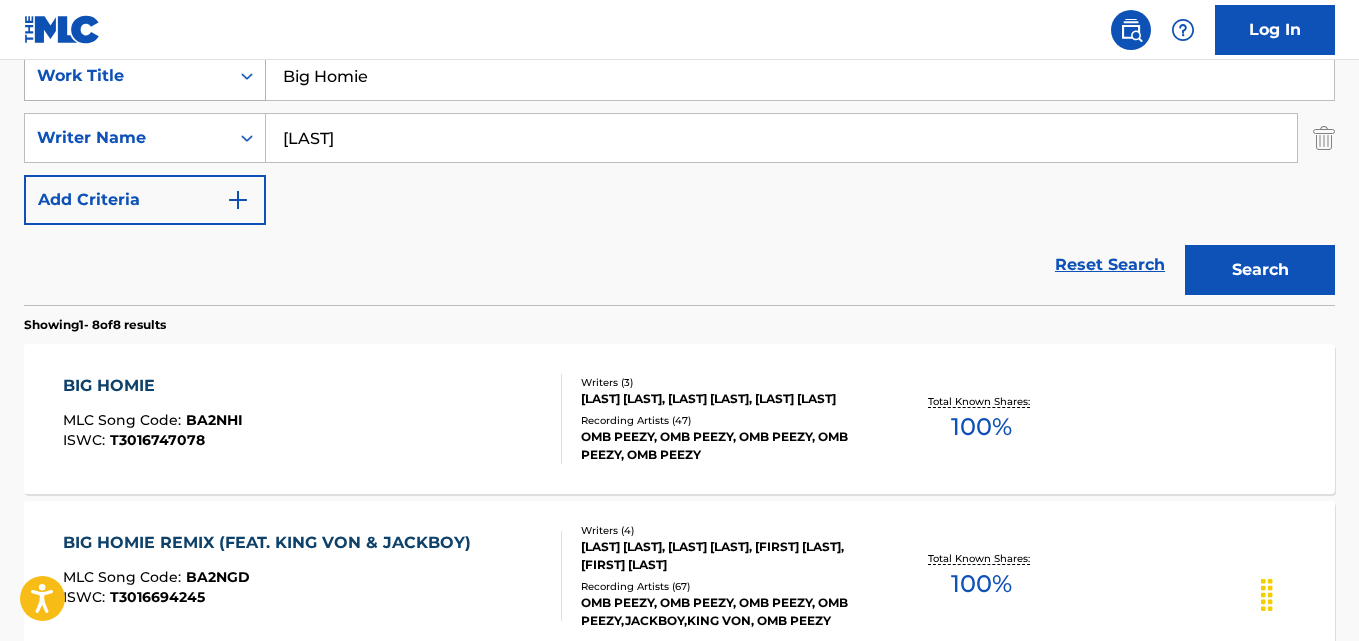 drag, startPoint x: 429, startPoint y: 87, endPoint x: 193, endPoint y: 93, distance: 236.07626 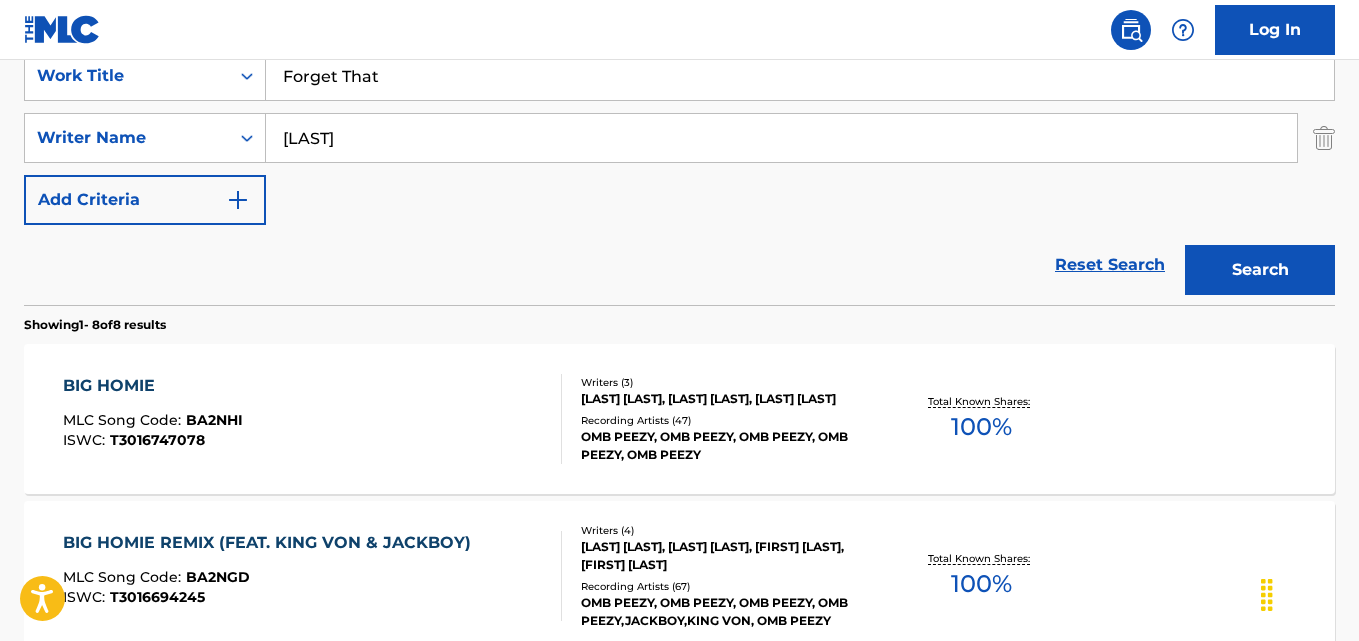 type on "Forget That" 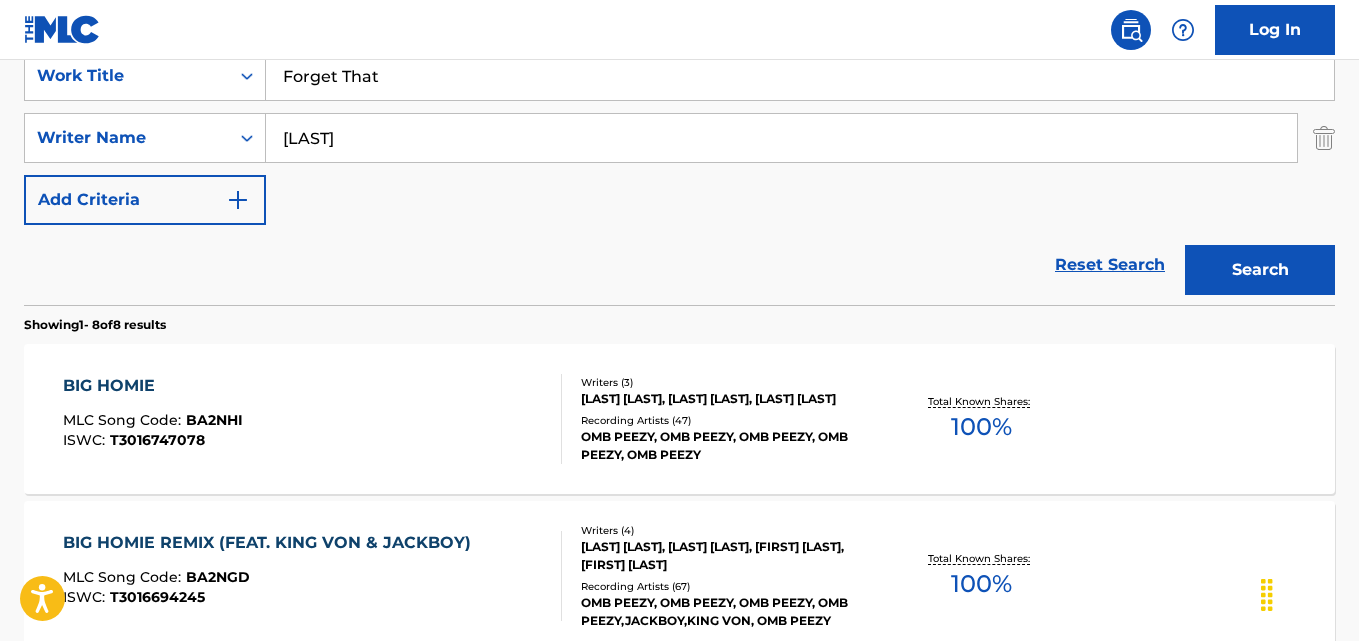 click on "Reset Search Search" at bounding box center [679, 265] 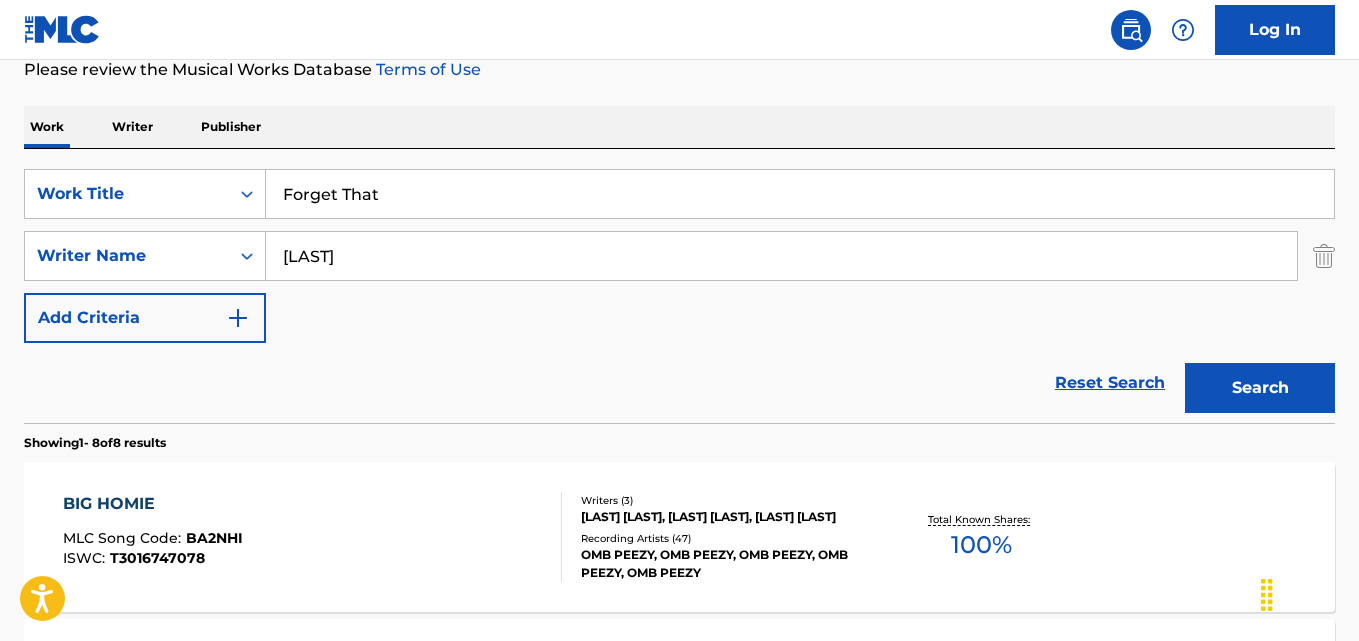 scroll, scrollTop: 227, scrollLeft: 0, axis: vertical 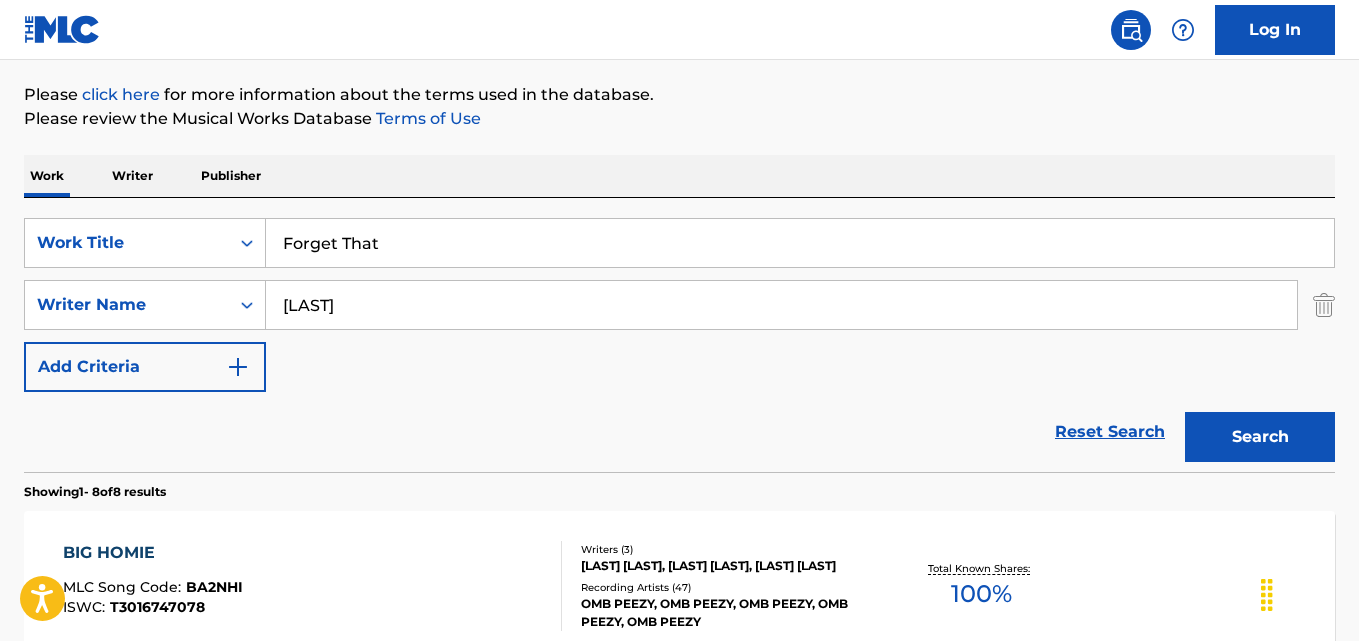 click on "SearchWithCriteriaac400ad0-2c83-44de-8ba6-3135bde53bdd Work Title Forget That SearchWithCriteriad519f2ae-7c5a-4ec7-9b15-e1d9f64c6dfa Writer Name [LAST] Add Criteria" at bounding box center (679, 305) 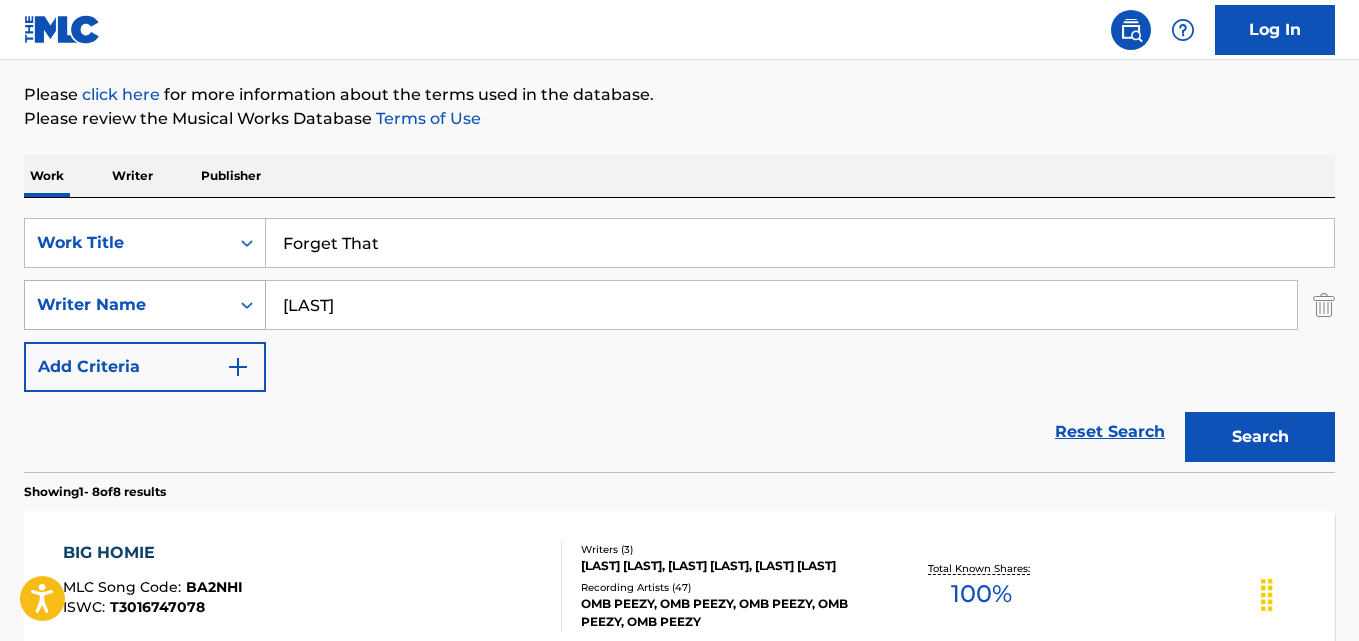 drag, startPoint x: 396, startPoint y: 293, endPoint x: 242, endPoint y: 293, distance: 154 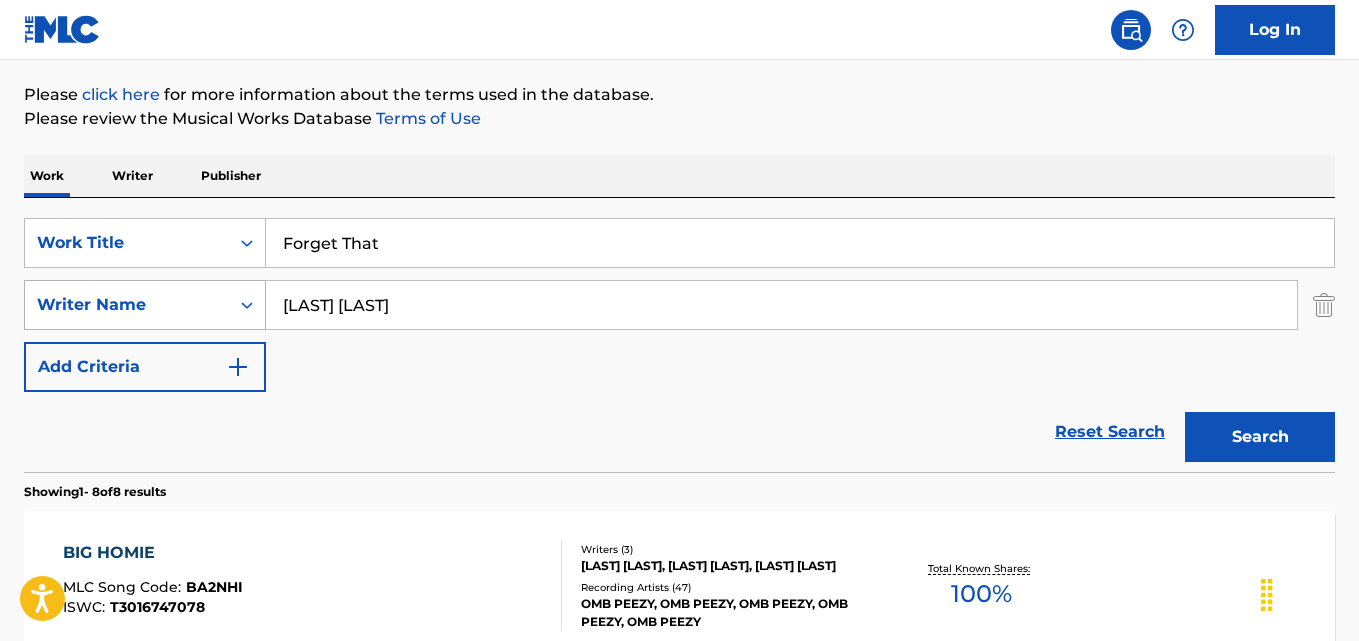 click on "Search" at bounding box center [1260, 437] 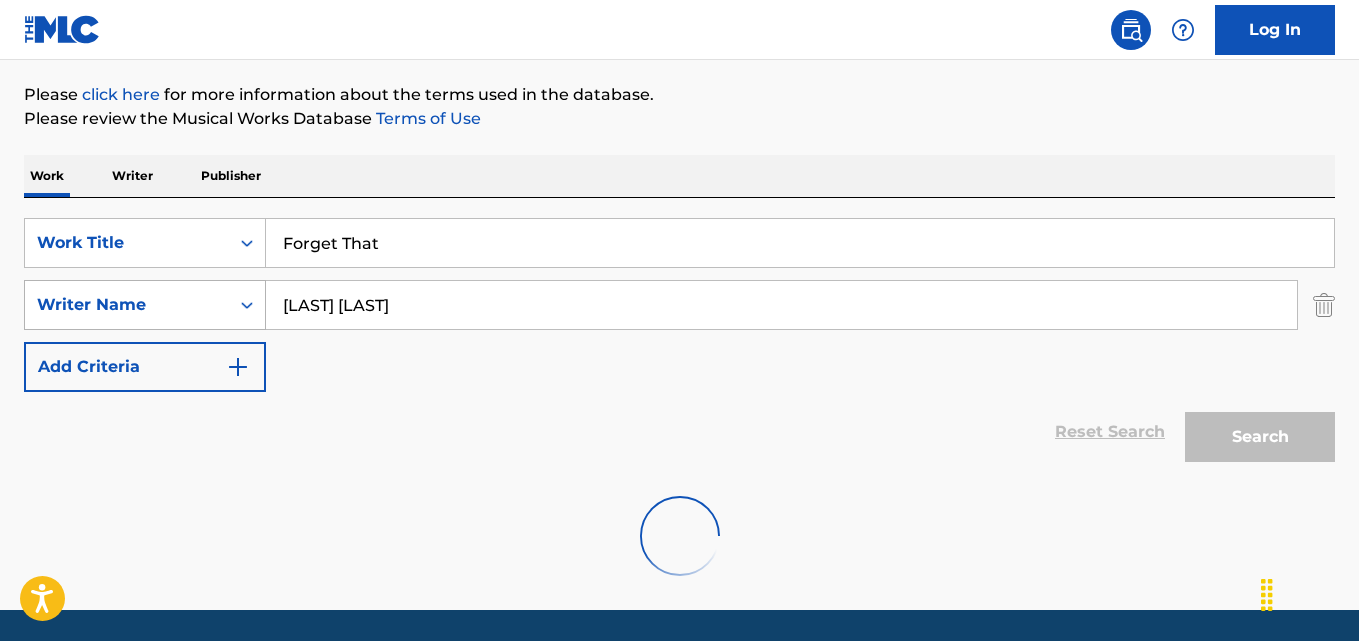 drag, startPoint x: 315, startPoint y: 287, endPoint x: 189, endPoint y: 302, distance: 126.88972 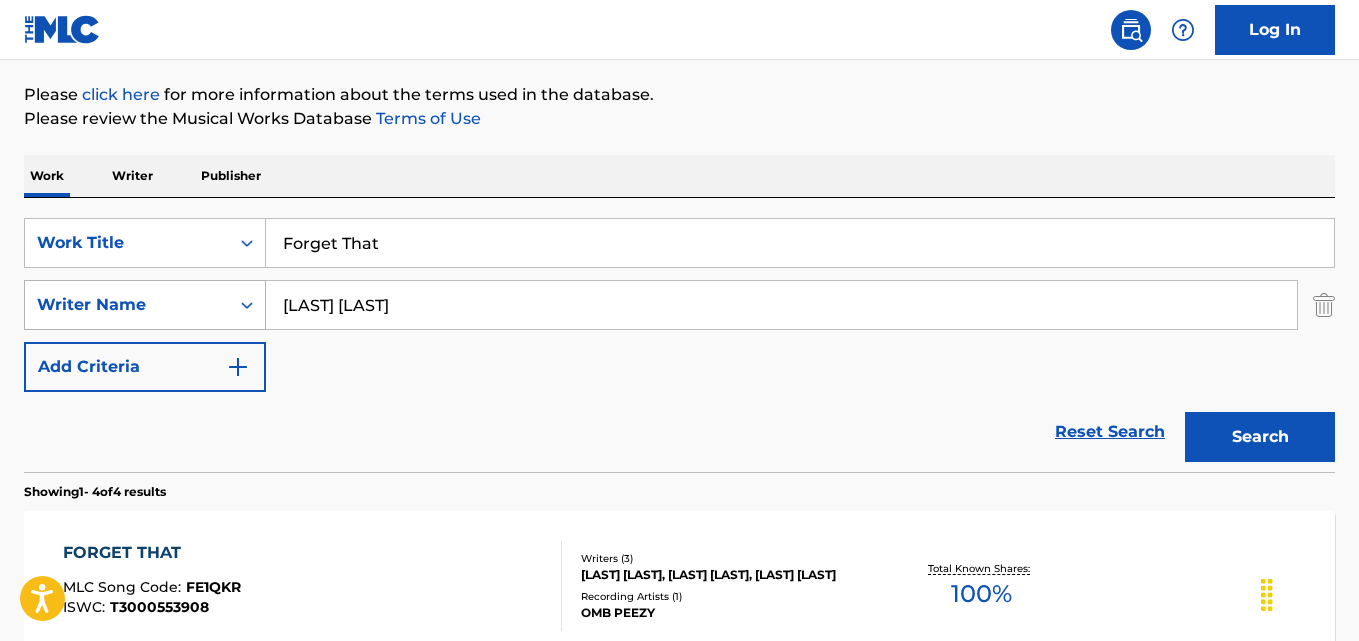 drag, startPoint x: 442, startPoint y: 297, endPoint x: 254, endPoint y: 296, distance: 188.00266 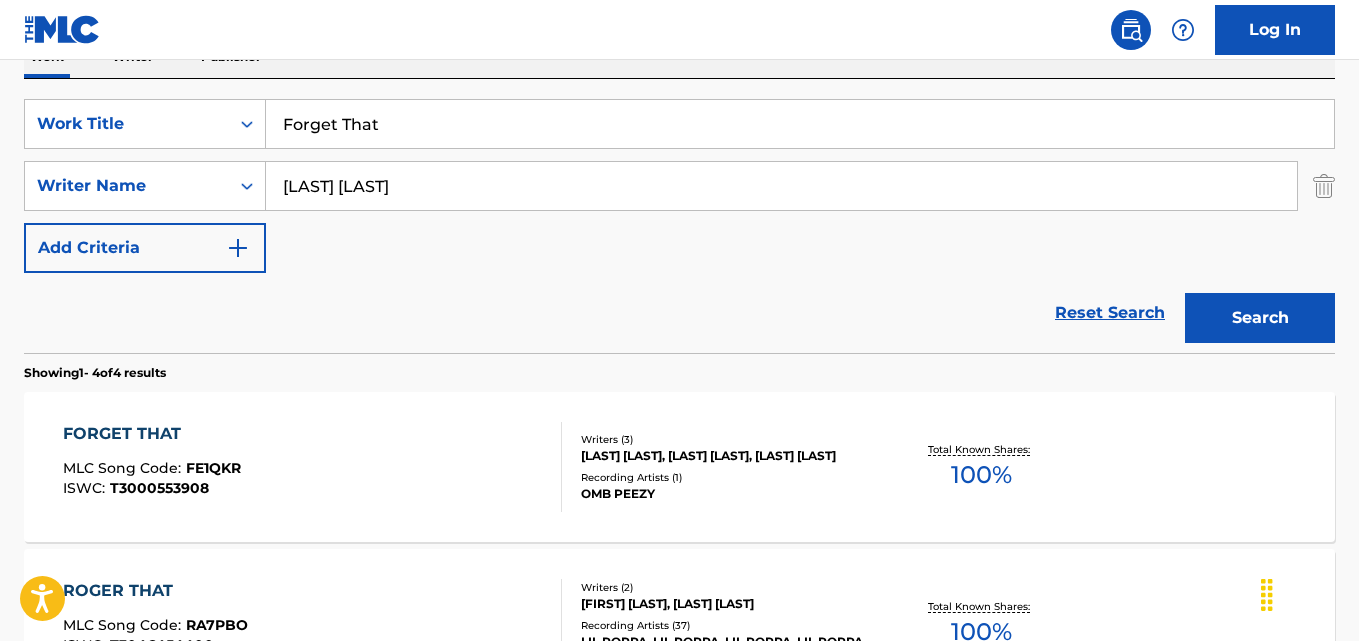 scroll, scrollTop: 394, scrollLeft: 0, axis: vertical 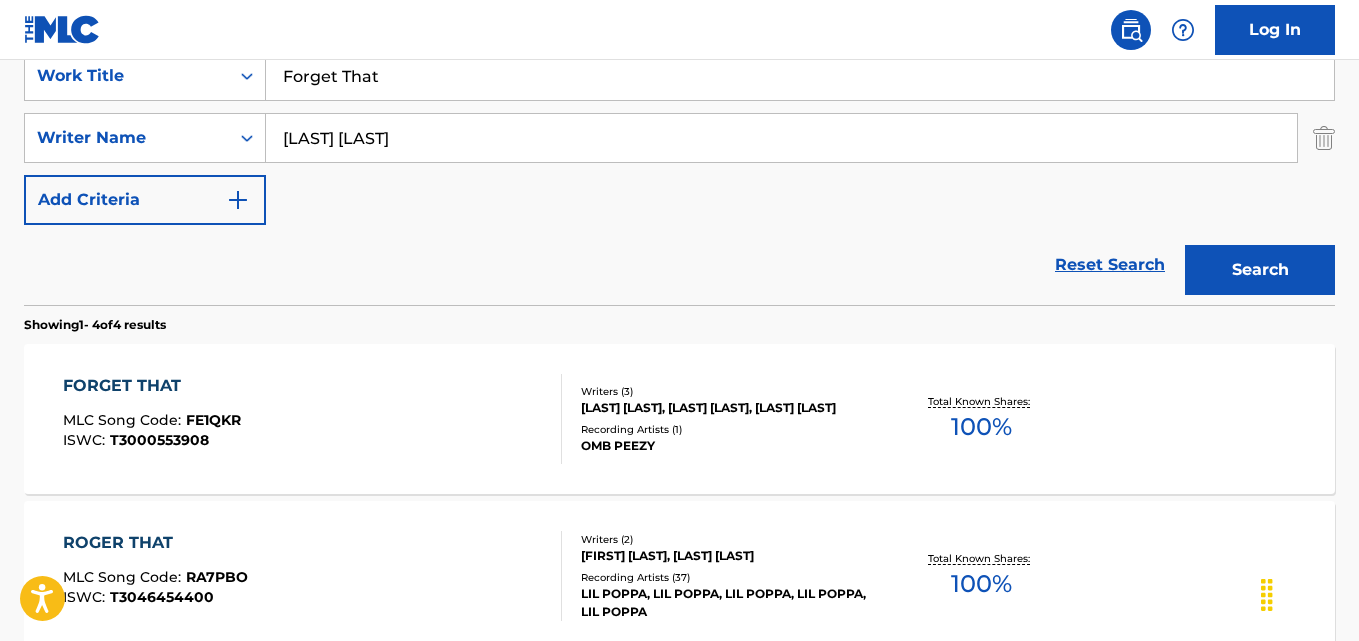 click on "Reset Search Search" at bounding box center (679, 265) 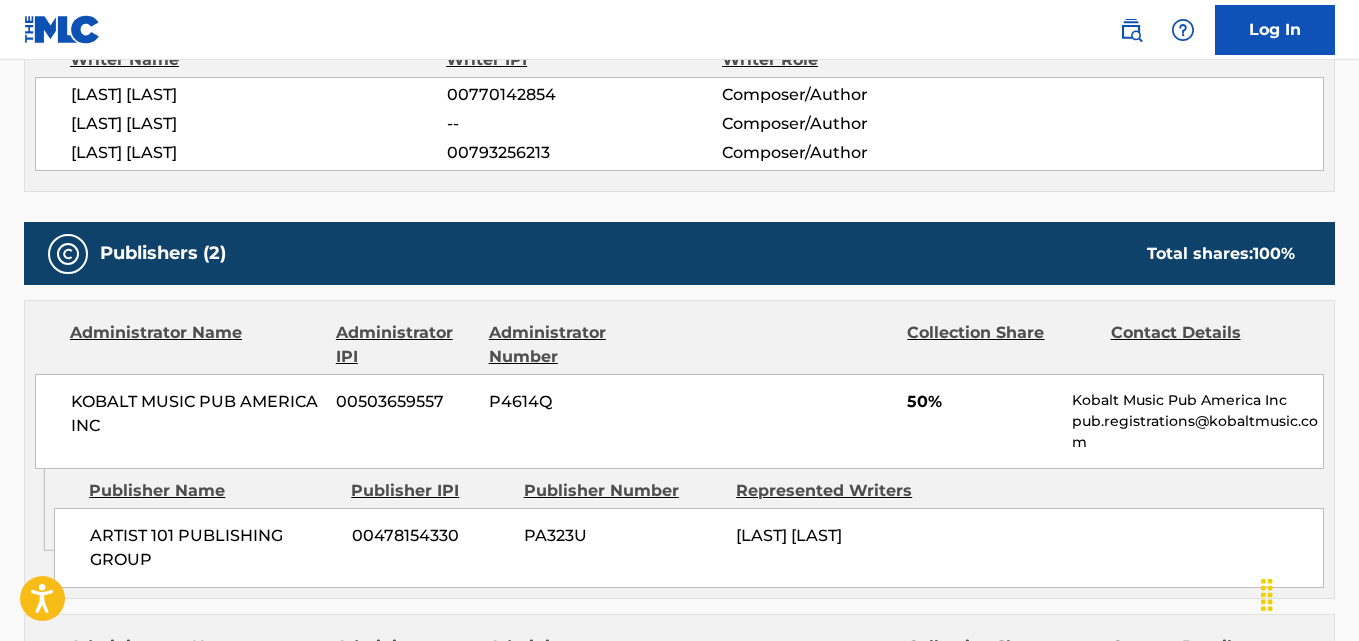scroll, scrollTop: 833, scrollLeft: 0, axis: vertical 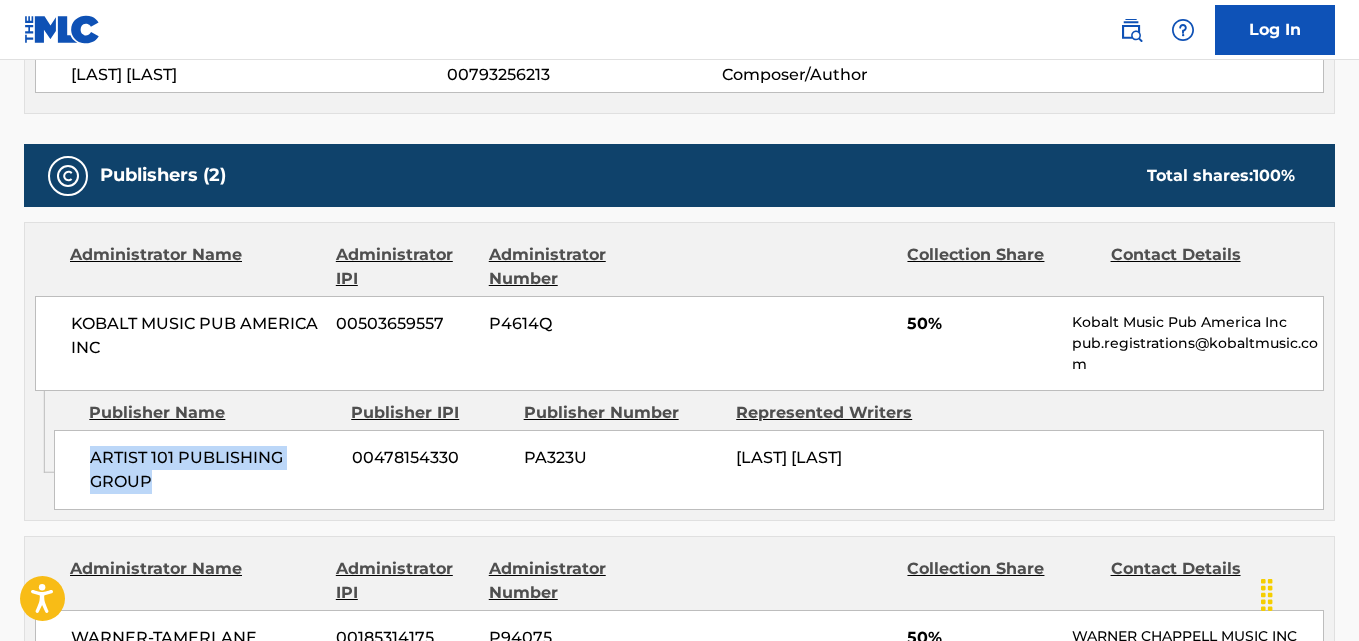 drag, startPoint x: 80, startPoint y: 448, endPoint x: 173, endPoint y: 476, distance: 97.123634 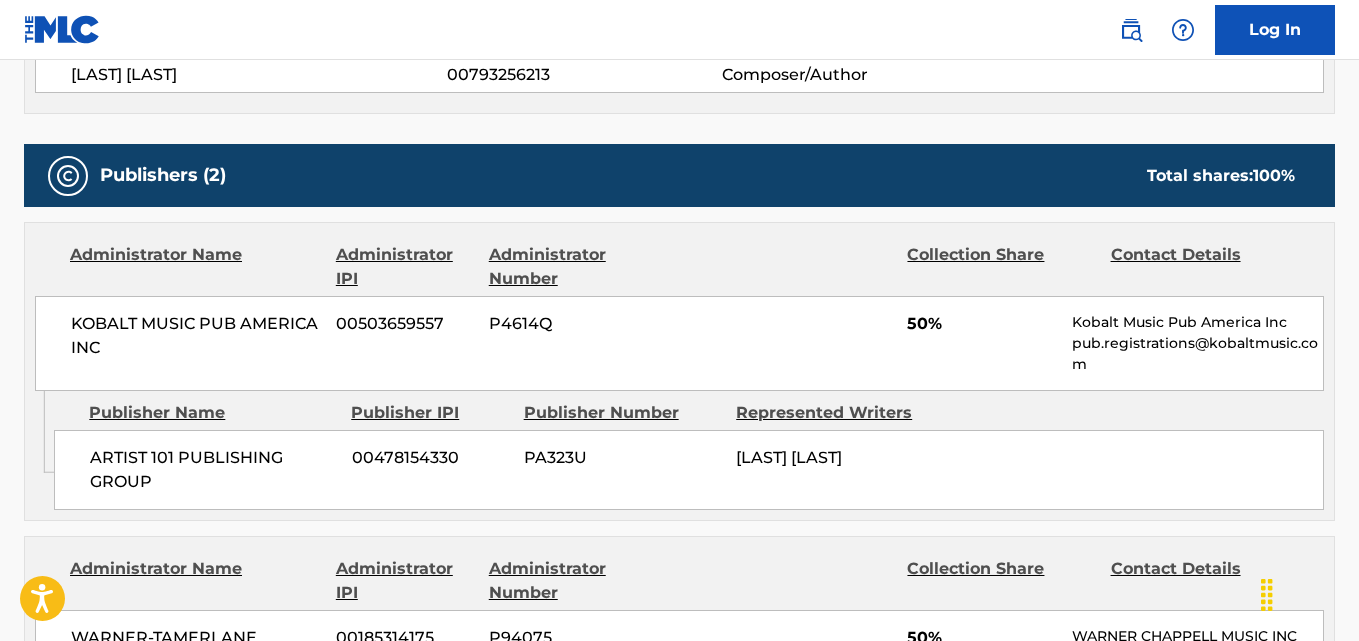 click on "KOBALT MUSIC PUB AMERICA INC 00503659557 P4614Q 50% Kobalt Music Pub America Inc pub.registrations@kobaltmusic.com" at bounding box center (679, 343) 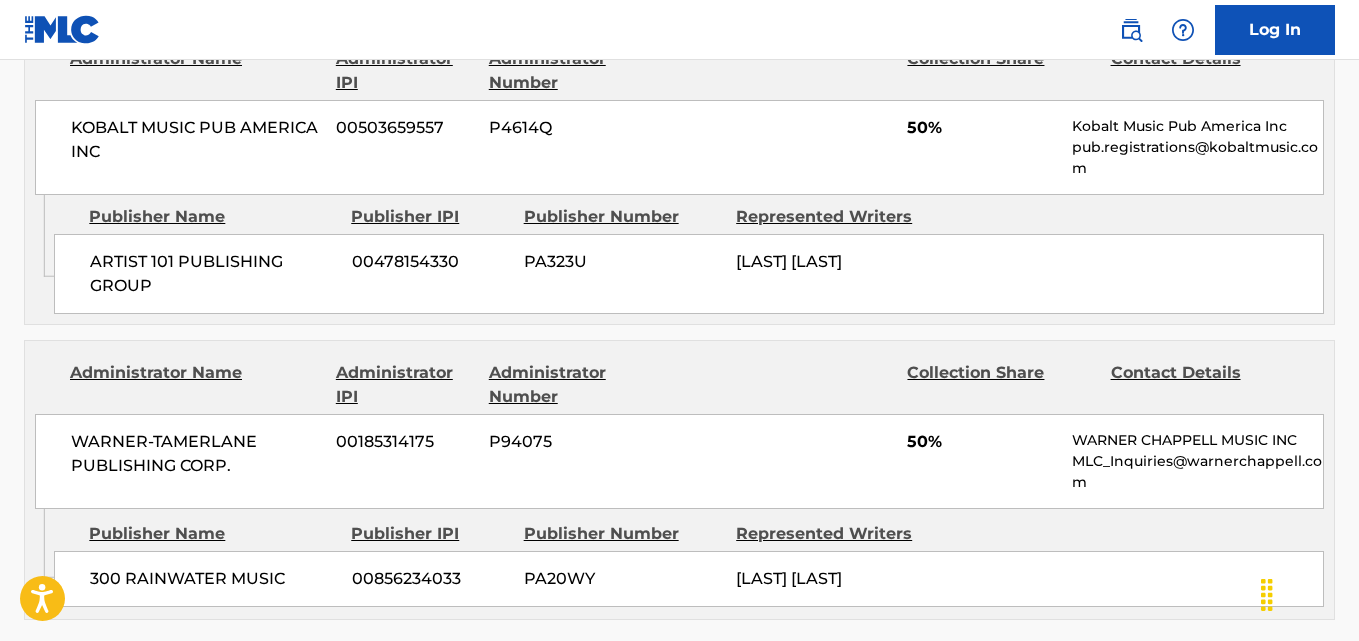 scroll, scrollTop: 1167, scrollLeft: 0, axis: vertical 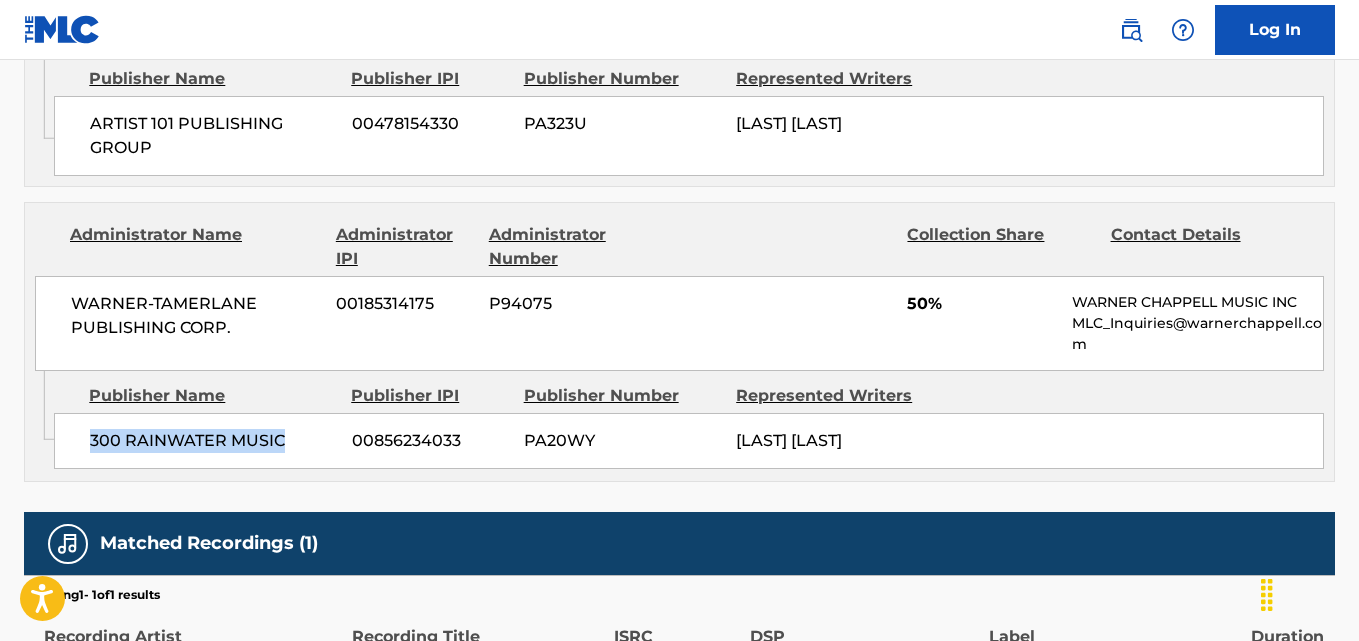 drag, startPoint x: 86, startPoint y: 448, endPoint x: 306, endPoint y: 465, distance: 220.65584 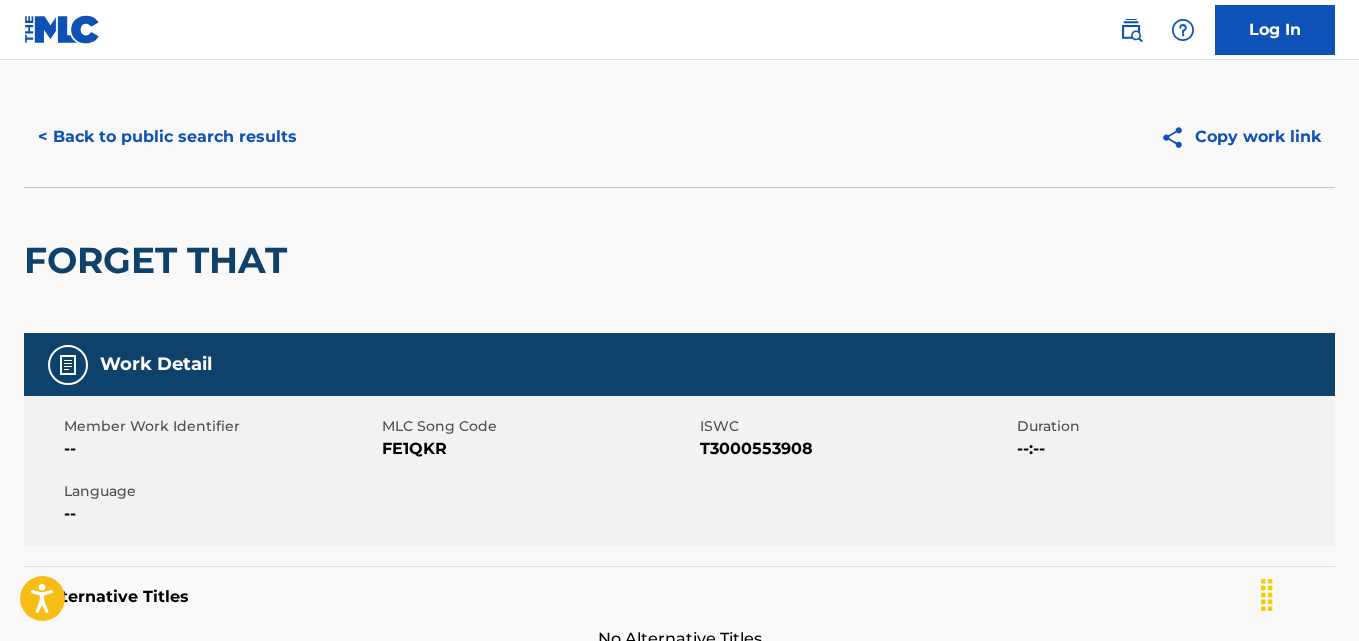 scroll, scrollTop: 0, scrollLeft: 0, axis: both 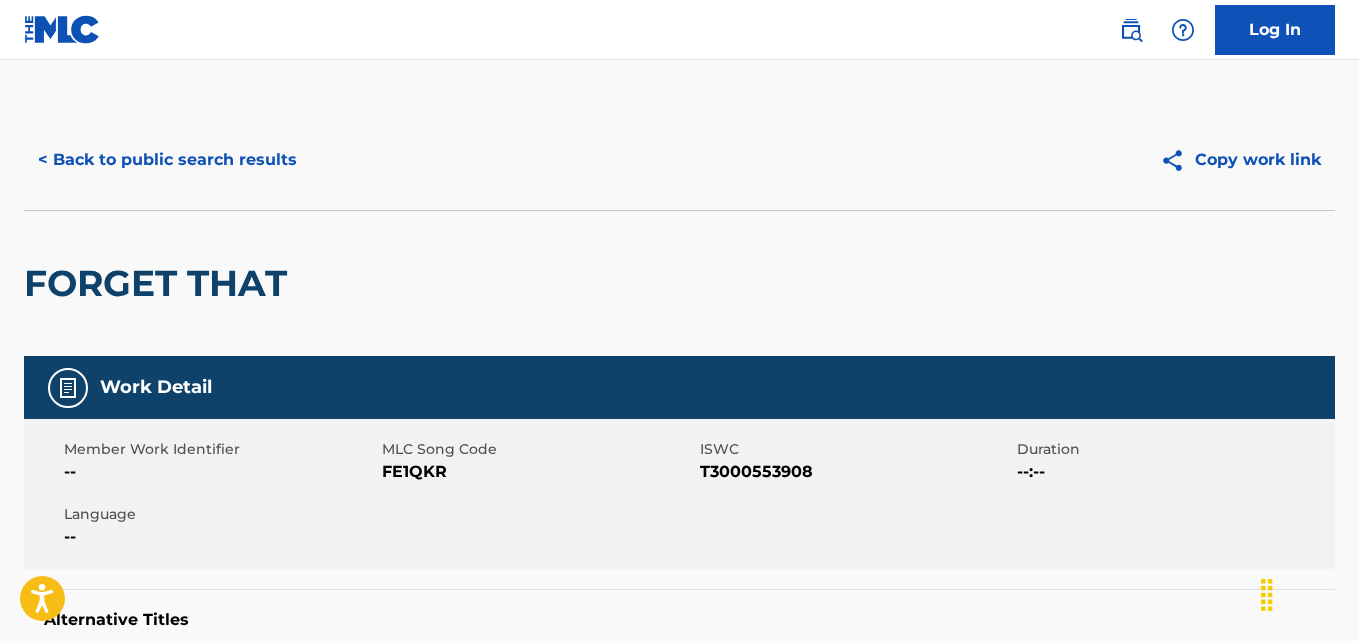 click on "< Back to public search results" at bounding box center [167, 160] 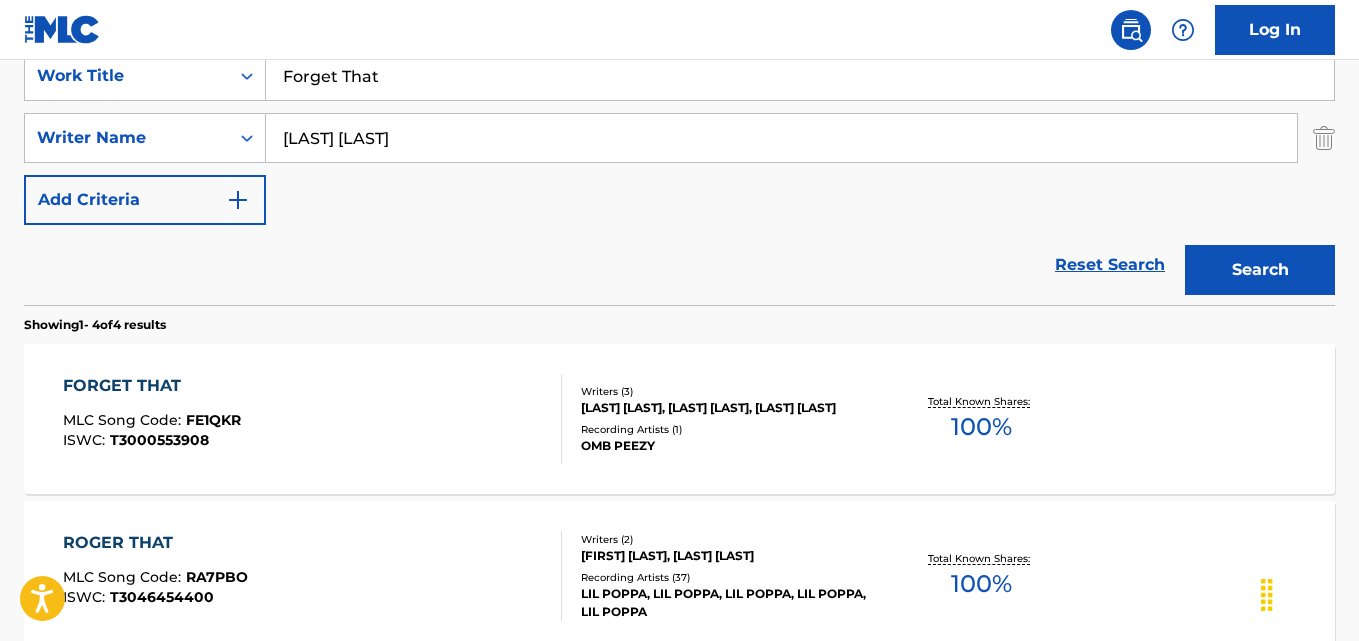 click on "Reset Search" at bounding box center [1110, 265] 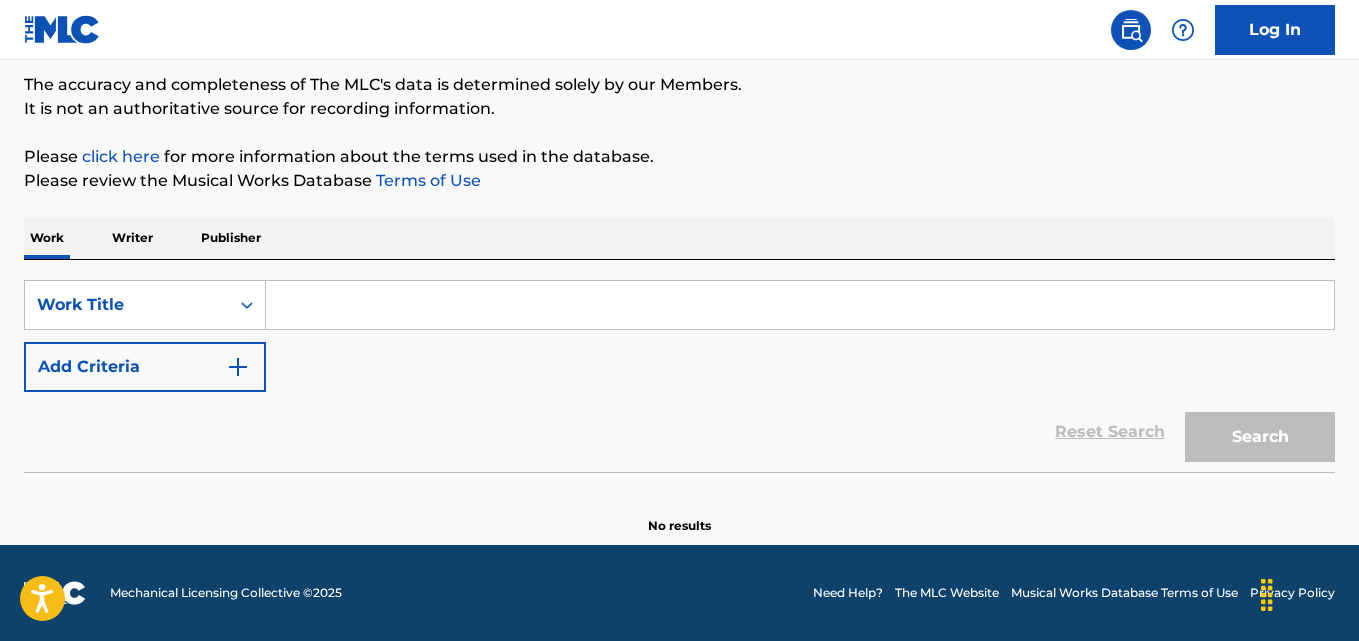 click on "Work Writer Publisher" at bounding box center [679, 238] 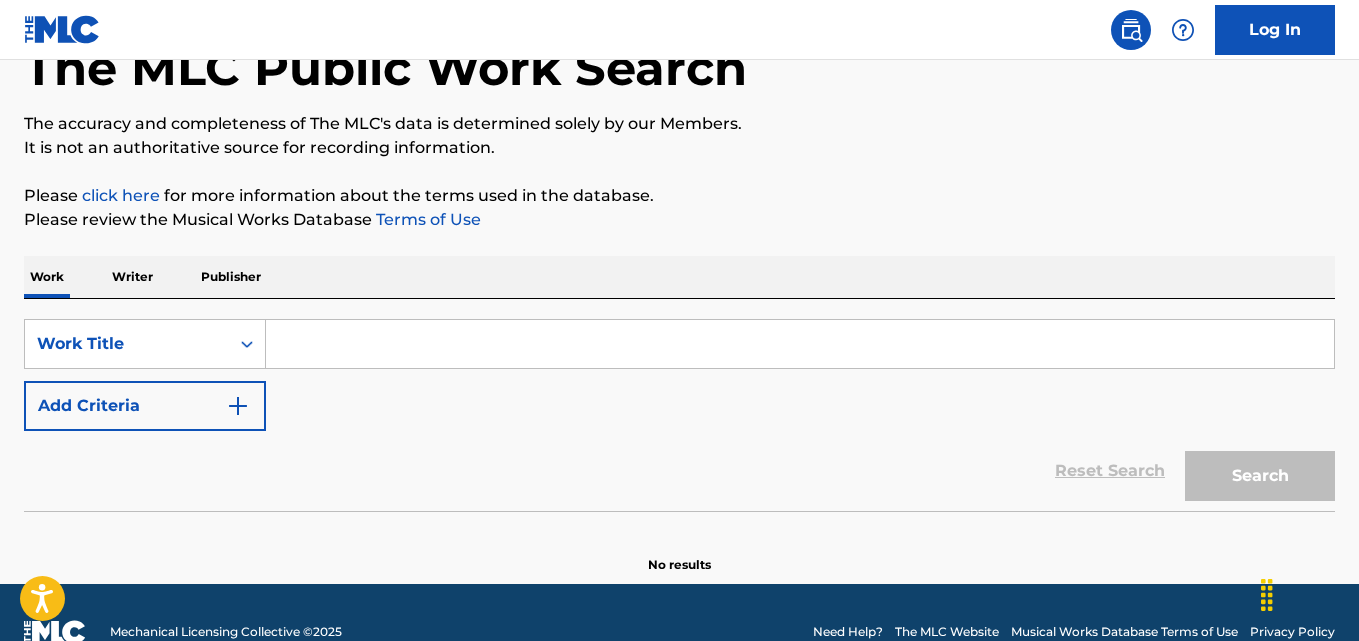 scroll, scrollTop: 125, scrollLeft: 0, axis: vertical 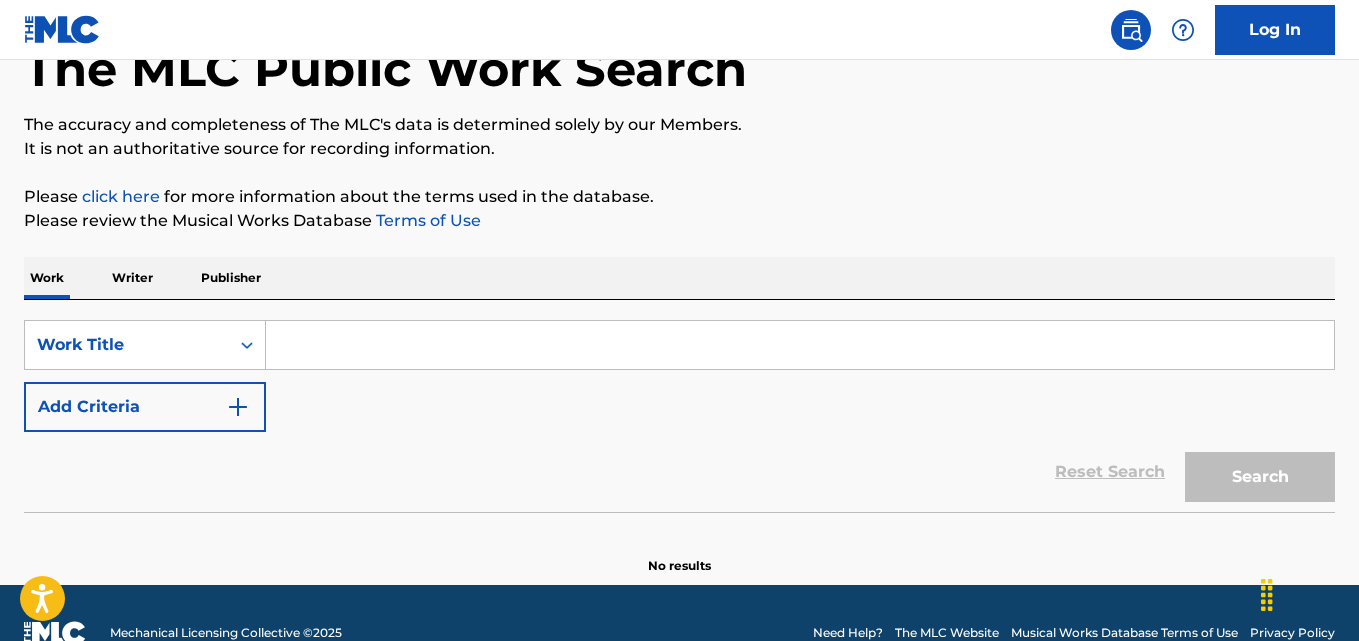 click at bounding box center (679, 517) 